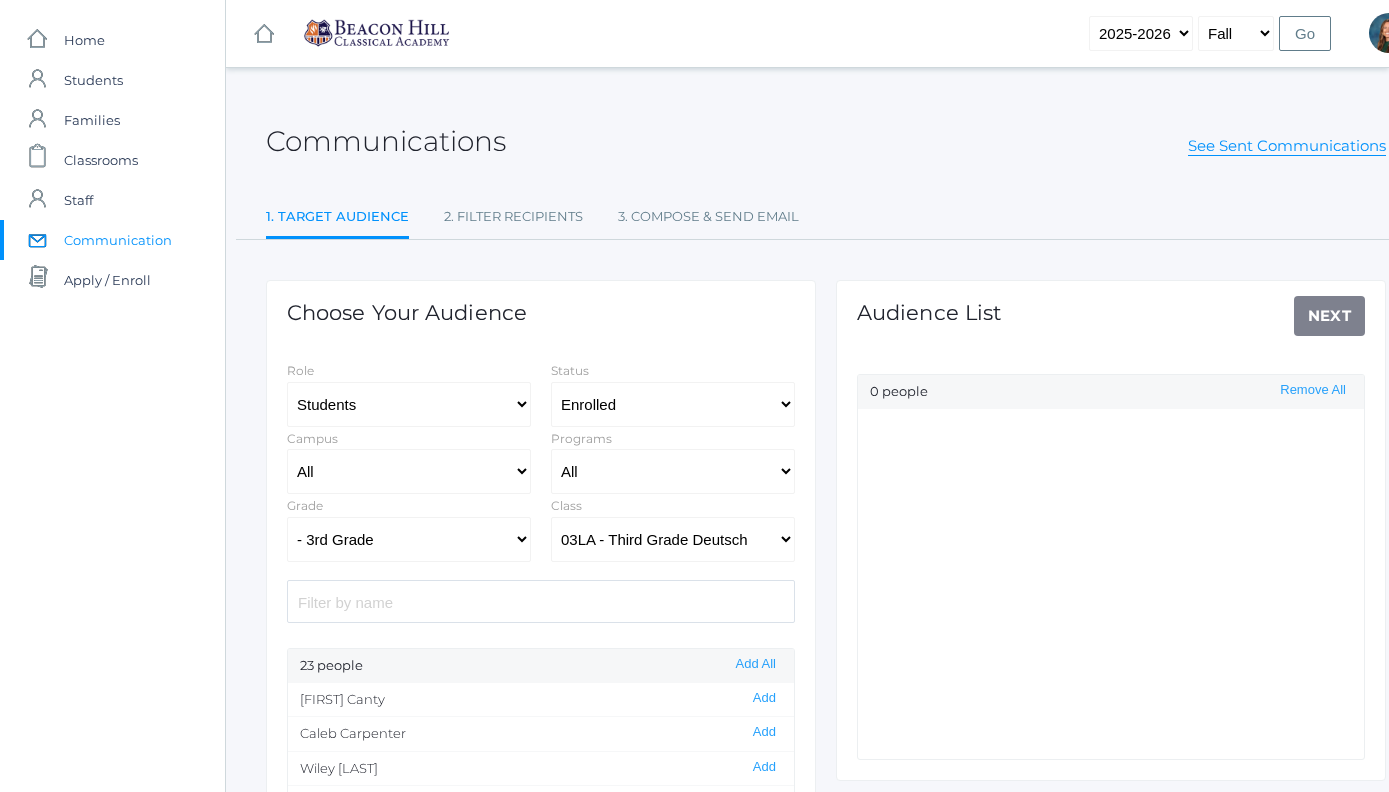 select on "Enrolled" 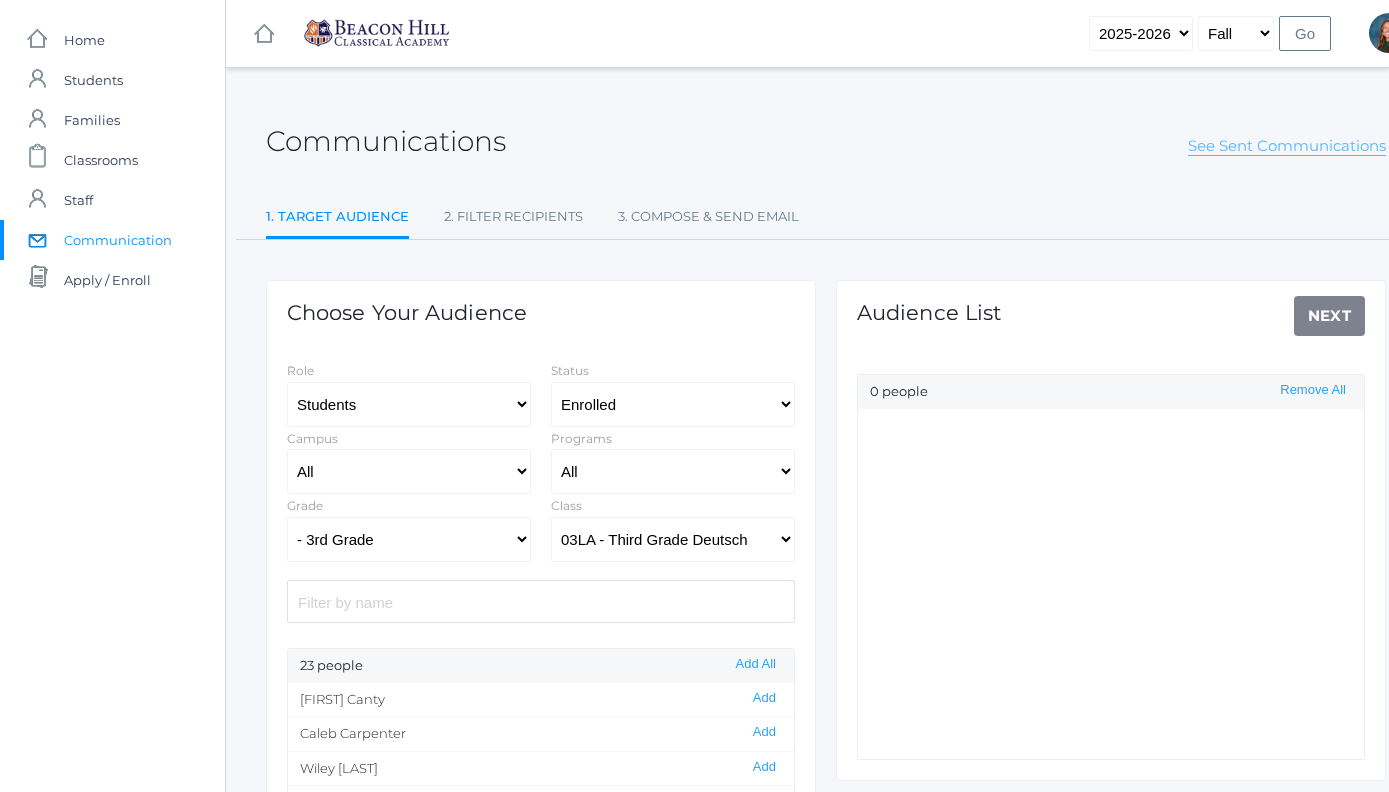click on "See Sent Communications" 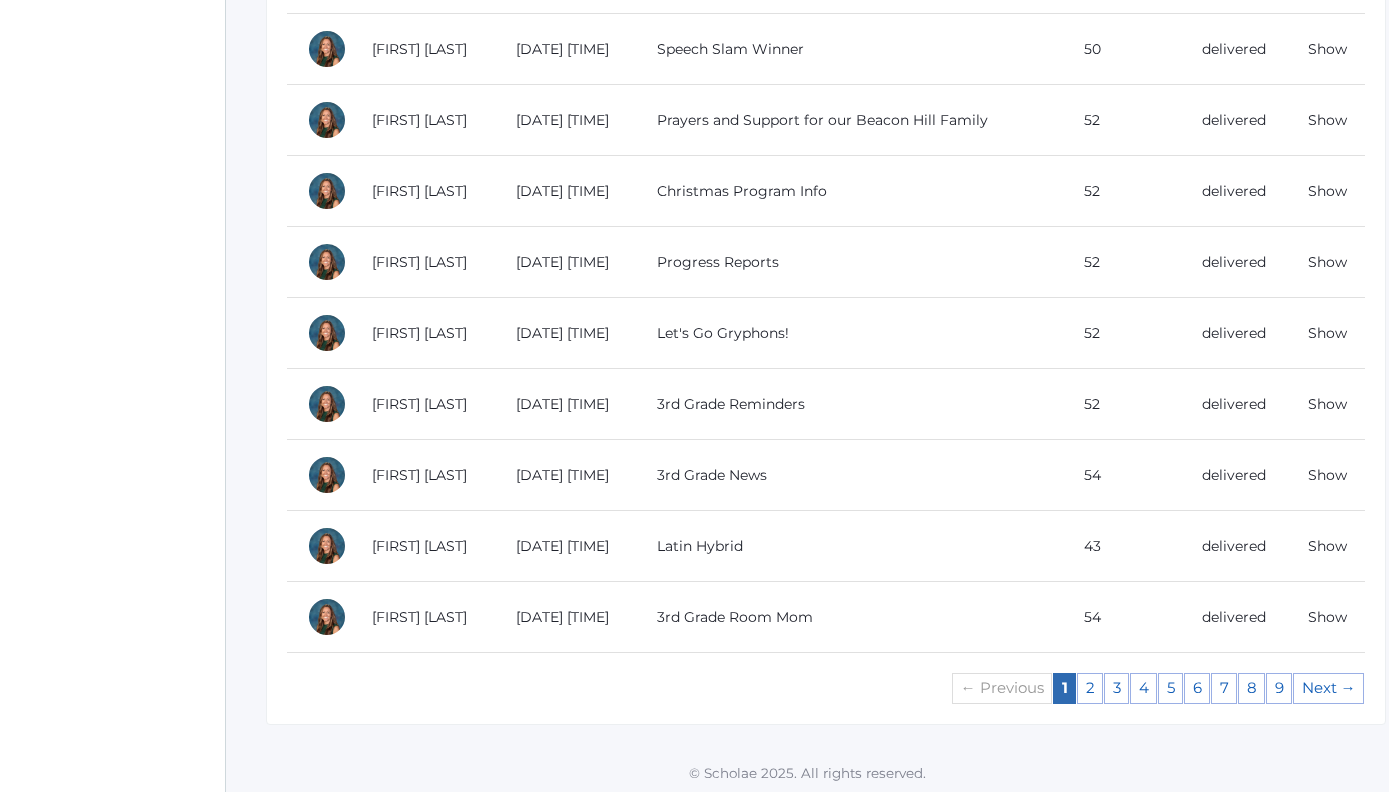 scroll, scrollTop: 1792, scrollLeft: 0, axis: vertical 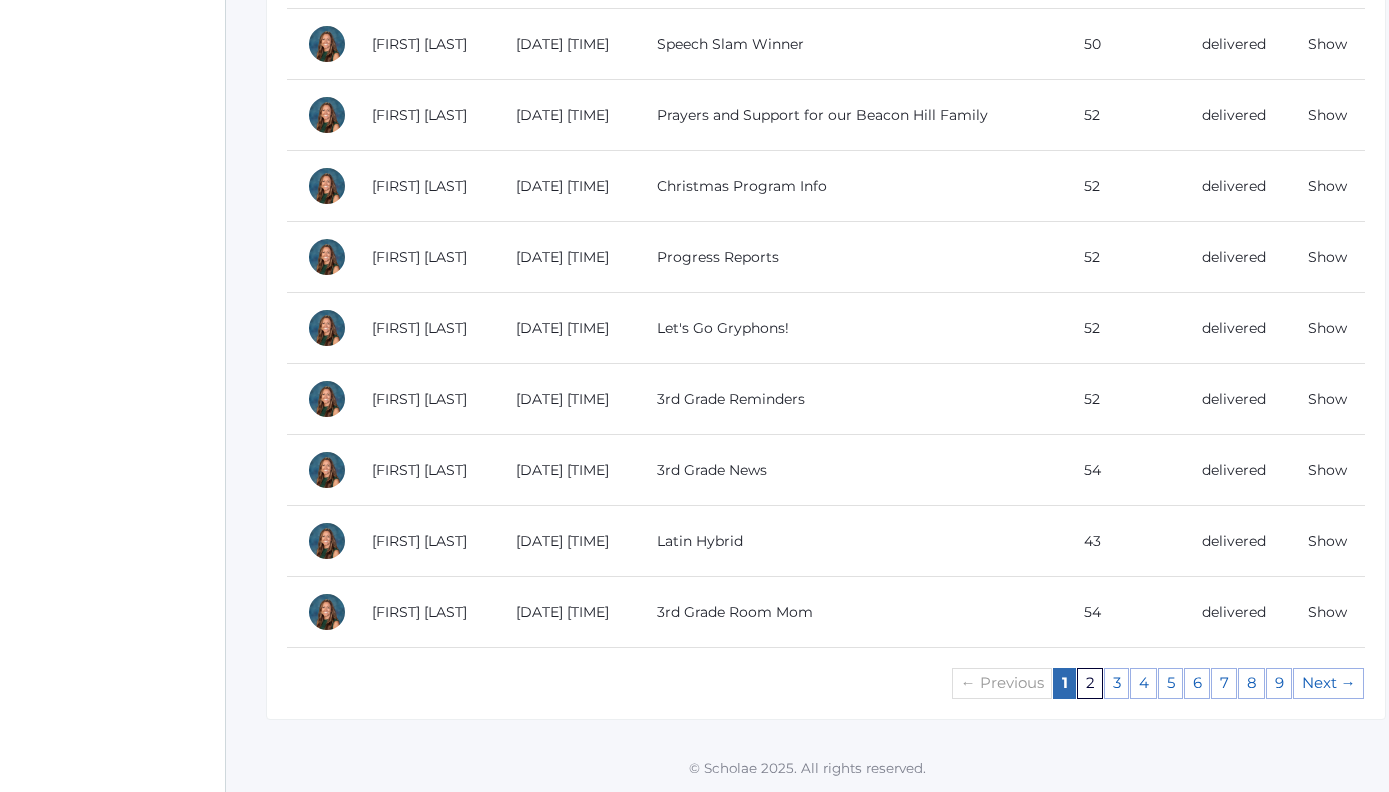 click on "2" at bounding box center (1090, 683) 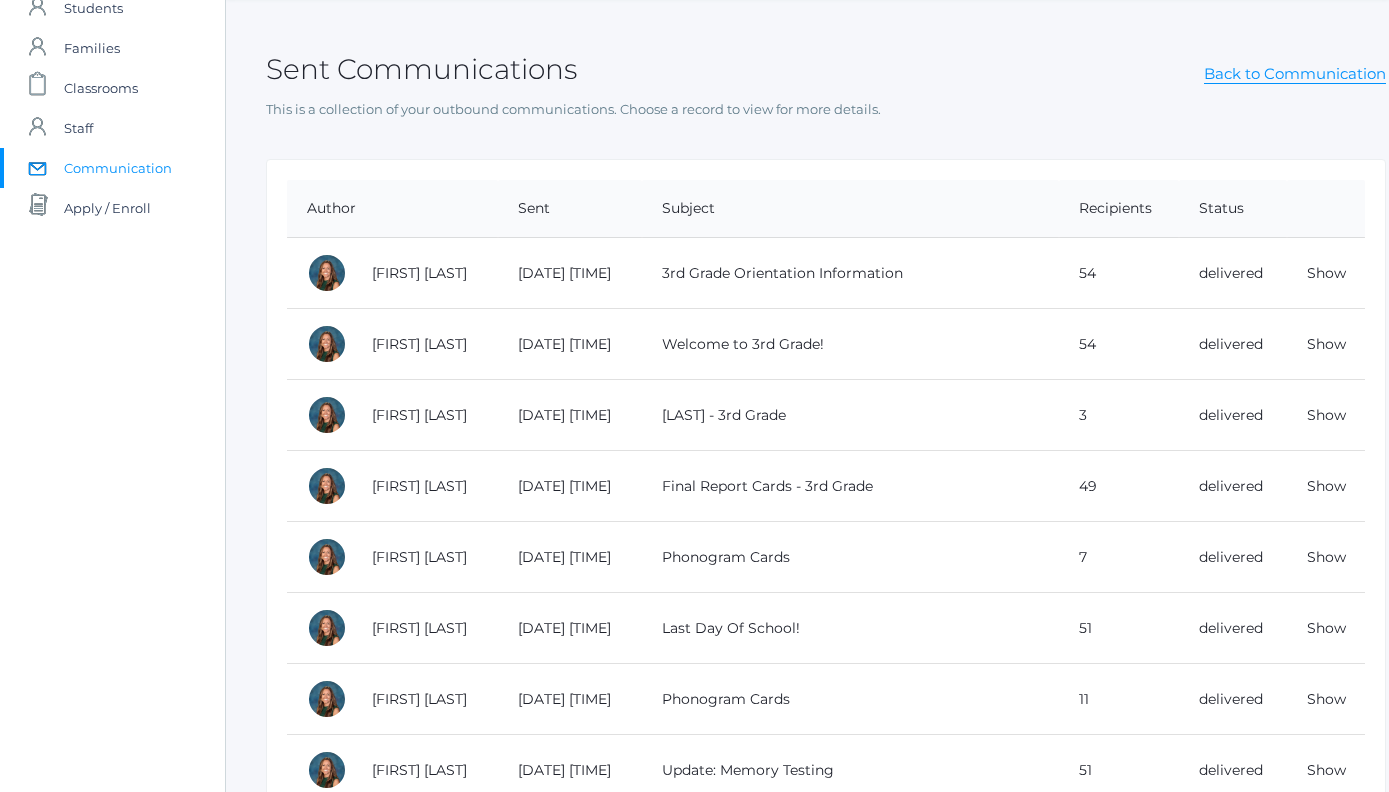 scroll, scrollTop: 75, scrollLeft: 0, axis: vertical 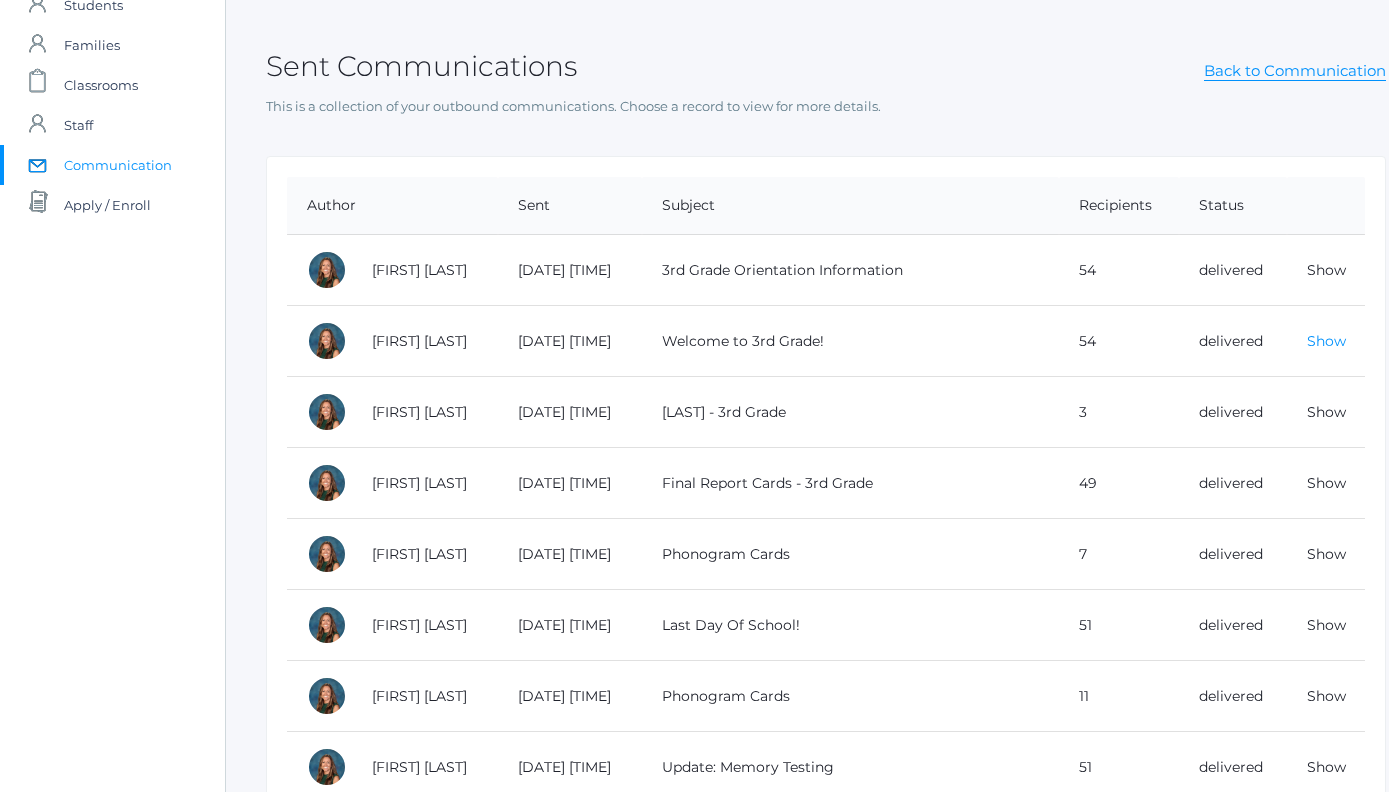 click on "Show" at bounding box center [1326, 341] 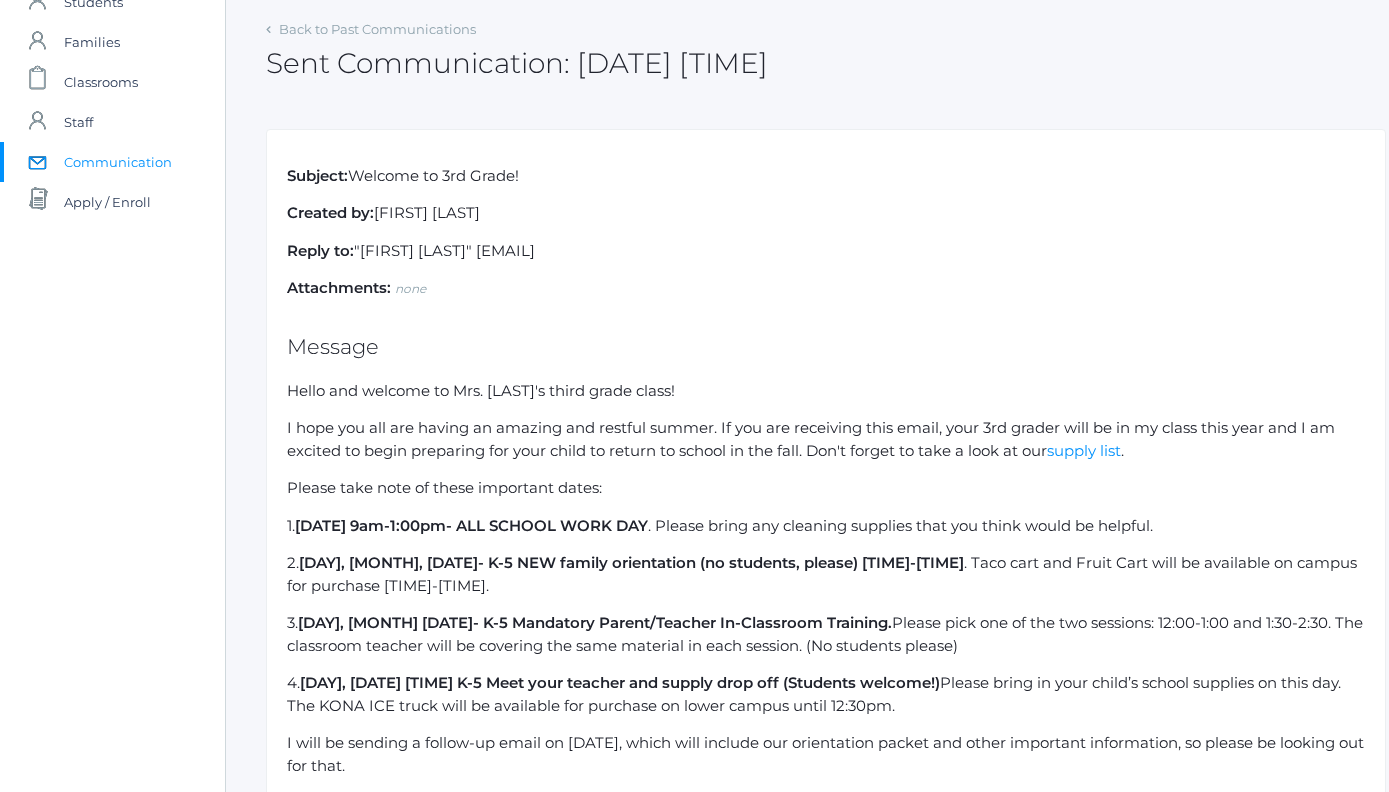 scroll, scrollTop: 287, scrollLeft: 0, axis: vertical 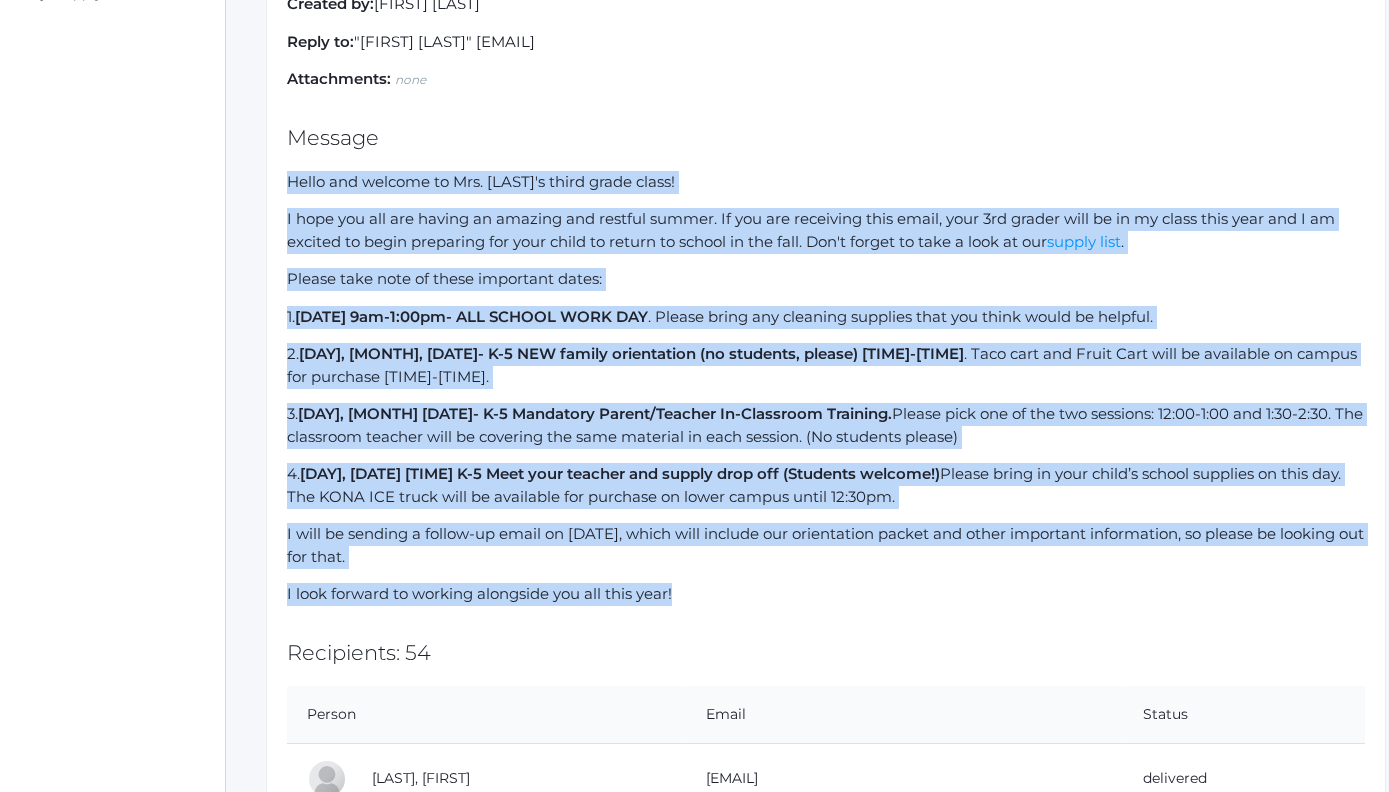 drag, startPoint x: 289, startPoint y: 179, endPoint x: 675, endPoint y: 598, distance: 569.69904 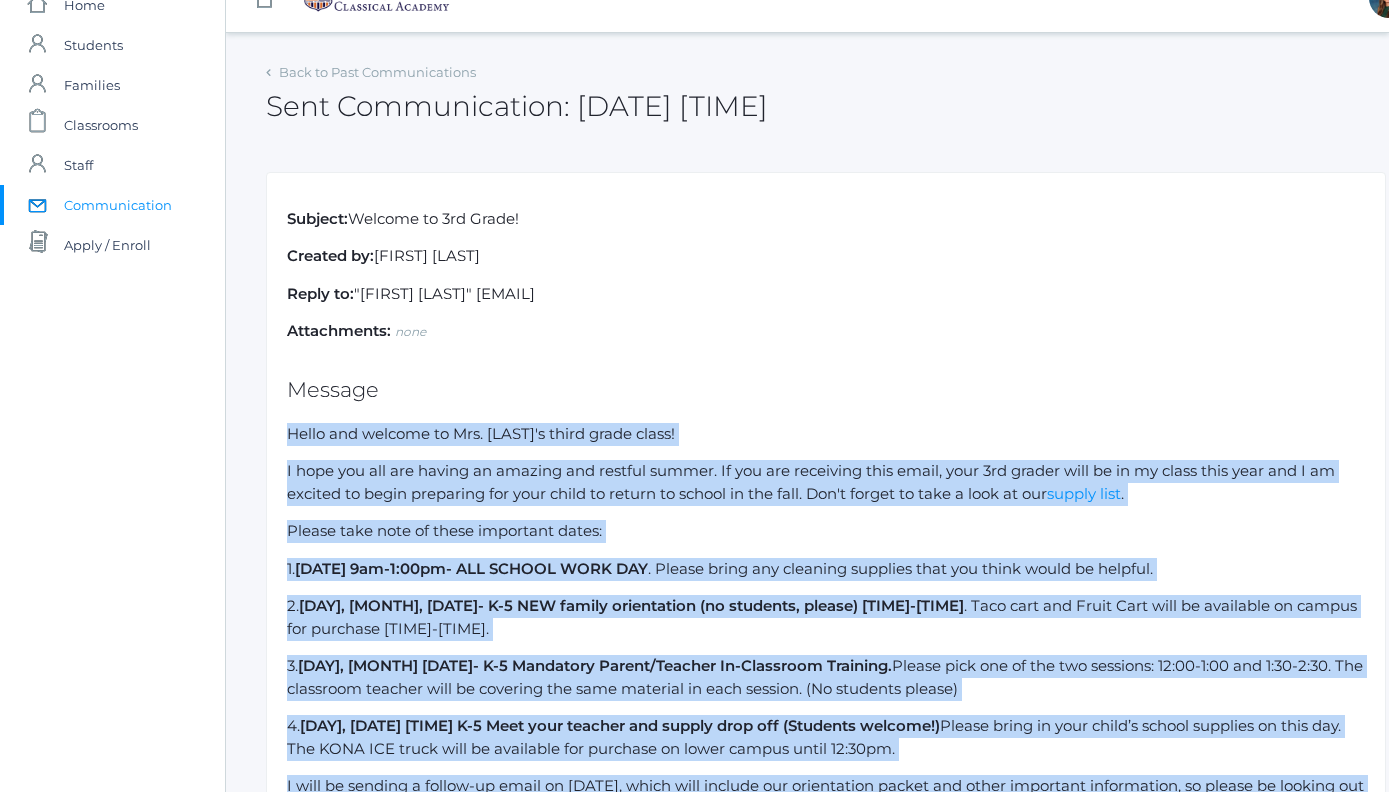 scroll, scrollTop: 0, scrollLeft: 0, axis: both 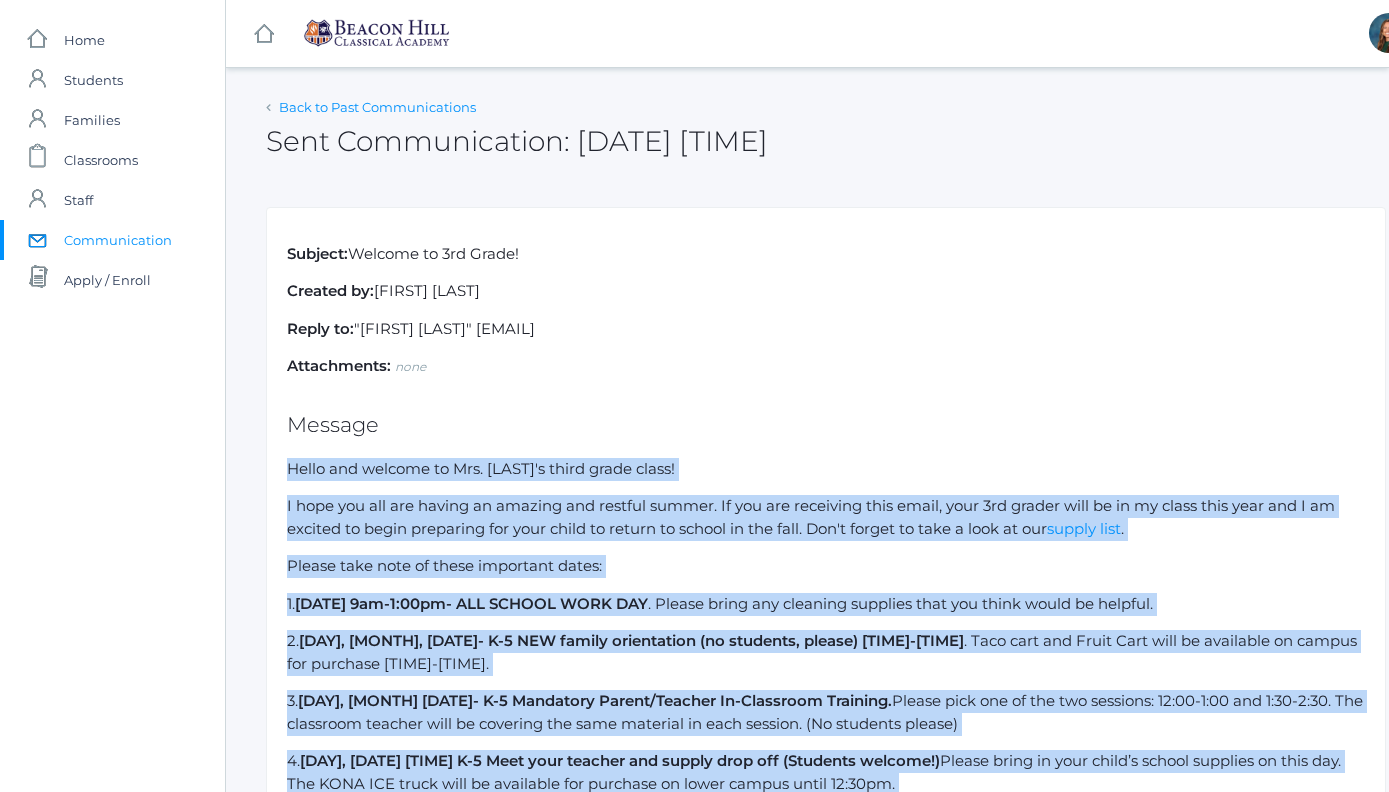 click on "Back to Past Communications" at bounding box center (377, 107) 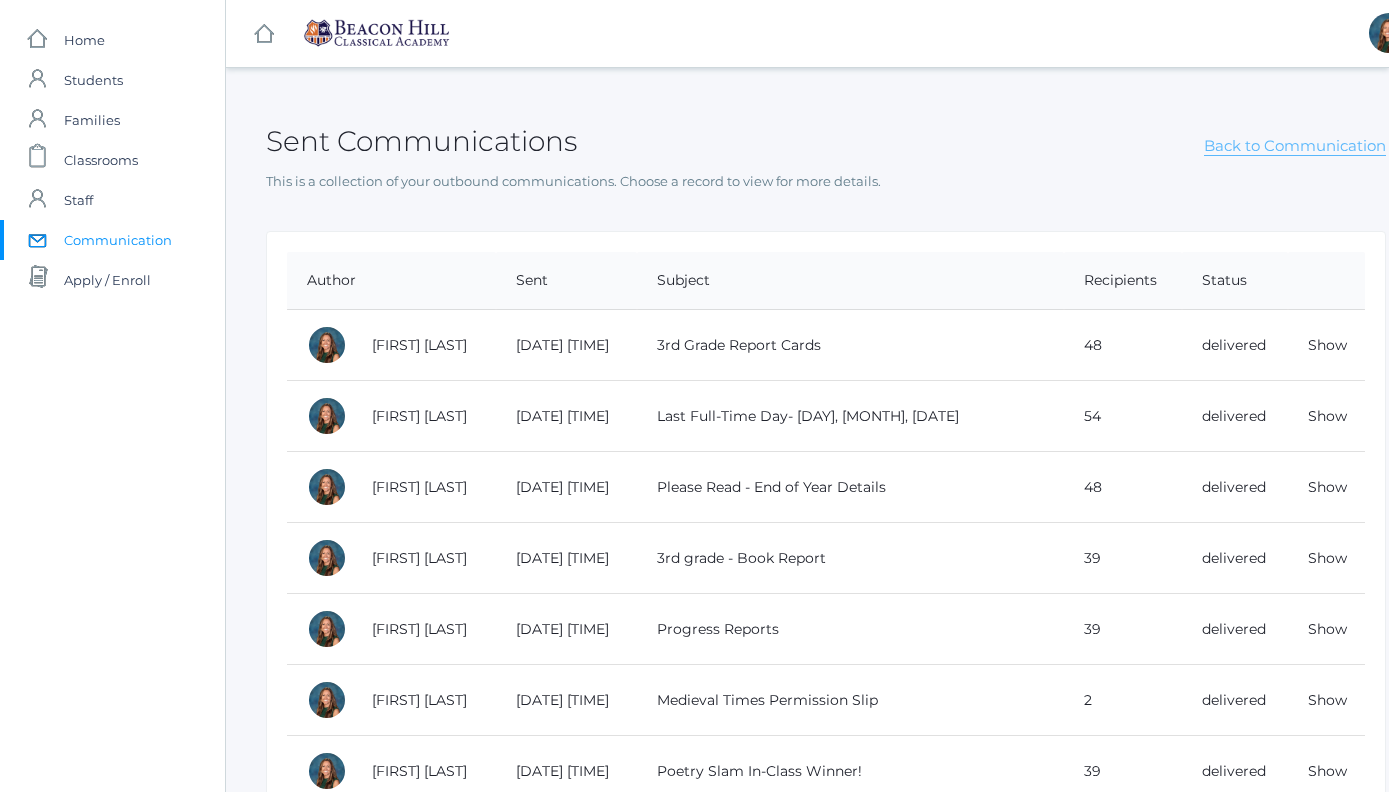 click on "Back to Communication" at bounding box center [1295, 146] 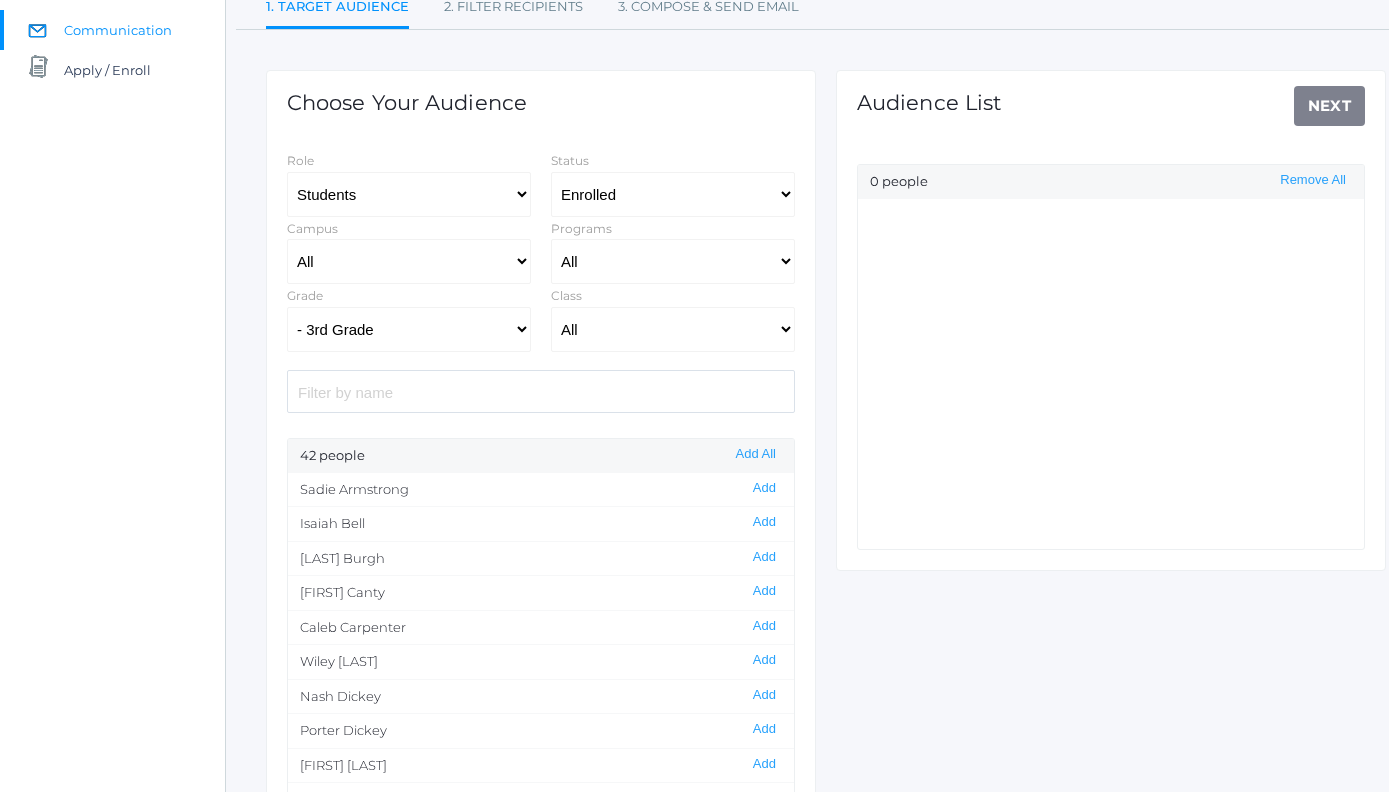 scroll, scrollTop: 227, scrollLeft: 0, axis: vertical 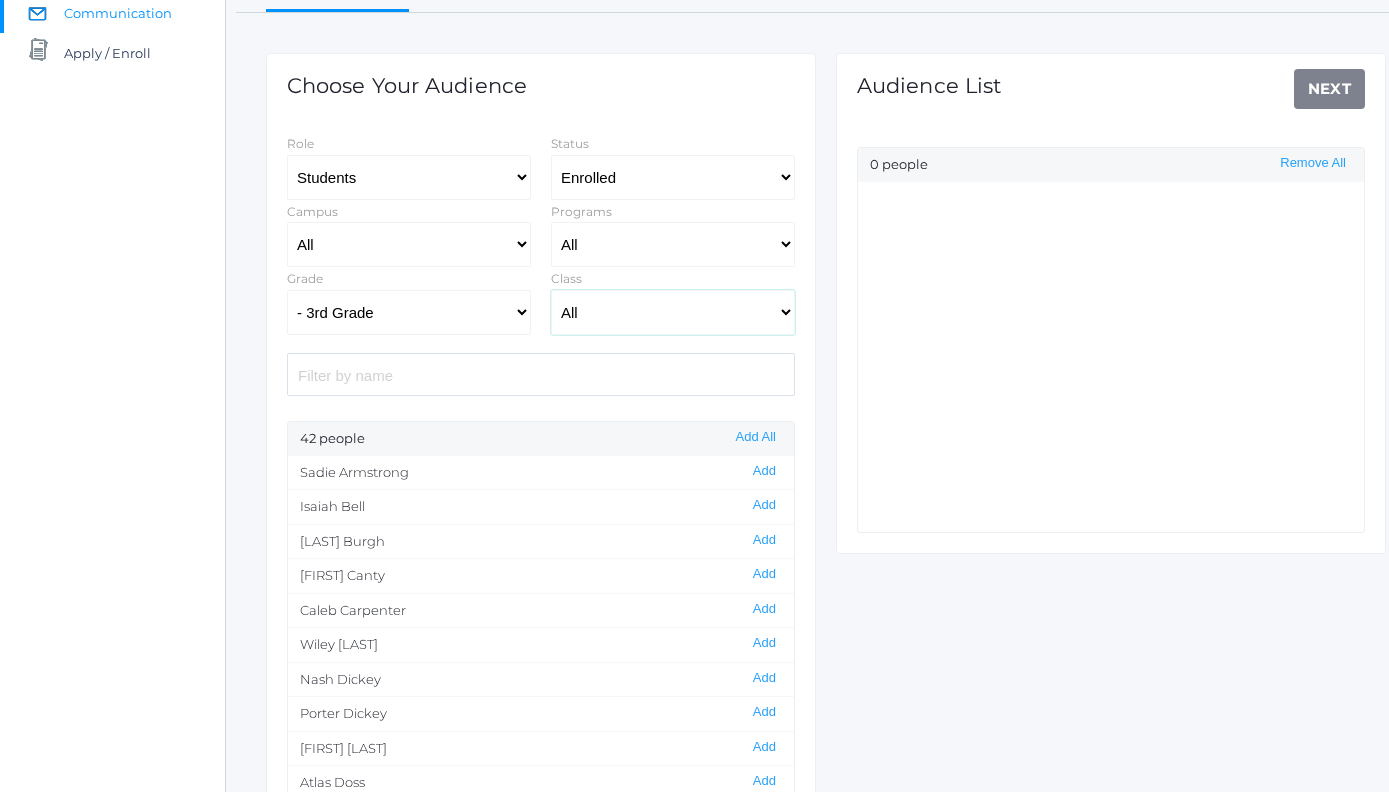 click on "All 01LA - First Grade Barber 01LA - First Grade Watson 02LA - Second Grade Balli 02LA - Second Grade Nicholls 03LA - Third Grade Deutsch 03LA - Third Grade Webster 04LA - Fourth Grade Bradley 04LA - Fourth Grade Chaffin 05ART - Art 5 Bence 05ART - Art 5 Salazar 05CITIZEN - Citizenship and Stewardship 5 Bence 05CITIZEN - Citizenship and Stewardship 5 Salazar 05LA - Language Arts 5 Bence 05LA - Language Arts 5 Salazar 05LATIN - Latin 5 Bence 05LATIN - Latin 5 Salazar 05MATH - Mathematics 5 Bence 05MATH - Mathematics 5 Salazar 05SCI - Science 5 Bence 05SCI - Science 5 Salazar 05SOCS - Social Studies 5 Bence 05SOCS - Social Studies 5 Salazar 06ART - Art 6 06DISC - Discipleship 6 Boys 06DISC - Discipleship 6 Girls 06FT - 06 Full Time Music 06FT - 6th Full Time Academic Lab 06FT - 6th Full Time Comp/Lit 06FT - 6th Full Time History 6 06FT - 6TH Full Time History Tuesday 06FT - 6th Full Time Latin 6 06FT - 6TH Full Time Lit/Comp Tuesday 06FT - 6th Full Time Math 6 06FT - 6th Full Time P.E. 06LATIN - Latin 6" 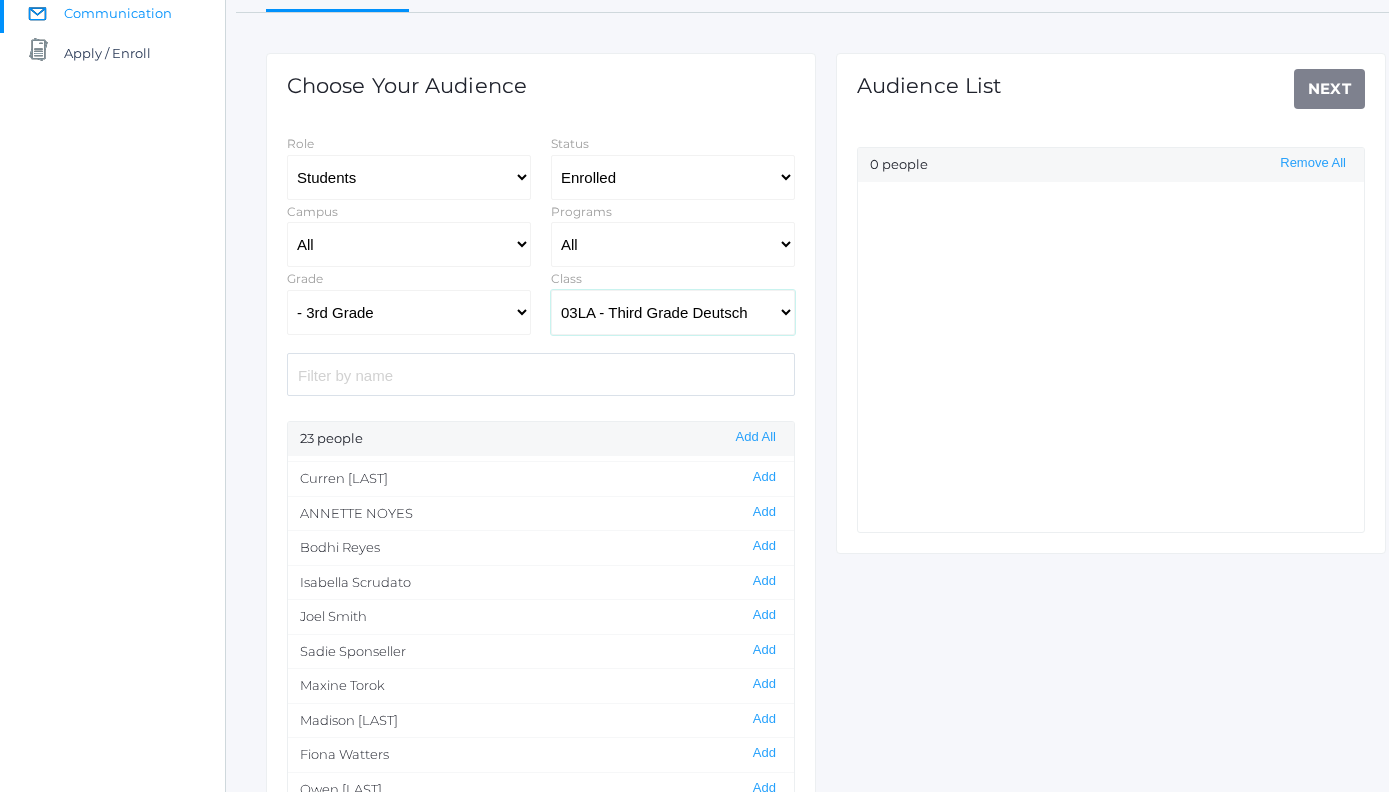 scroll, scrollTop: 0, scrollLeft: 0, axis: both 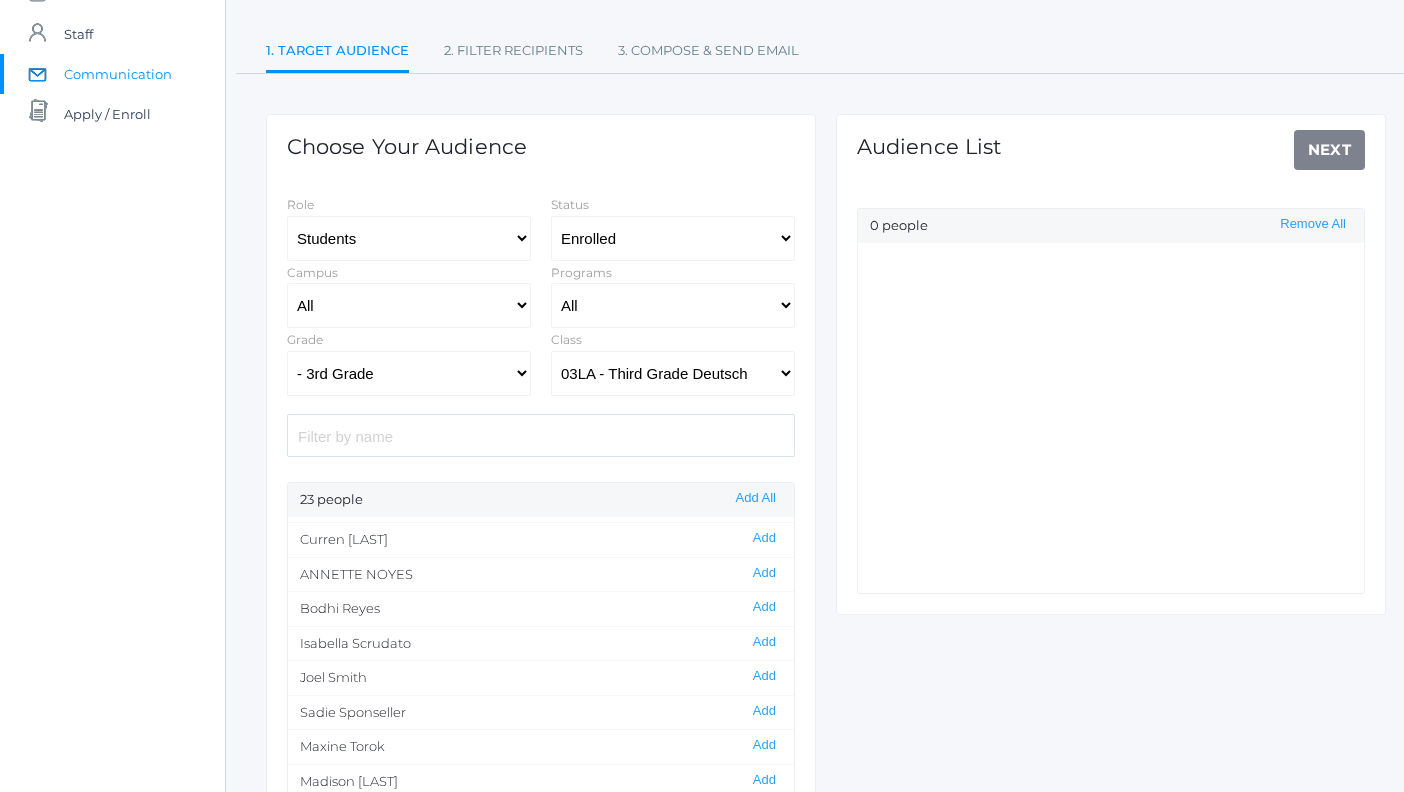 click on "Audience List Next 0   people Remove All" 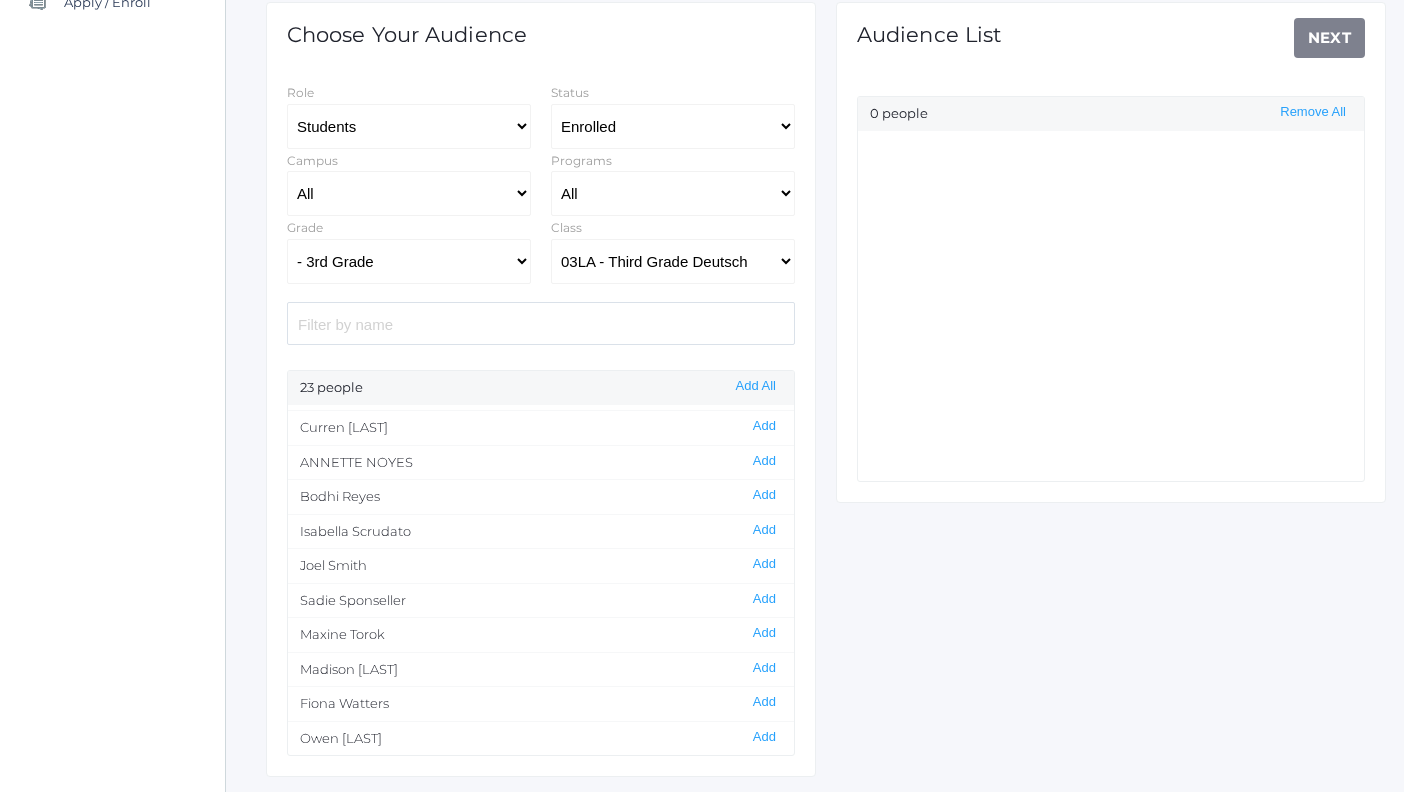 scroll, scrollTop: 269, scrollLeft: 0, axis: vertical 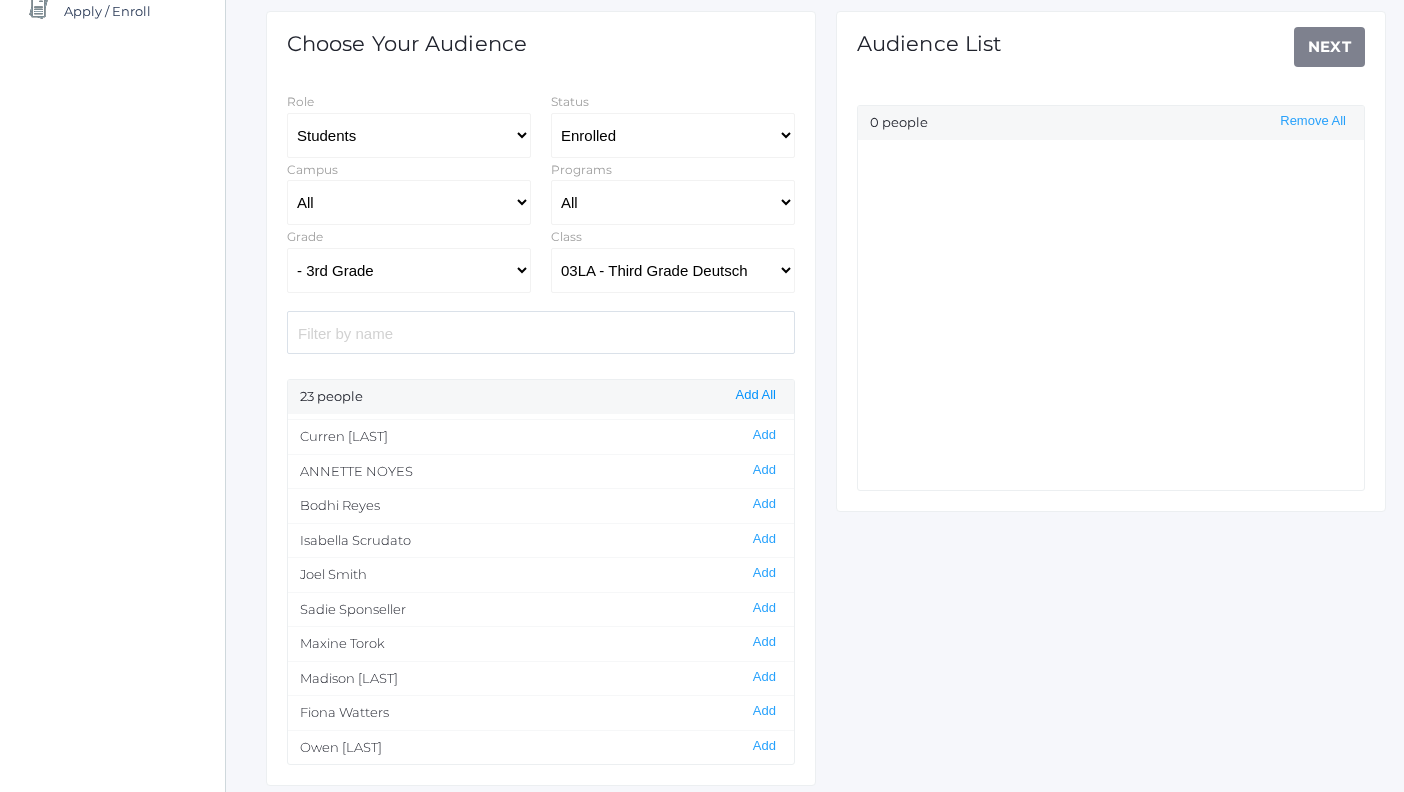click on "Add All" 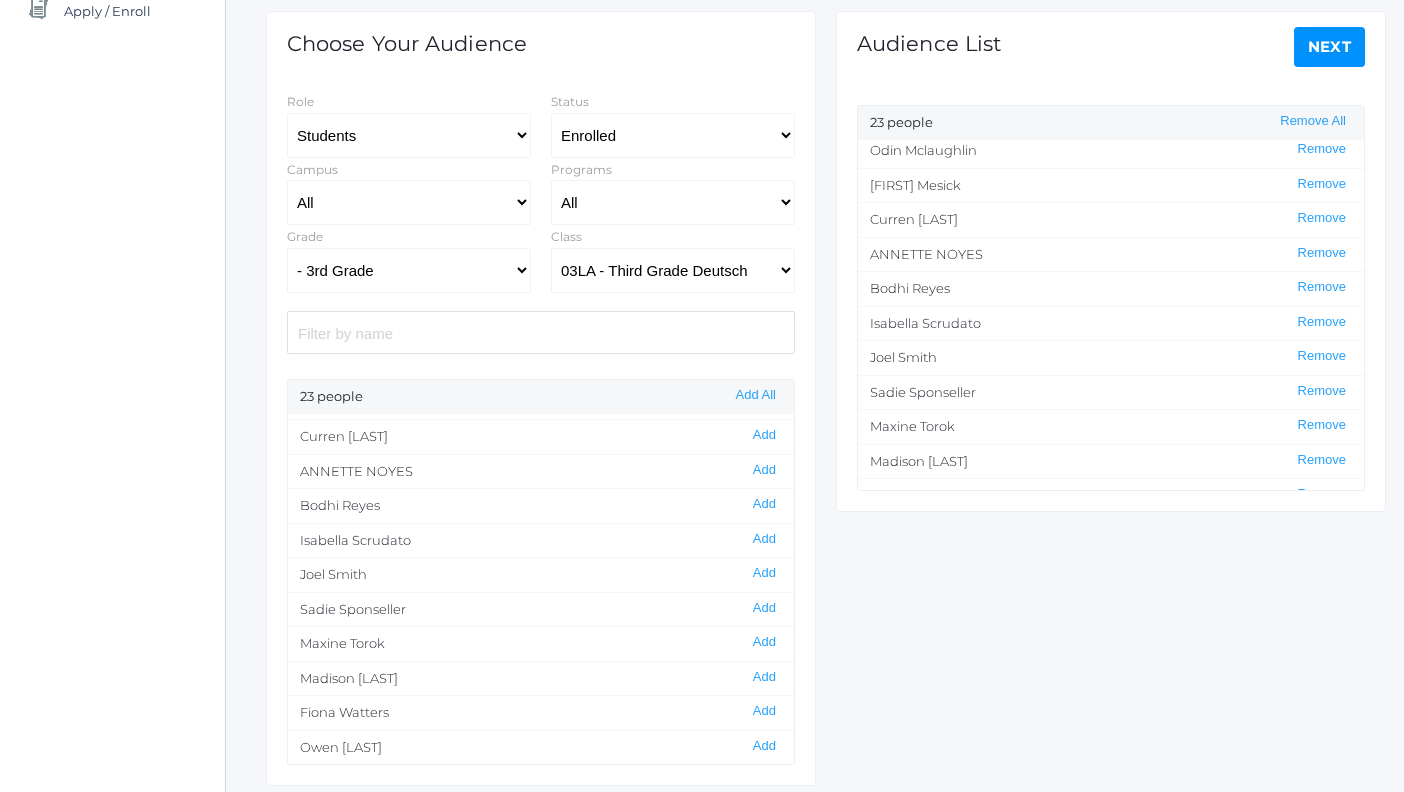 scroll, scrollTop: 393, scrollLeft: 0, axis: vertical 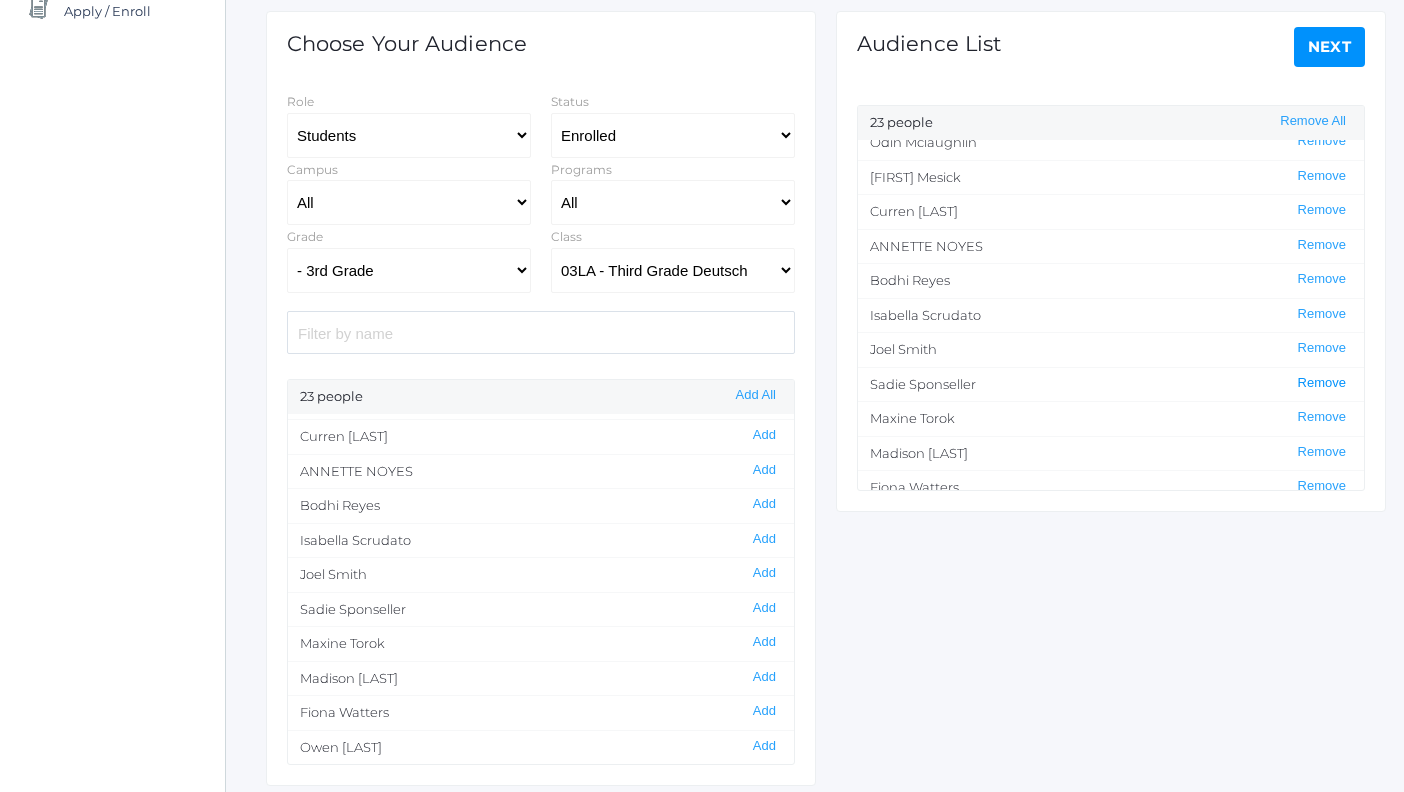 click on "Remove" 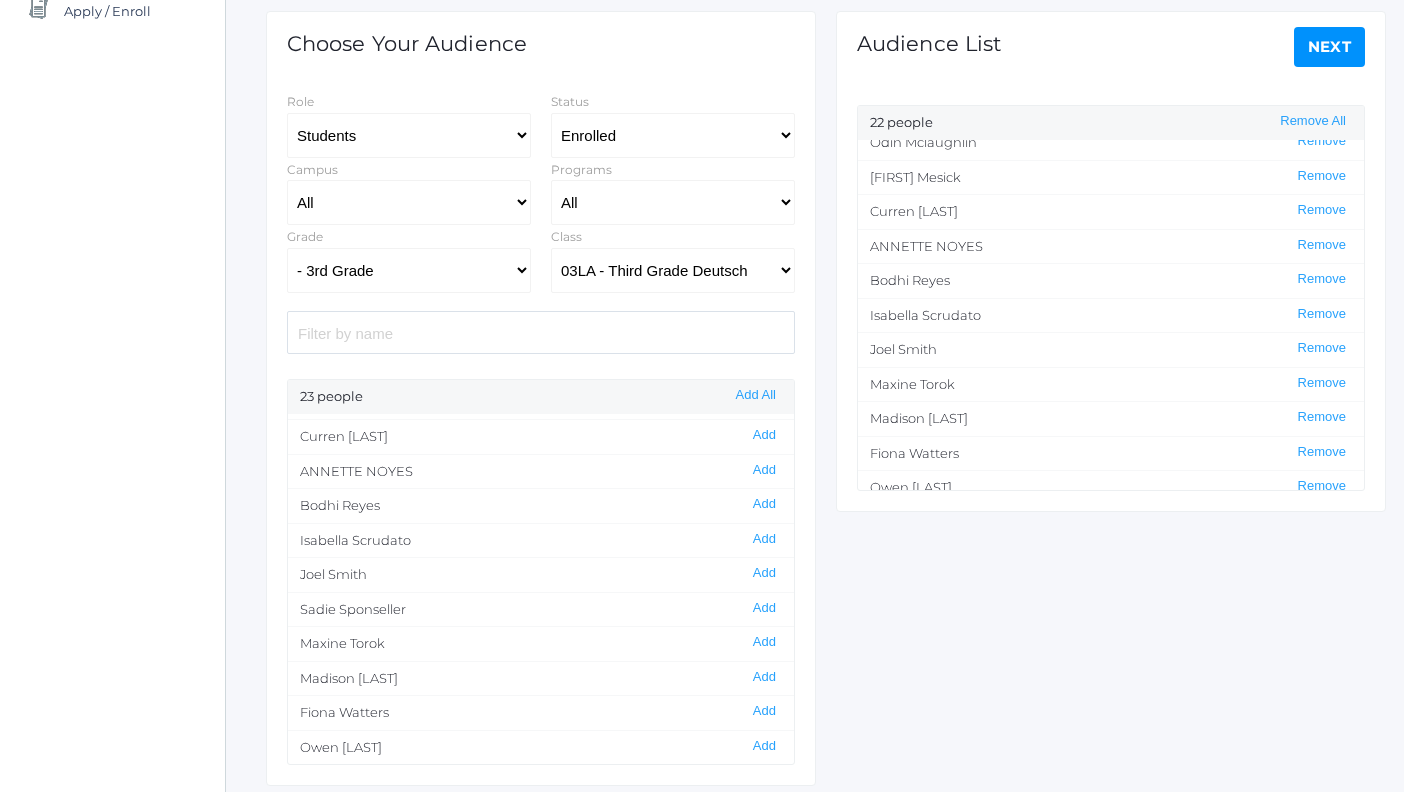 click on "Next" 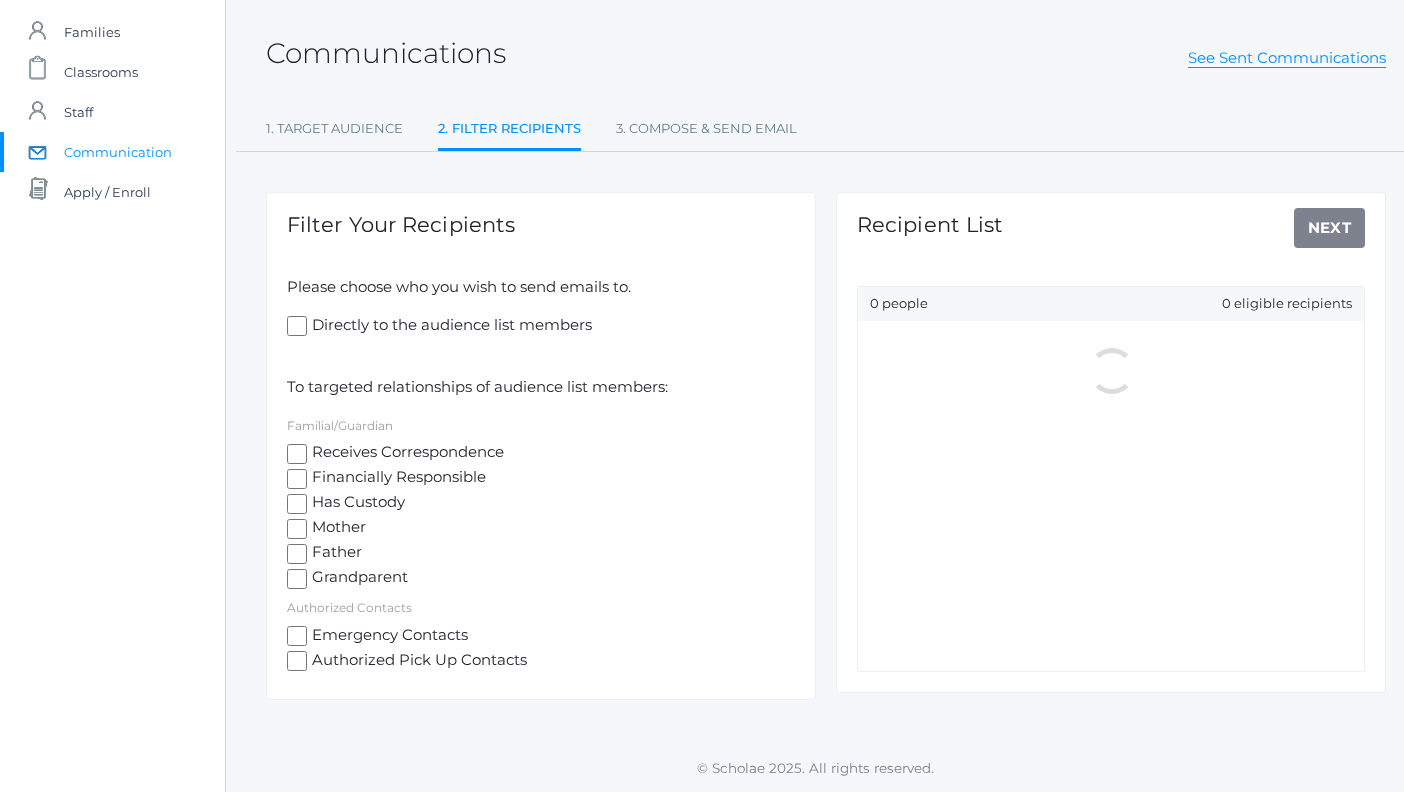 scroll, scrollTop: 0, scrollLeft: 0, axis: both 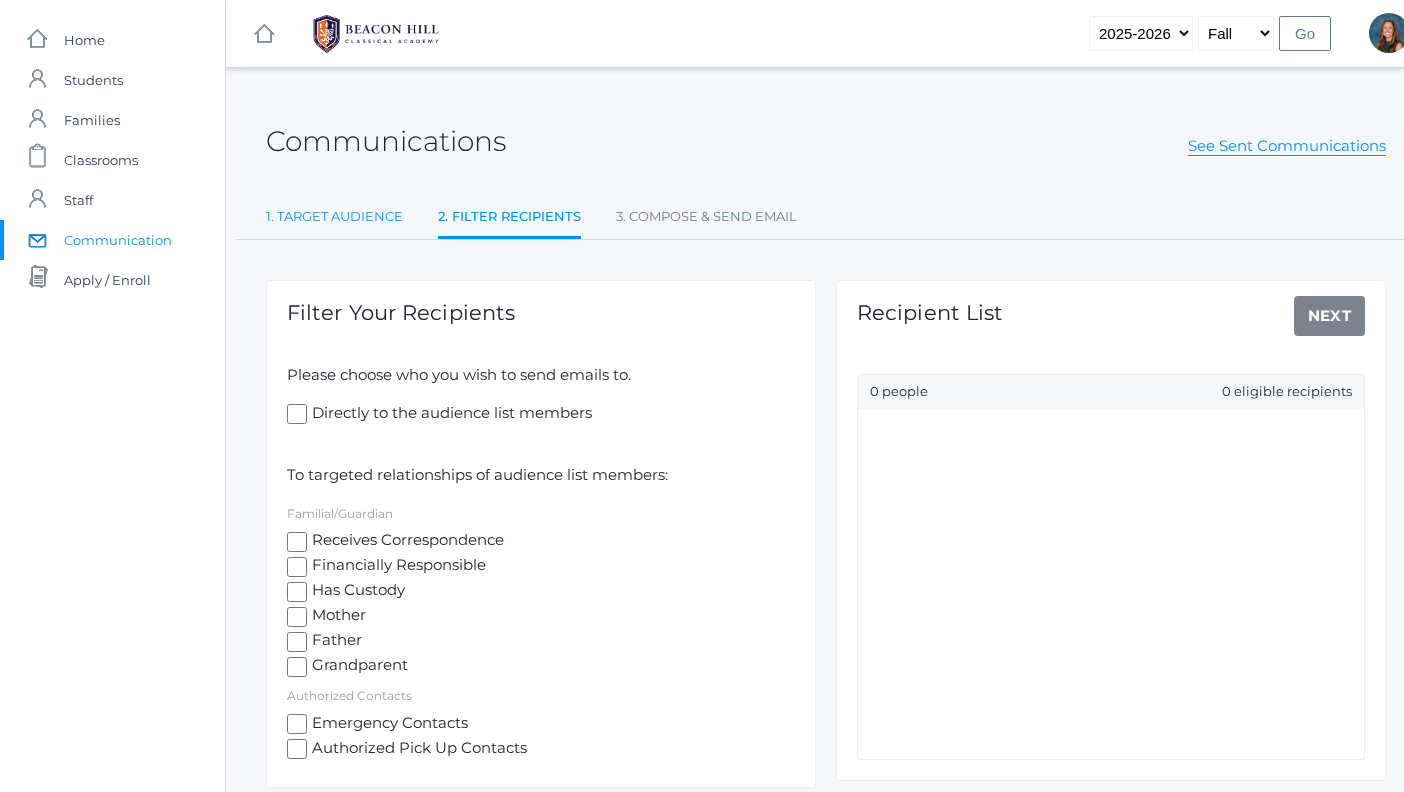 click on "1. Target Audience" 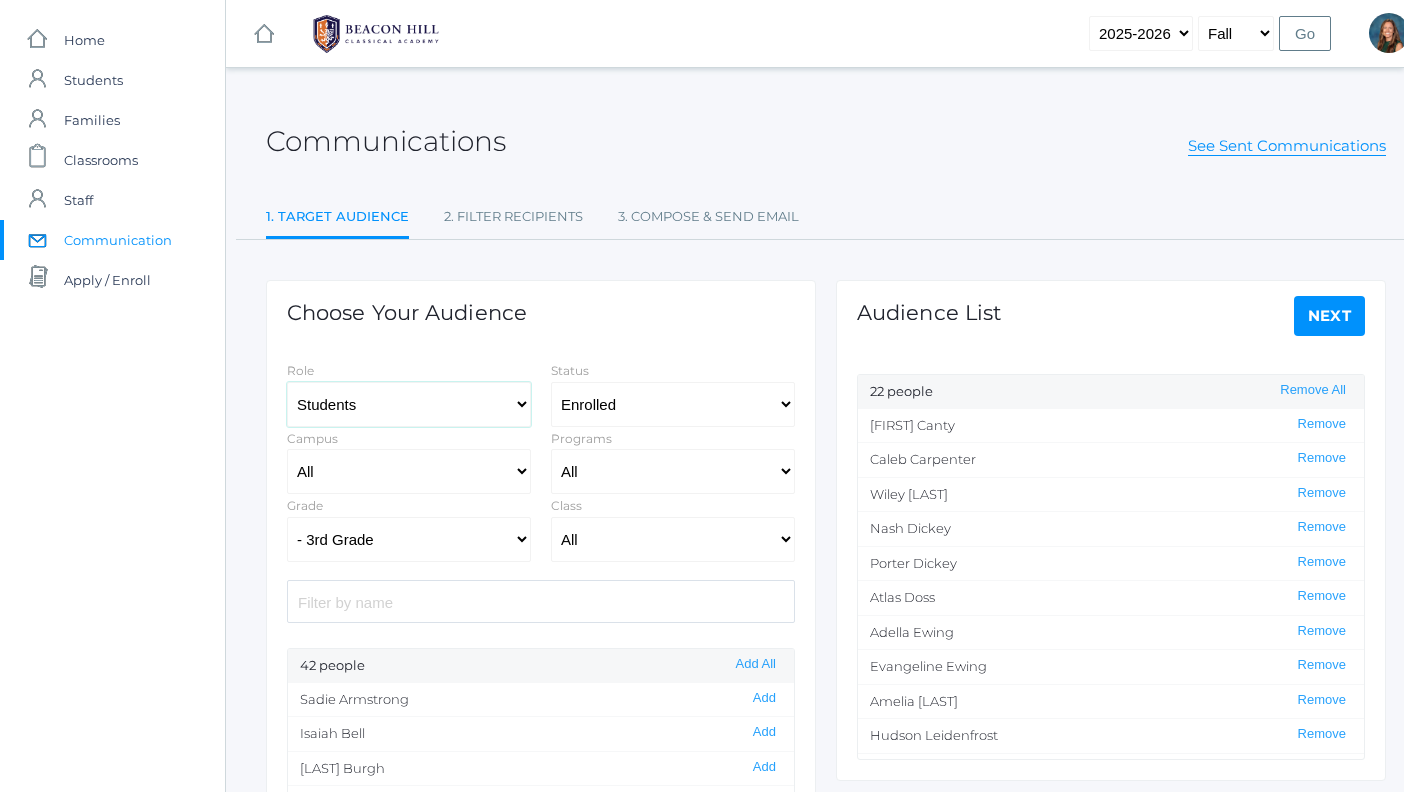 click on "Students Staff" 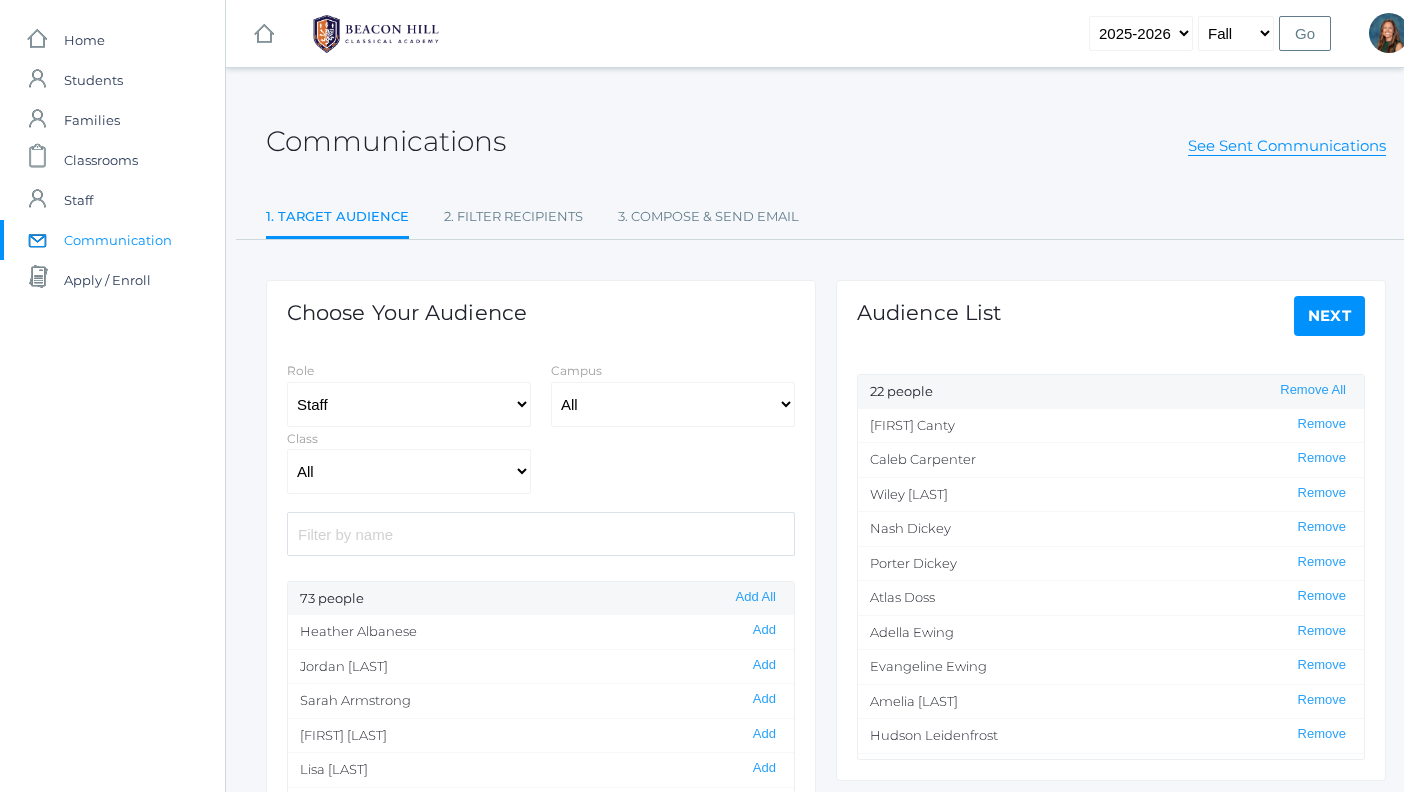 click 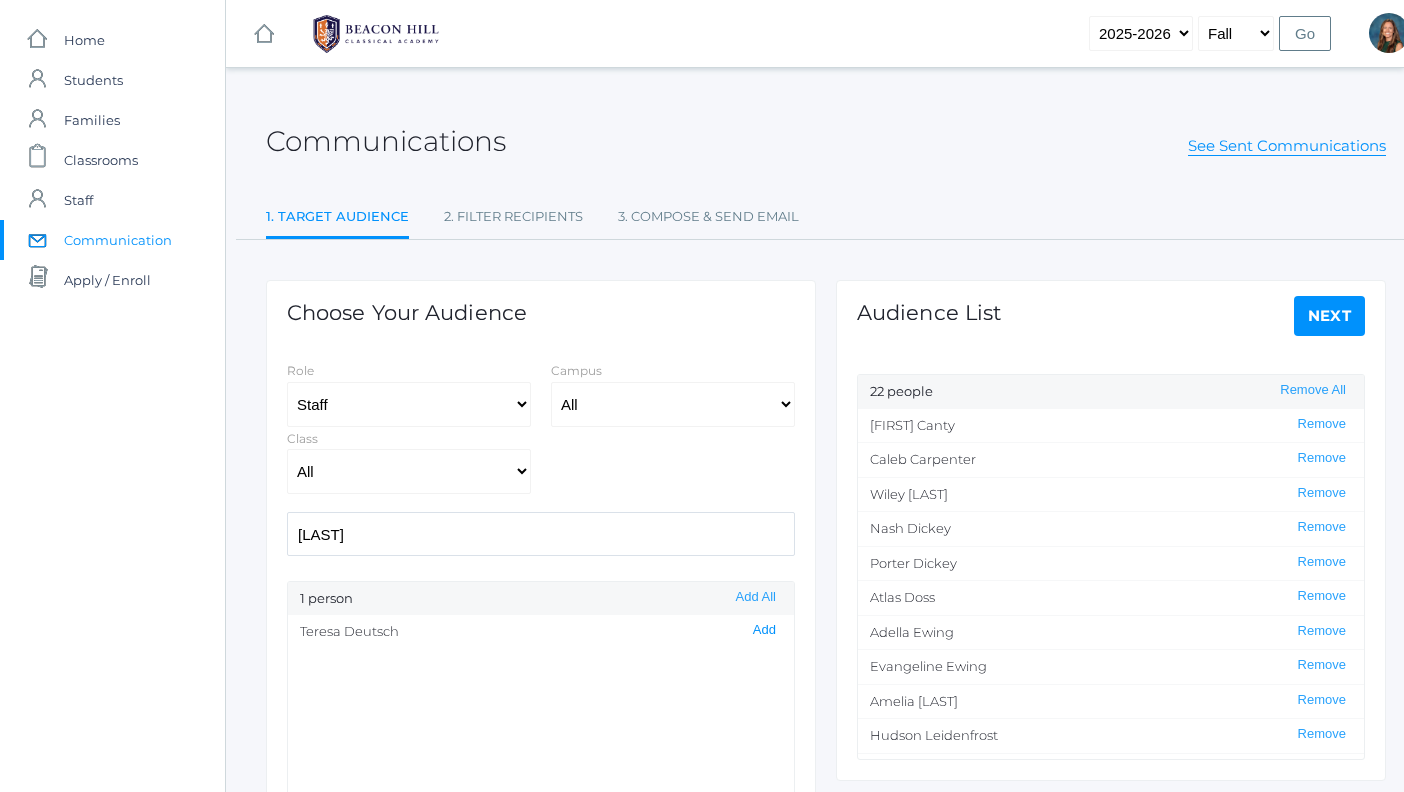 type on "[LAST]" 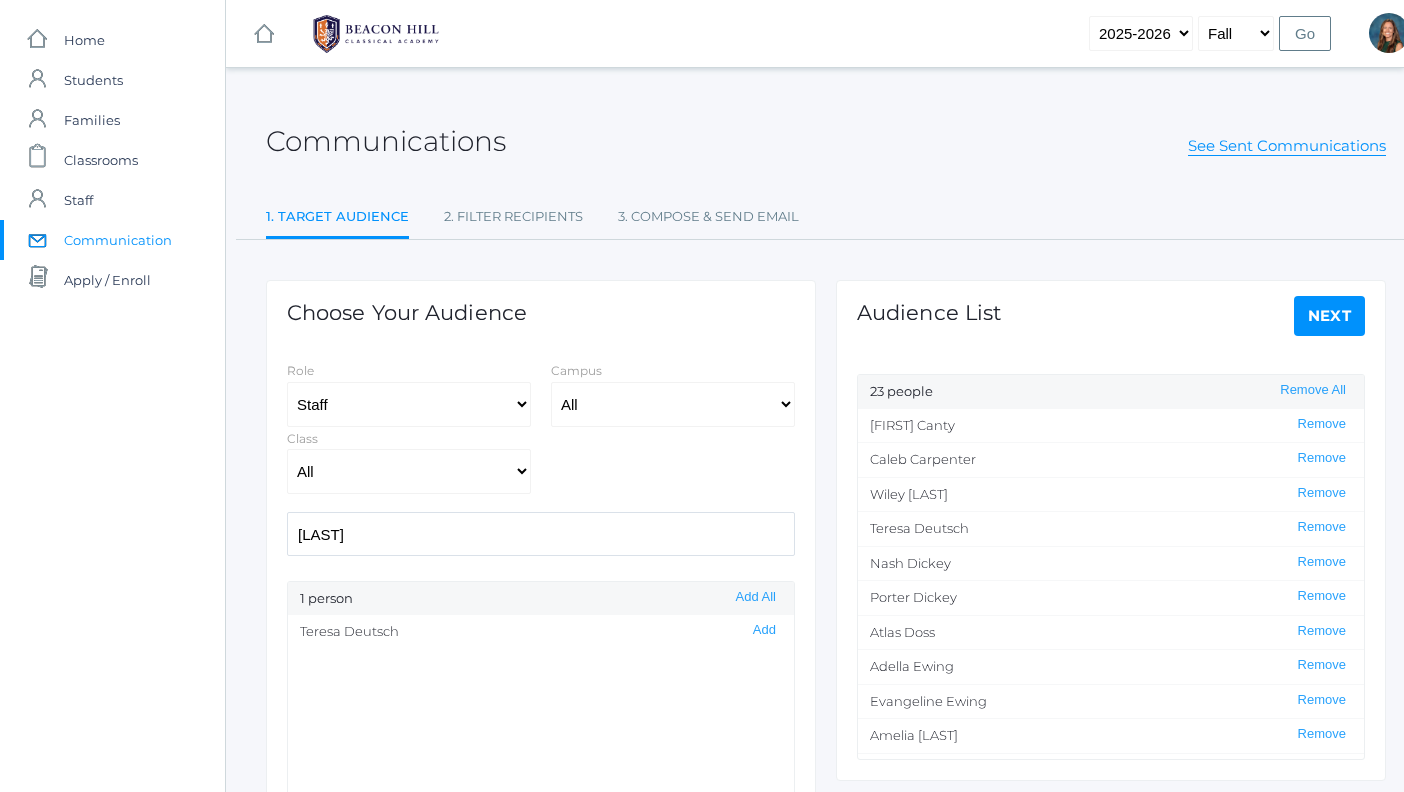click on "Next" 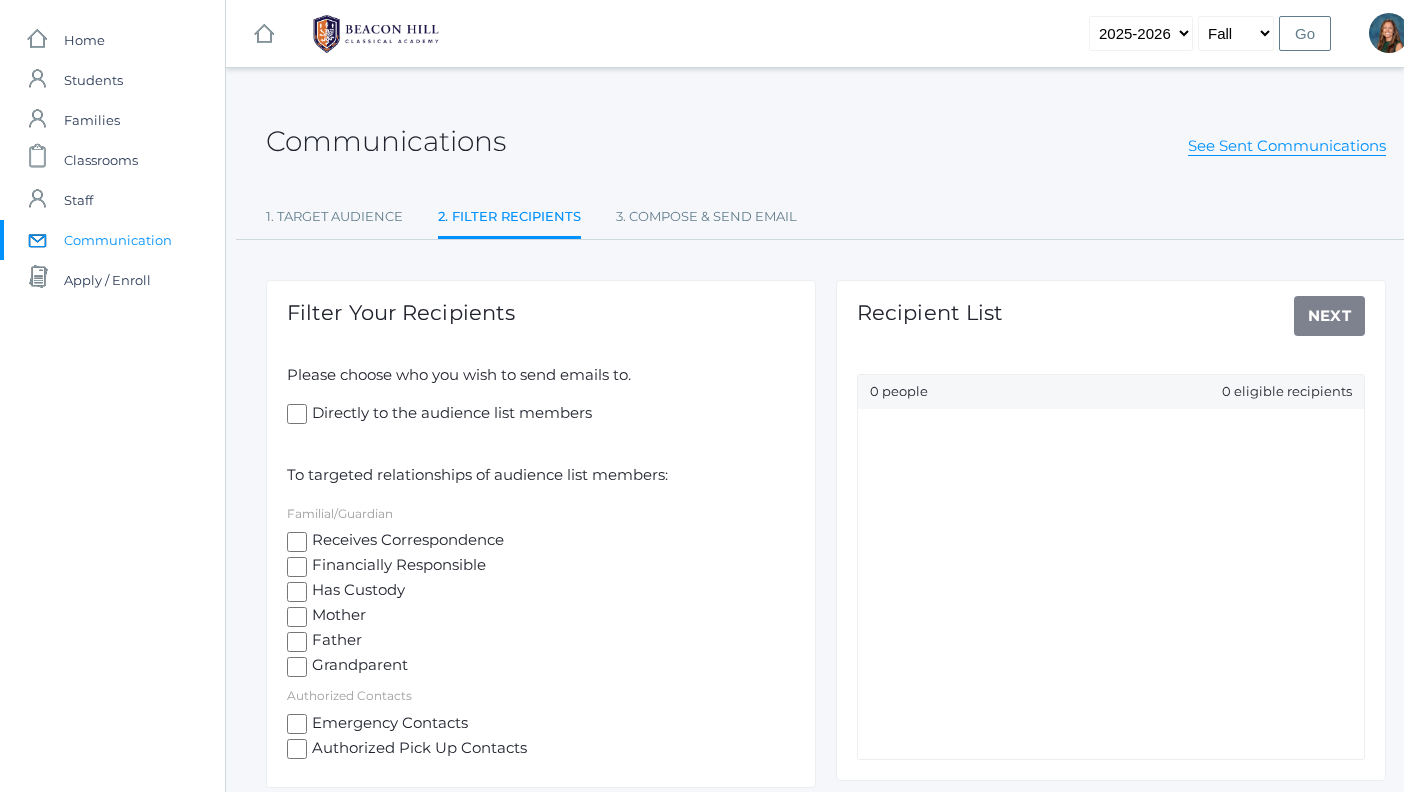 click on "Directly to the audience list members" 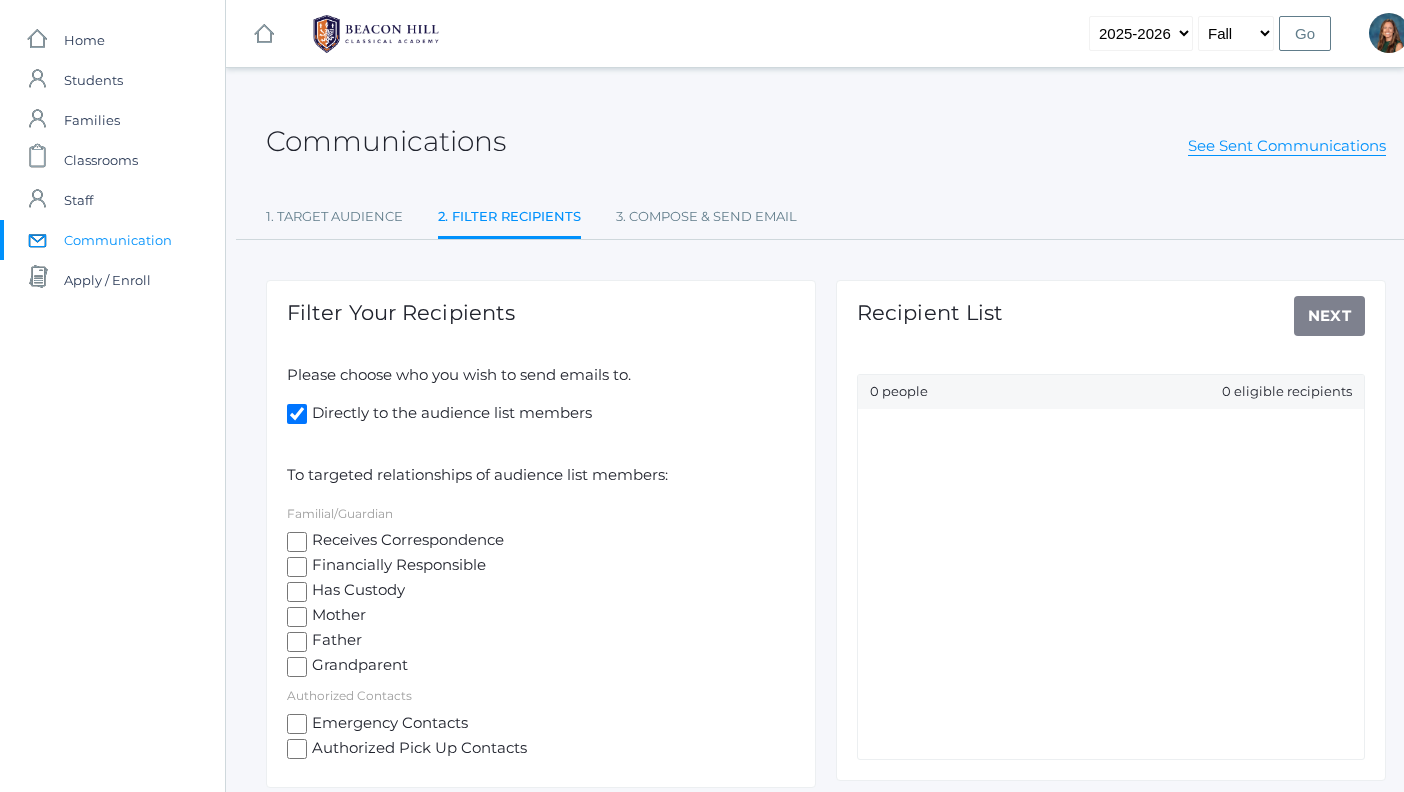 checkbox on "true" 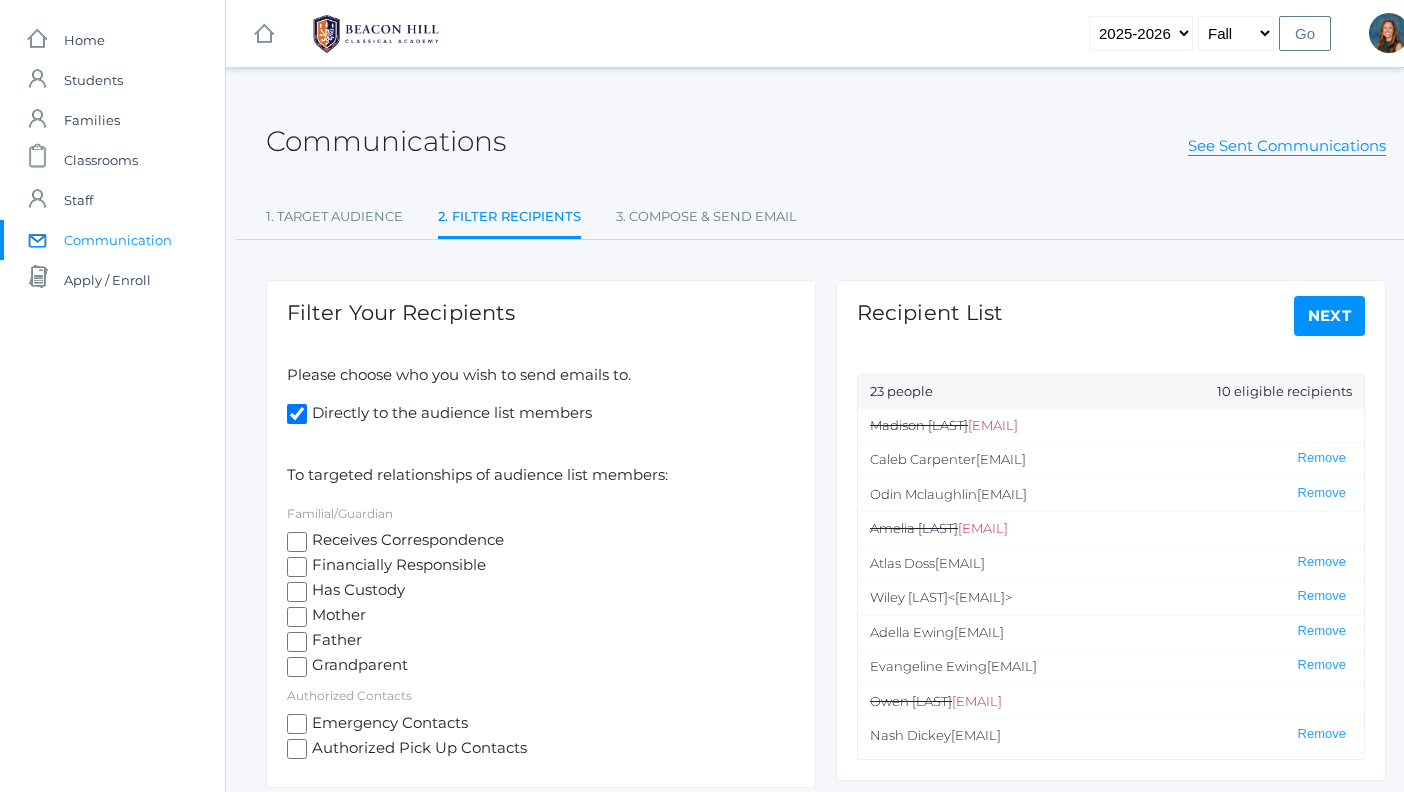click on "Receives Correspondence" 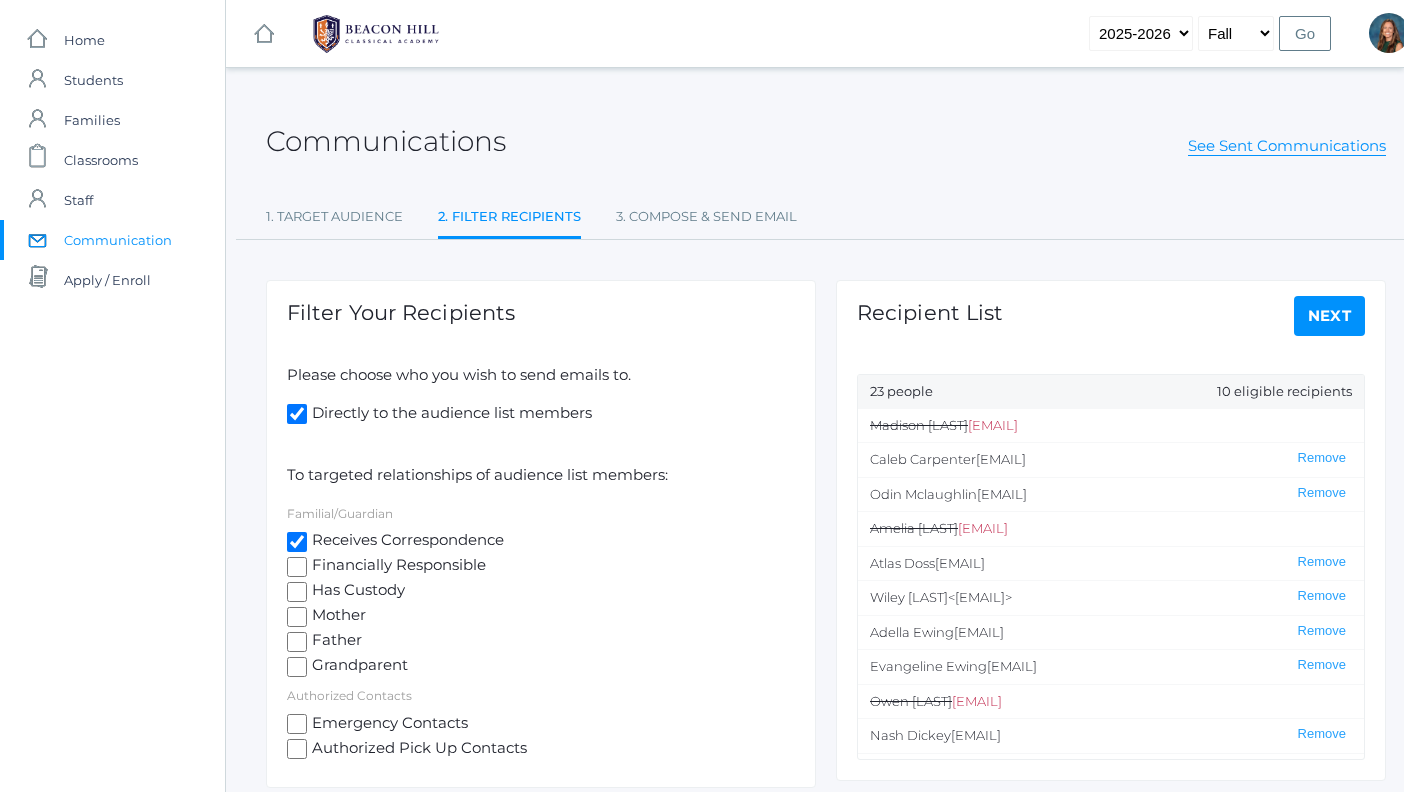 checkbox on "true" 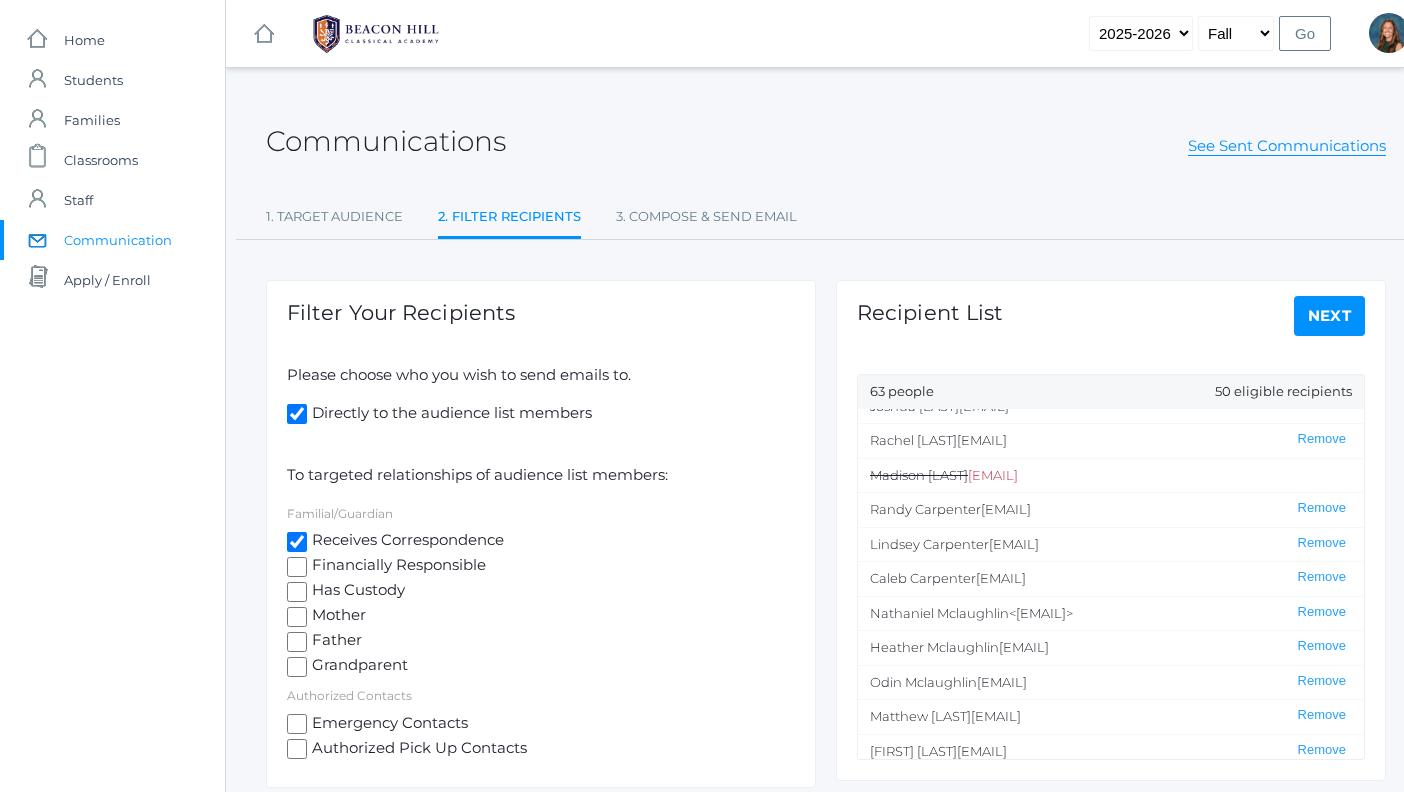 scroll, scrollTop: 0, scrollLeft: 0, axis: both 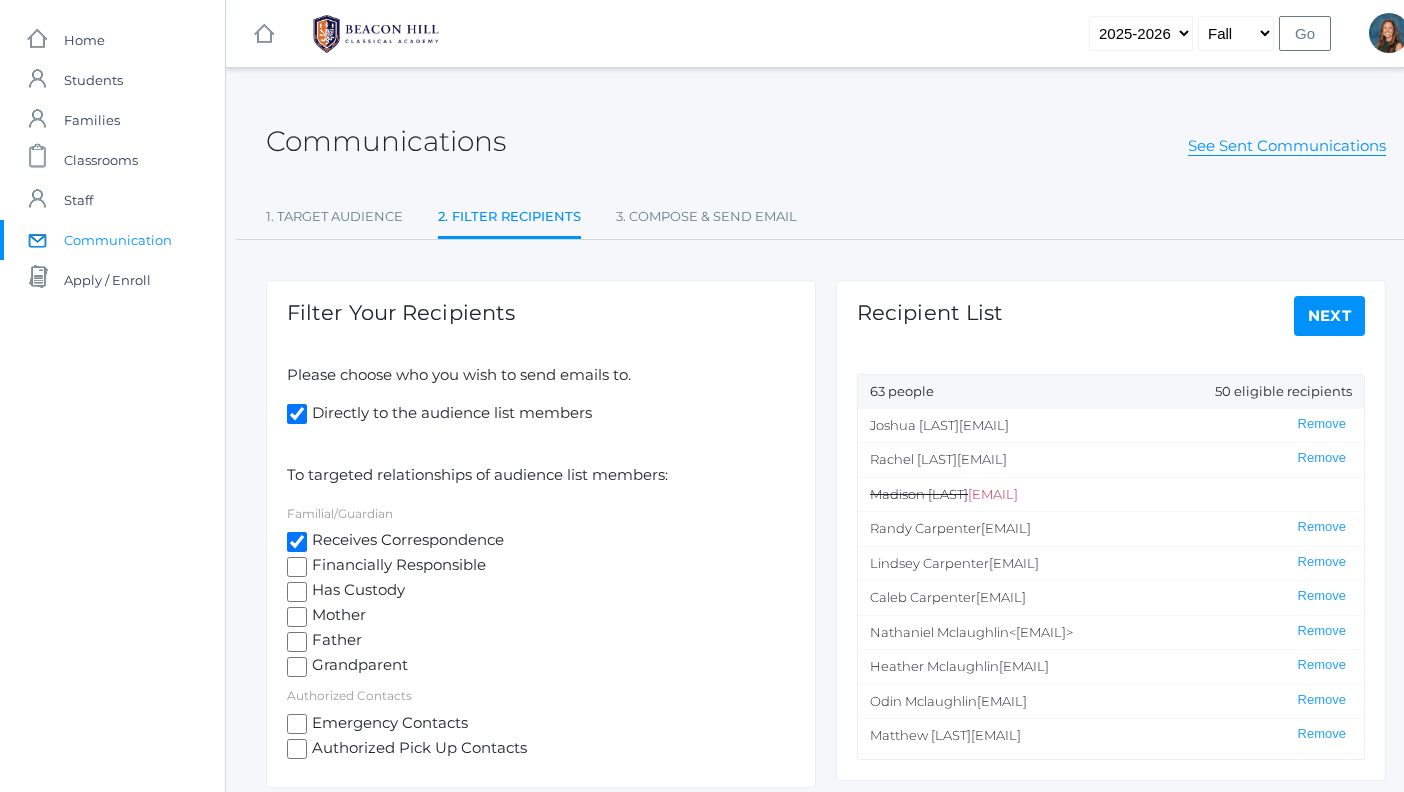 click on "Next" 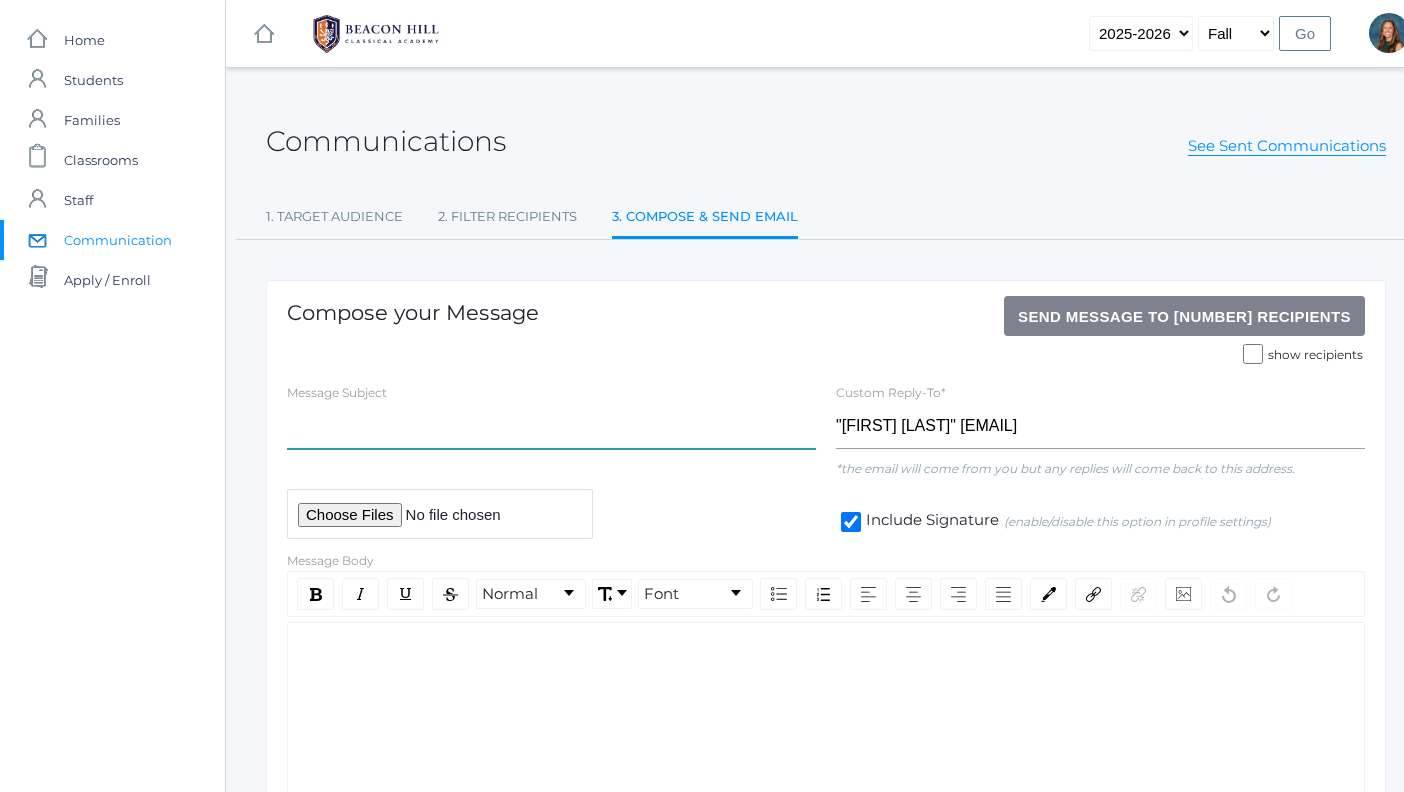 click 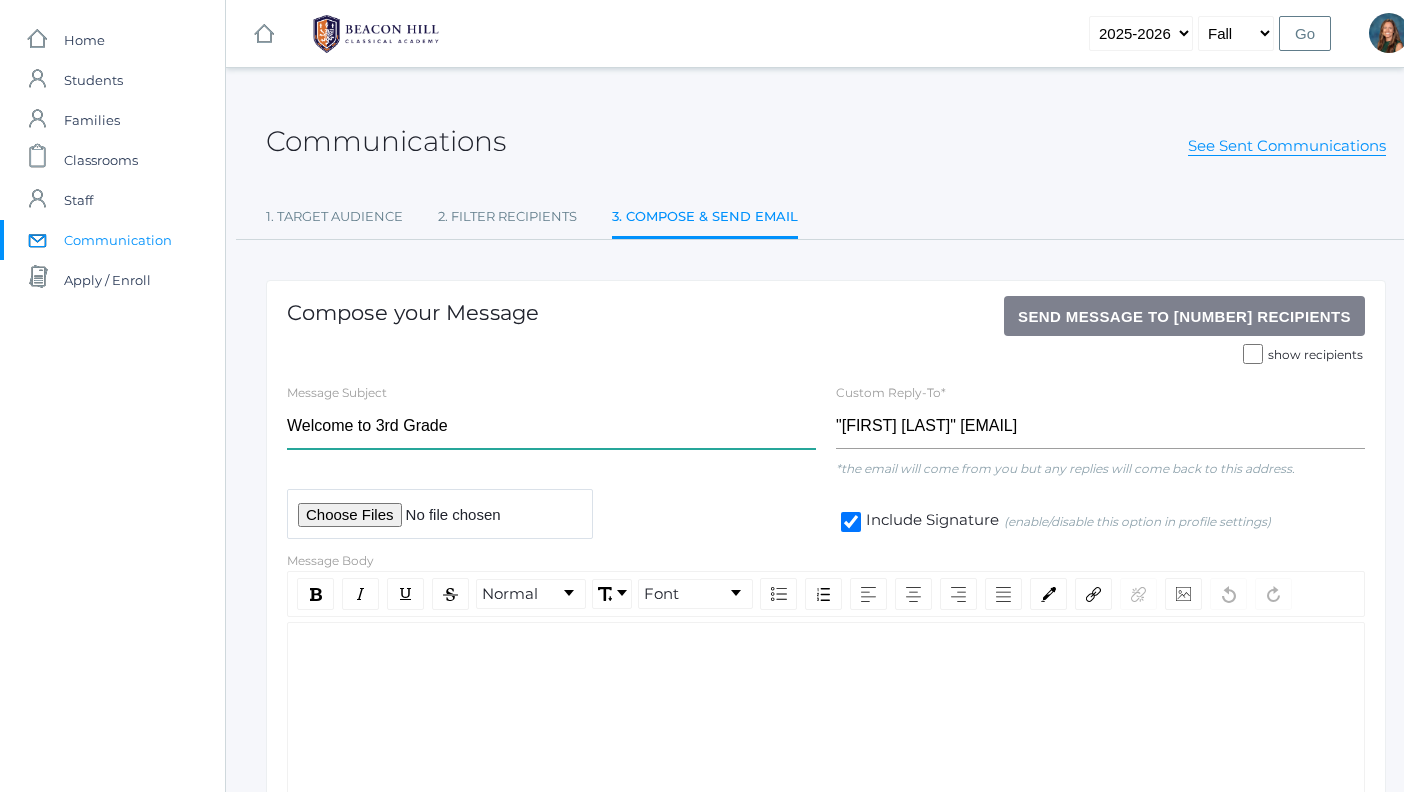 type on "Welcome to 3rd Grade" 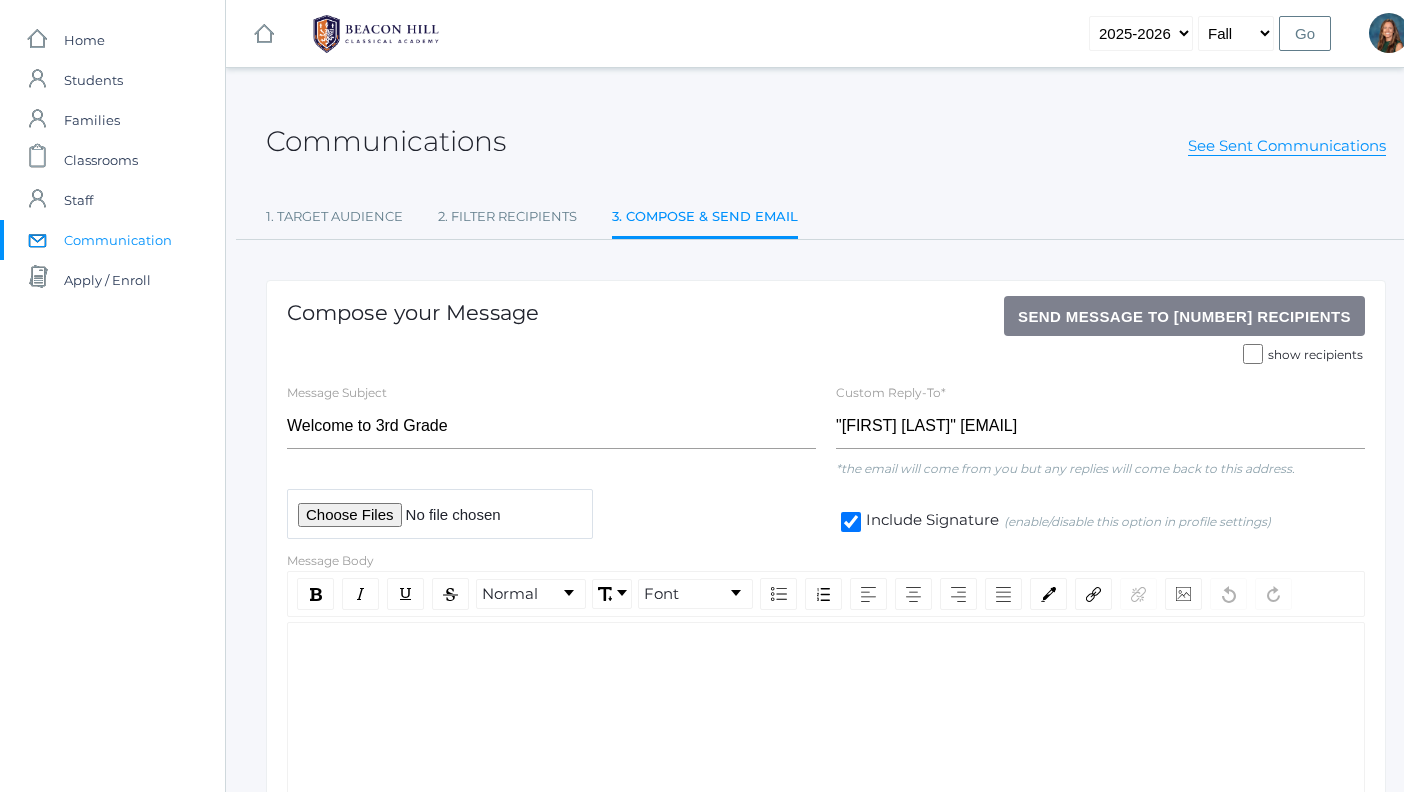 click 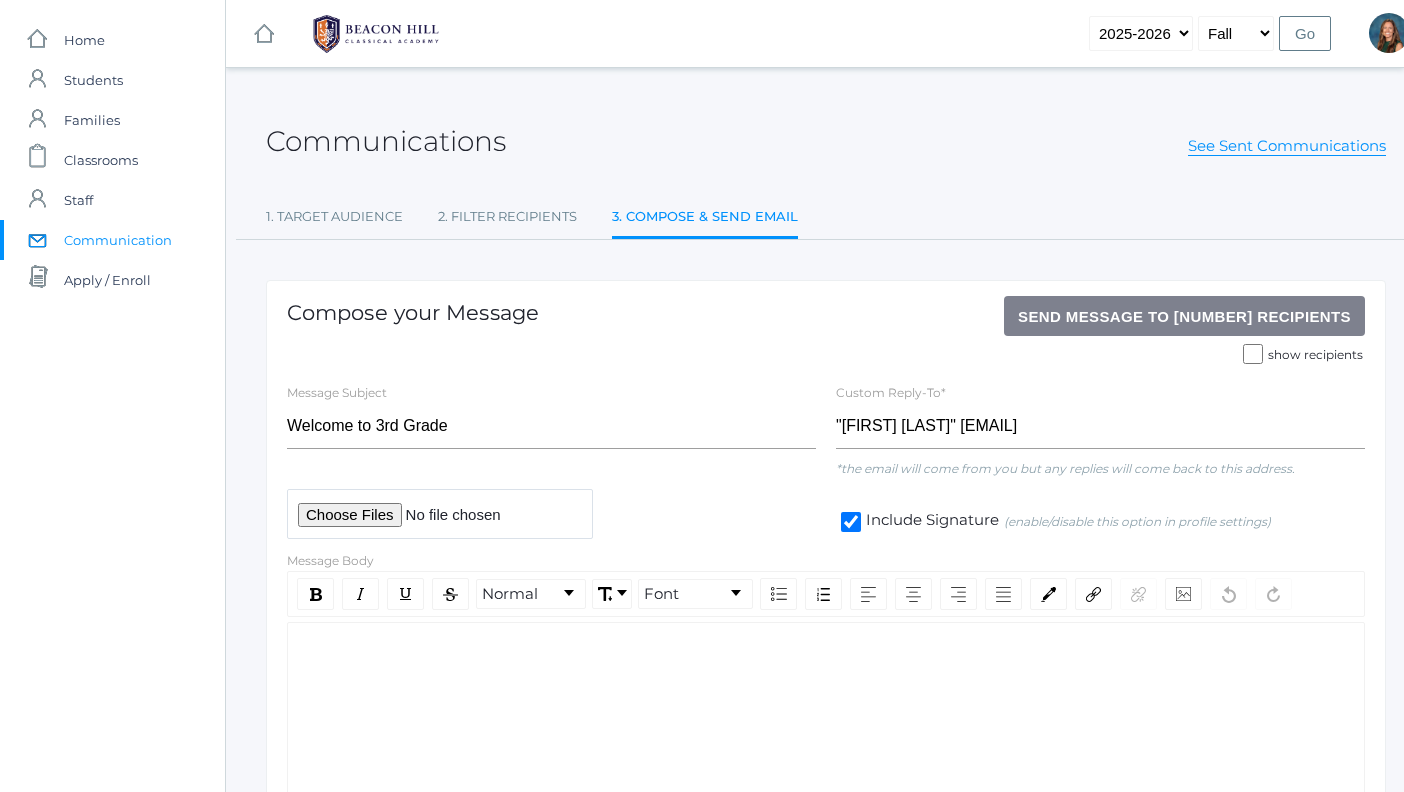 scroll, scrollTop: 208, scrollLeft: 0, axis: vertical 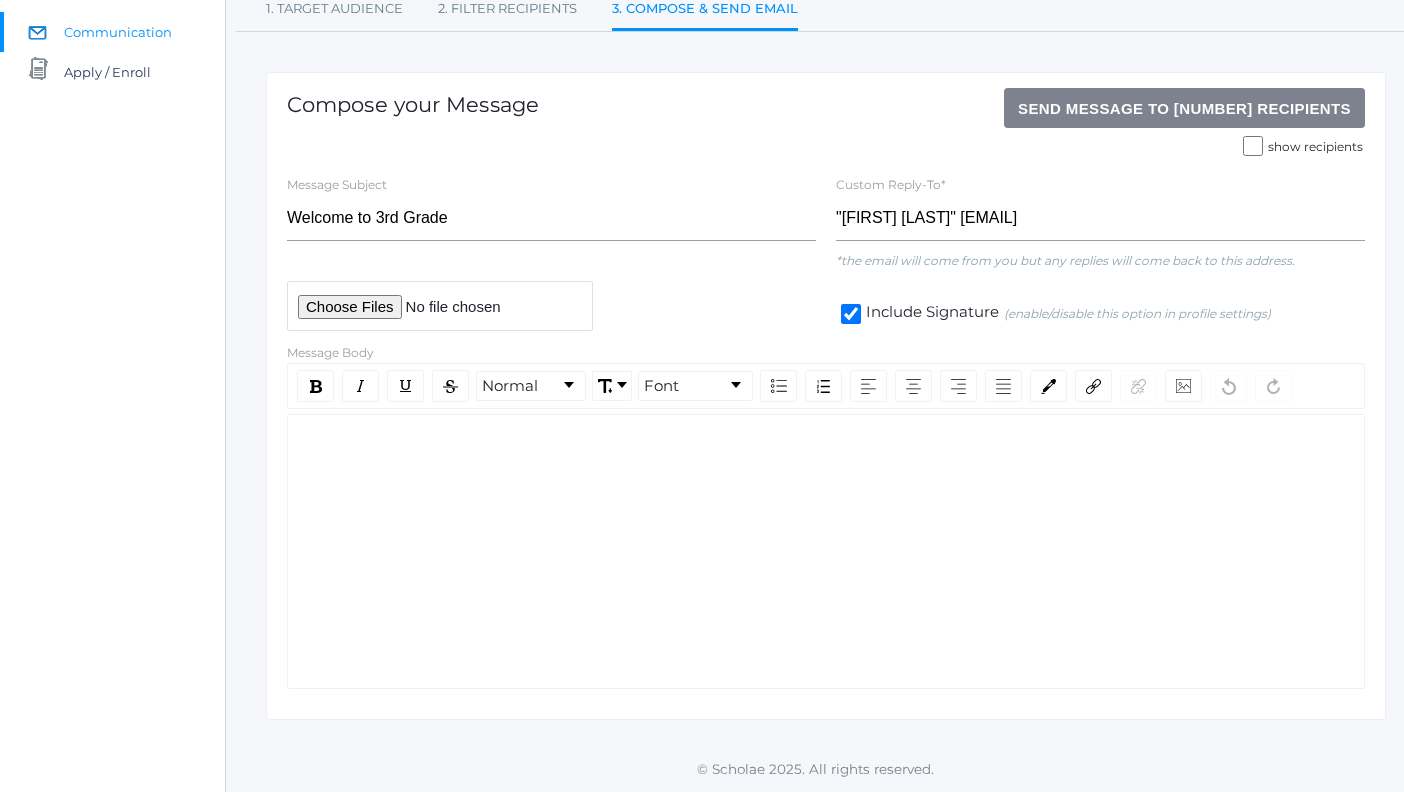 click 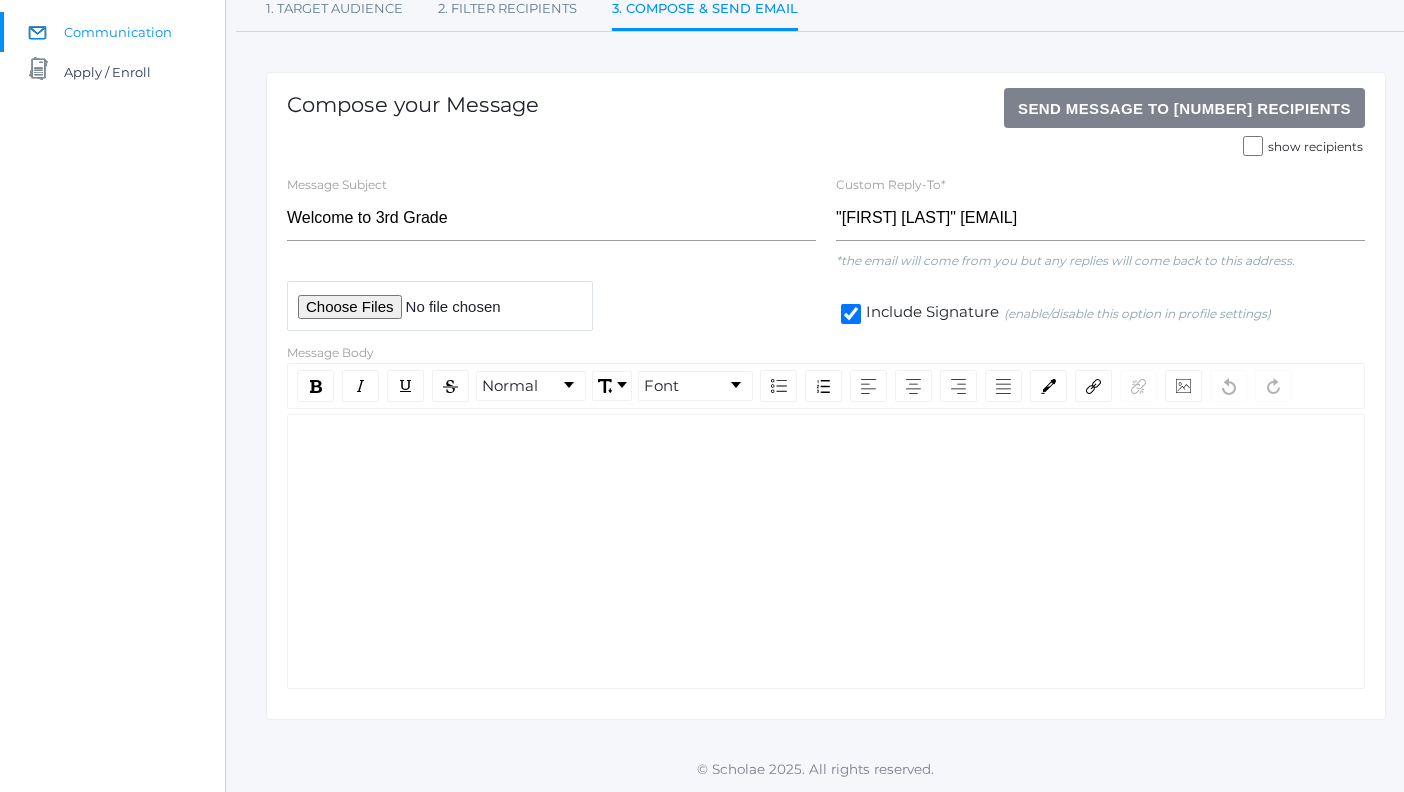 click 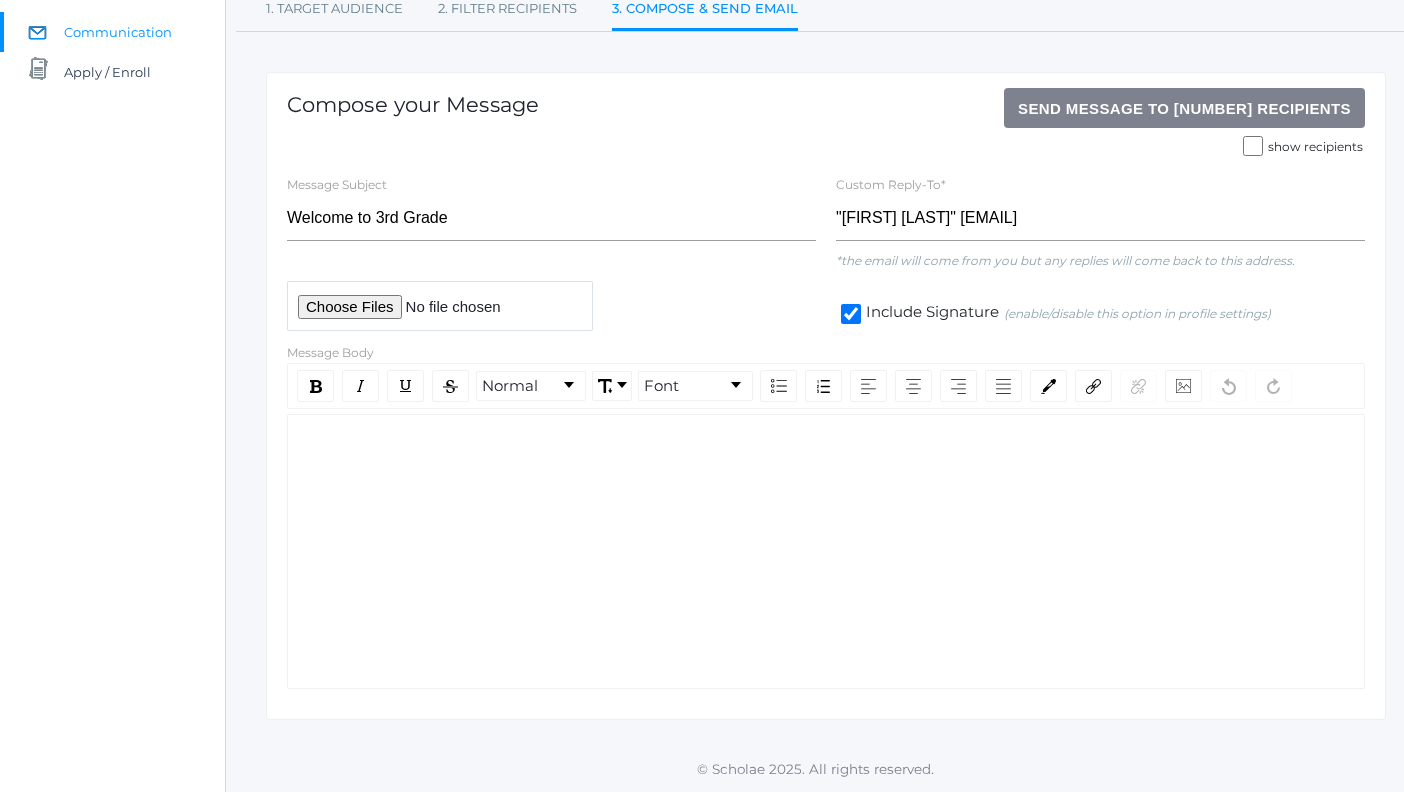 click 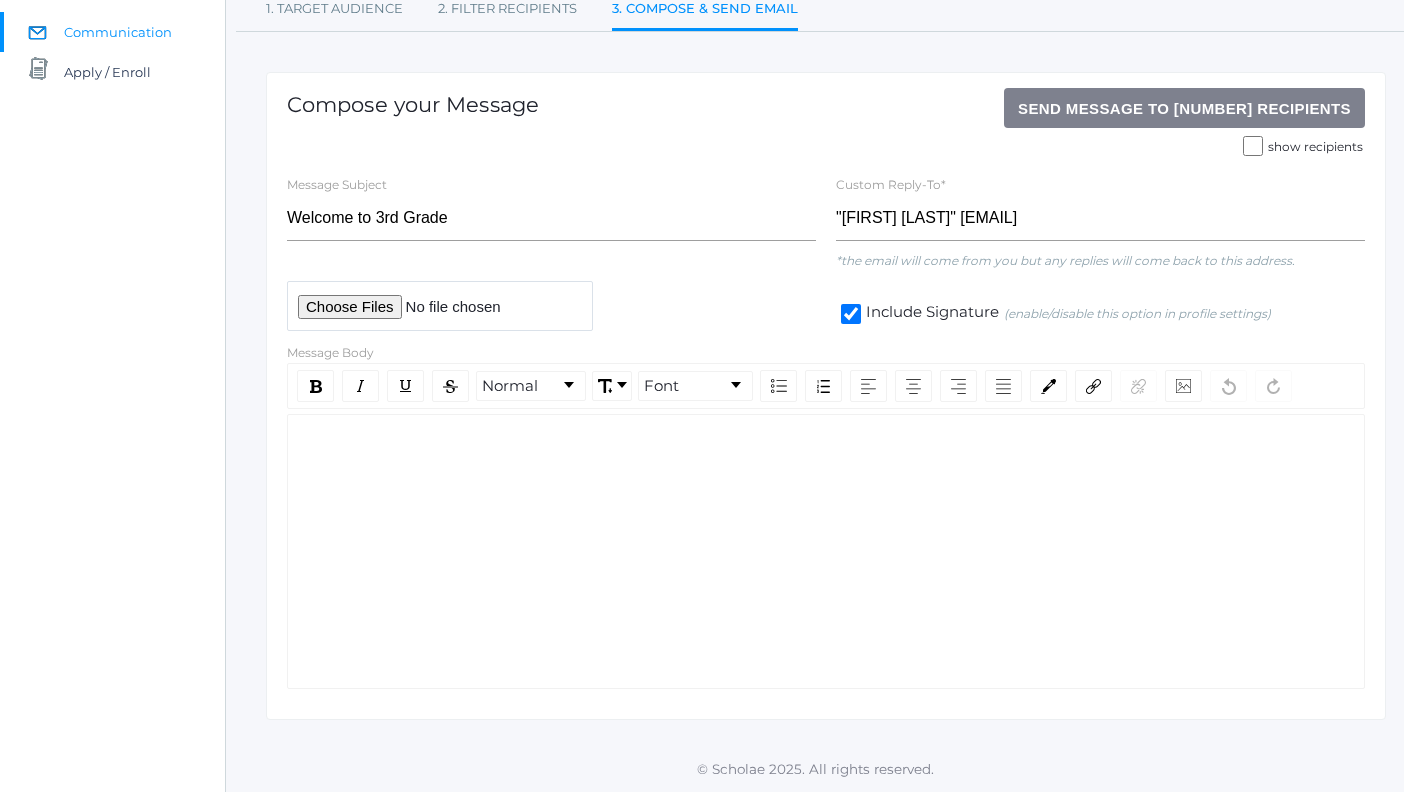 scroll, scrollTop: 0, scrollLeft: 0, axis: both 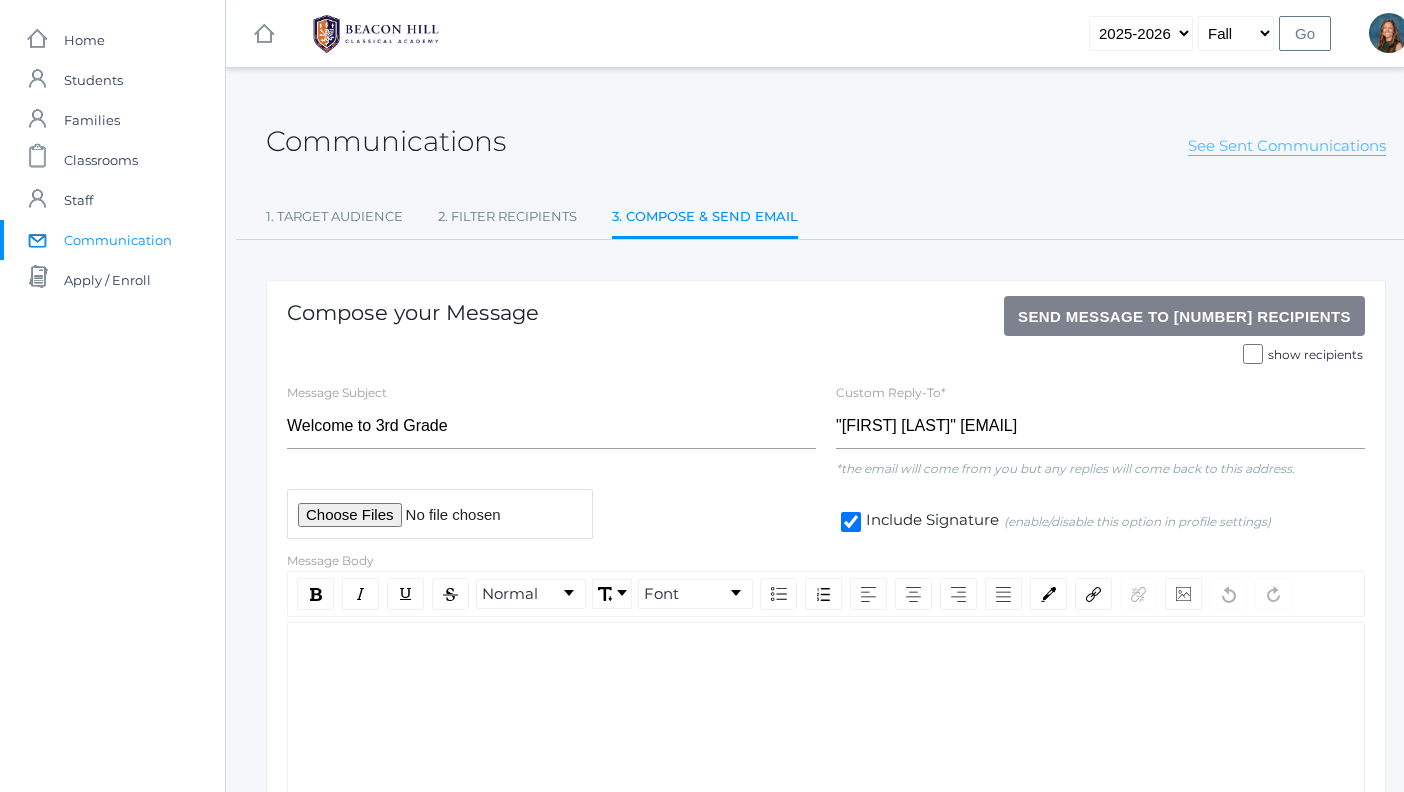 click on "See Sent Communications" 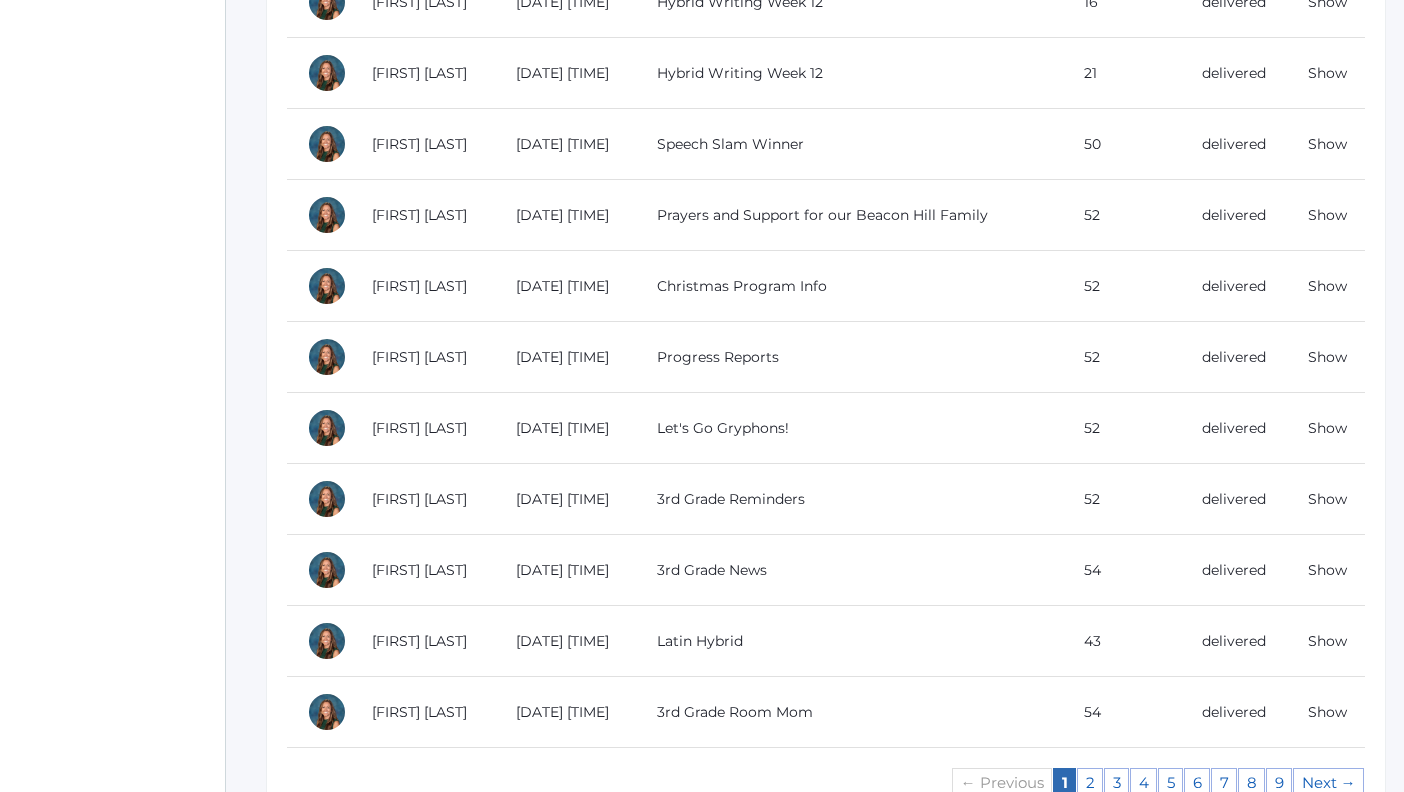 scroll, scrollTop: 1792, scrollLeft: 0, axis: vertical 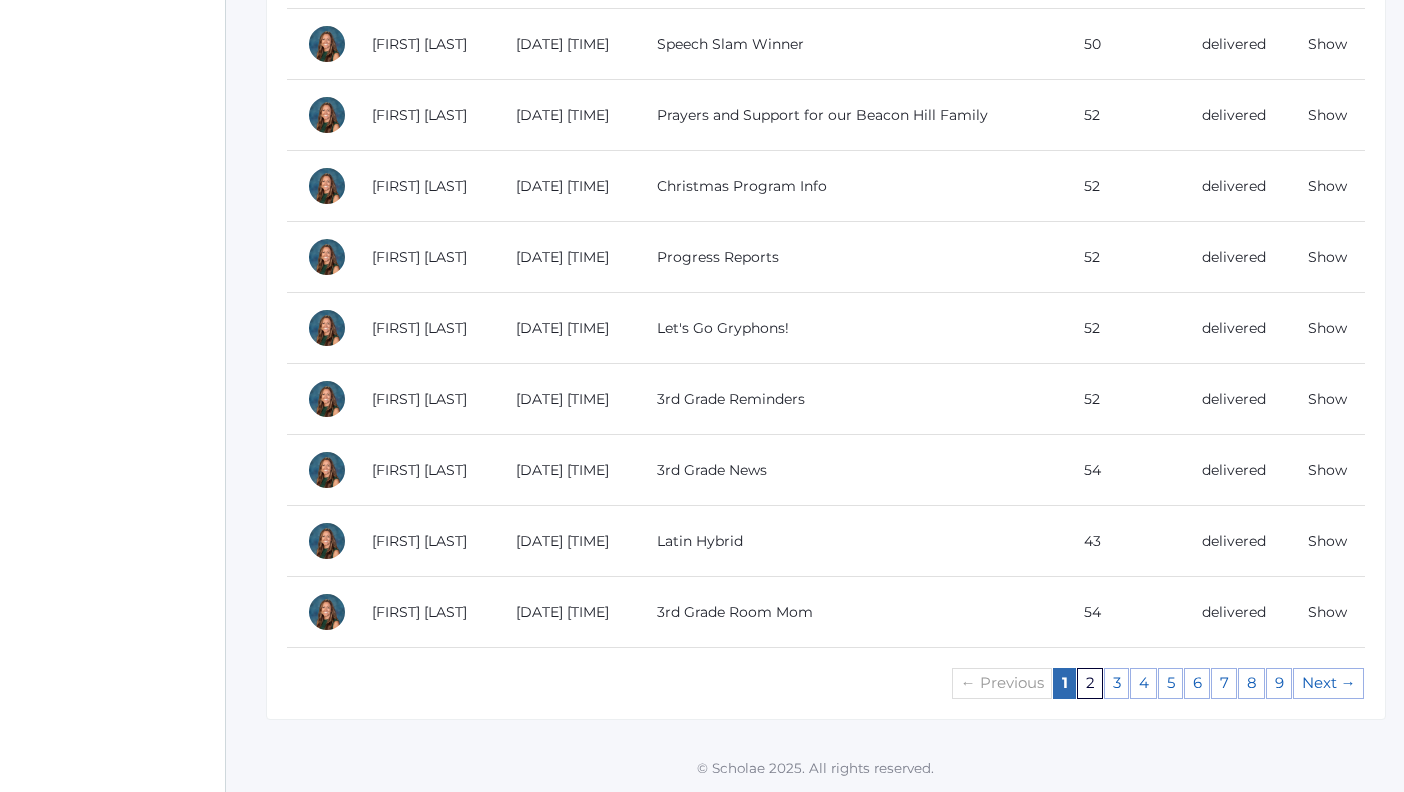 click on "2" at bounding box center (1090, 683) 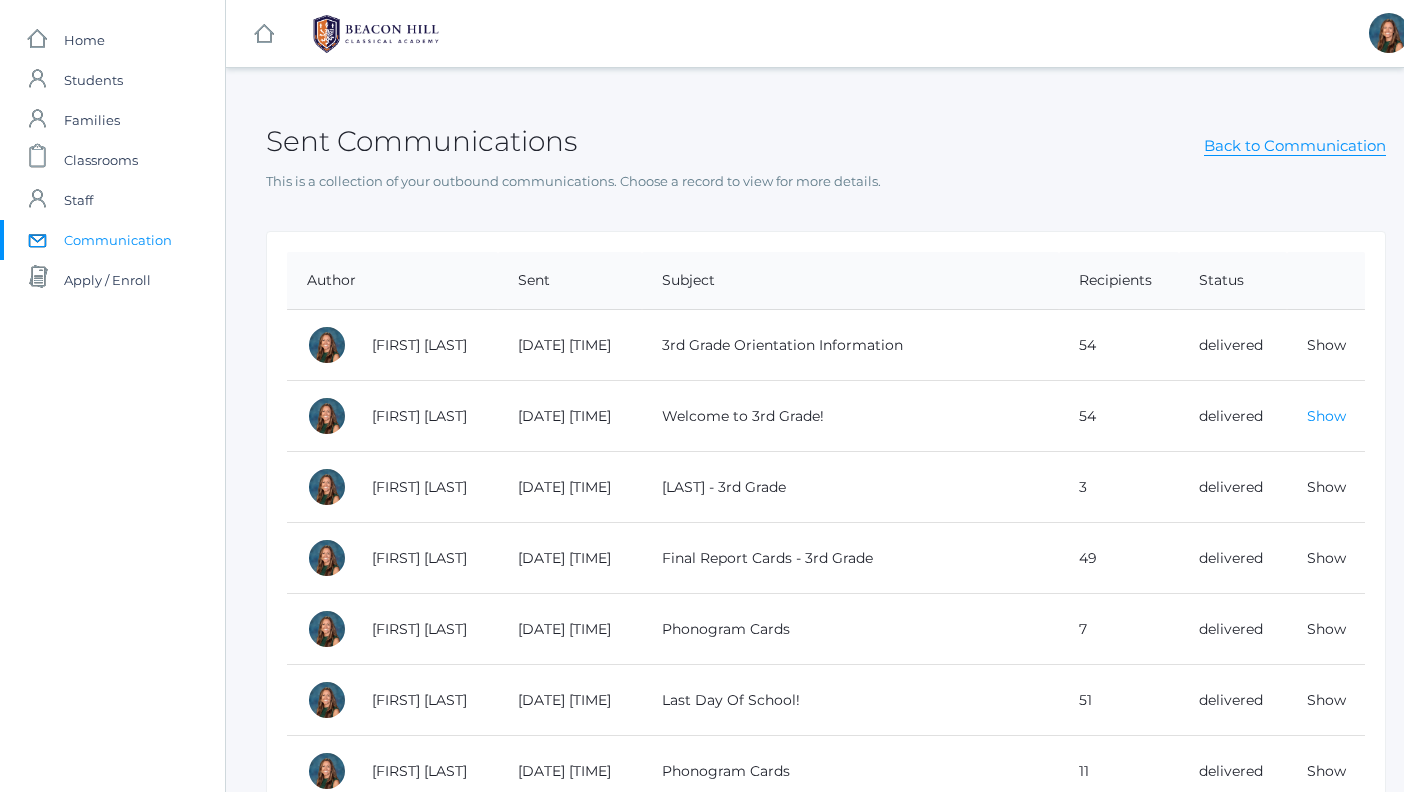 click on "Show" at bounding box center [1326, 416] 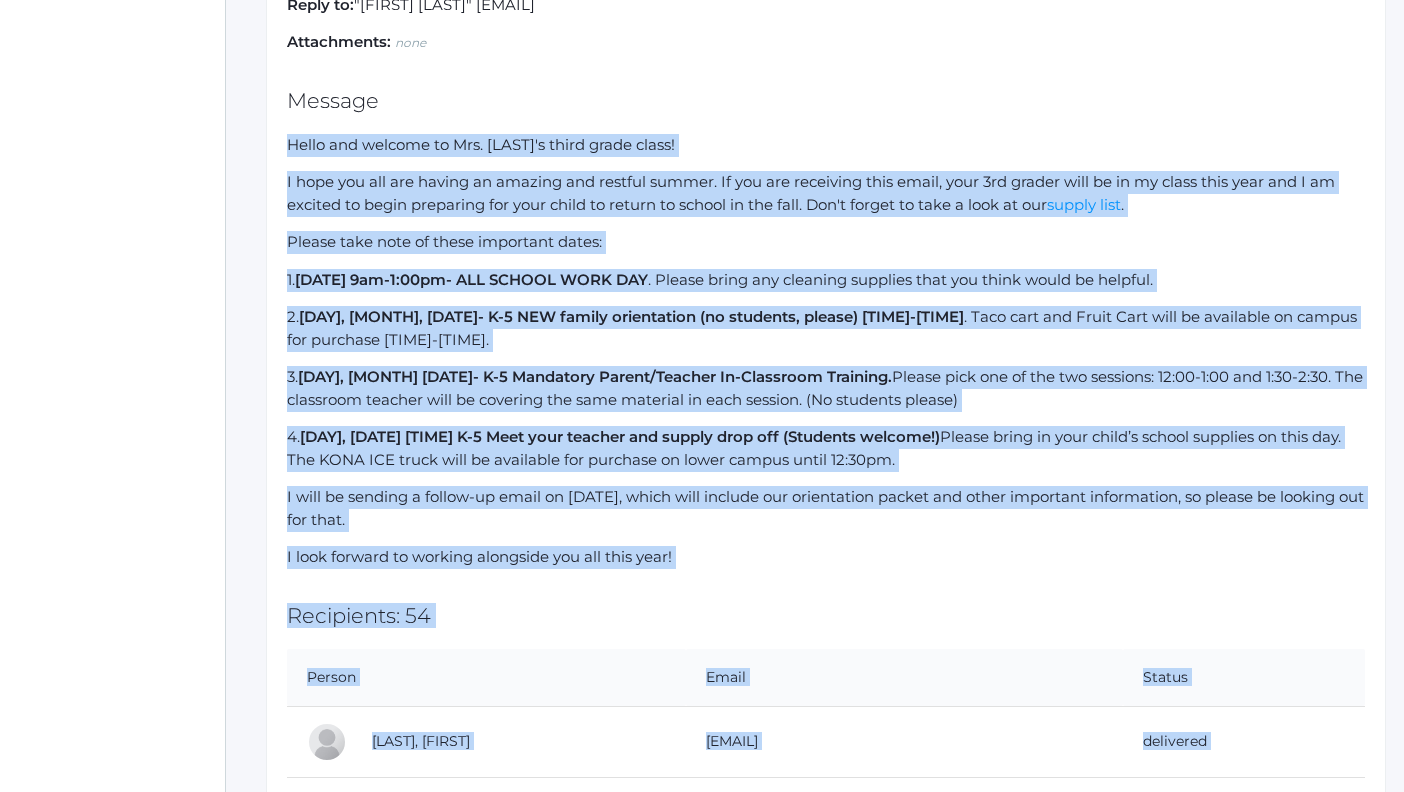 scroll, scrollTop: 444, scrollLeft: 0, axis: vertical 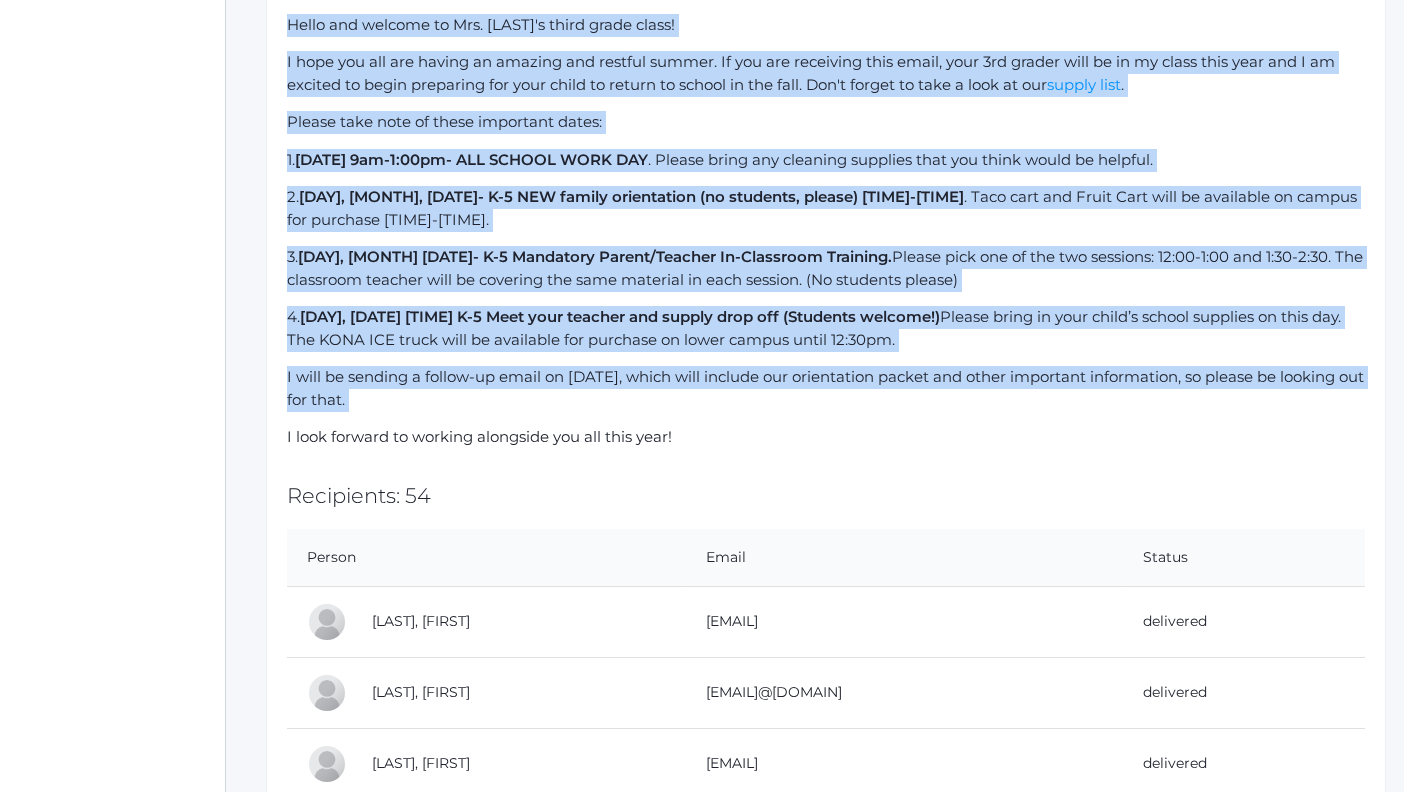 drag, startPoint x: 288, startPoint y: 475, endPoint x: 728, endPoint y: 424, distance: 442.94583 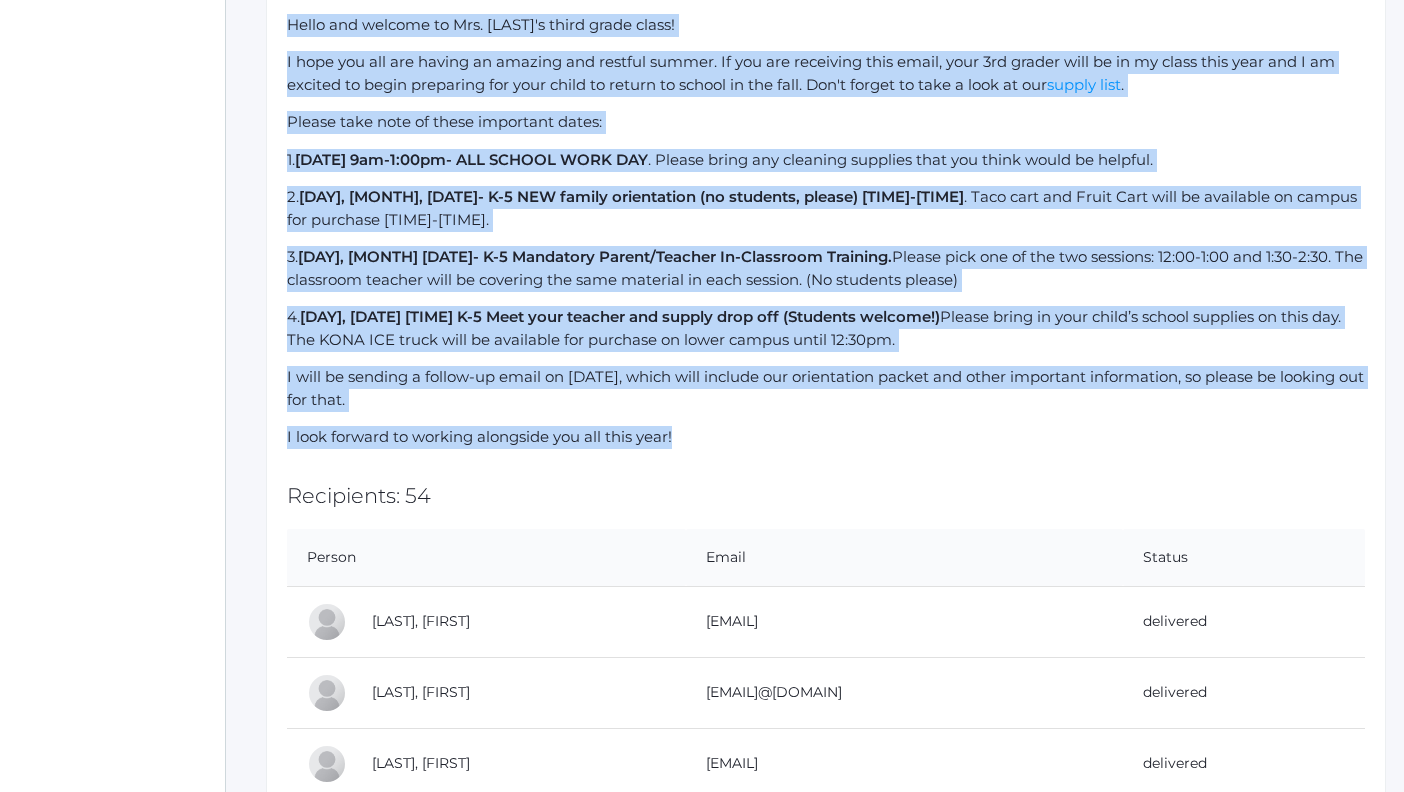 drag, startPoint x: 673, startPoint y: 435, endPoint x: 288, endPoint y: 30, distance: 558.79333 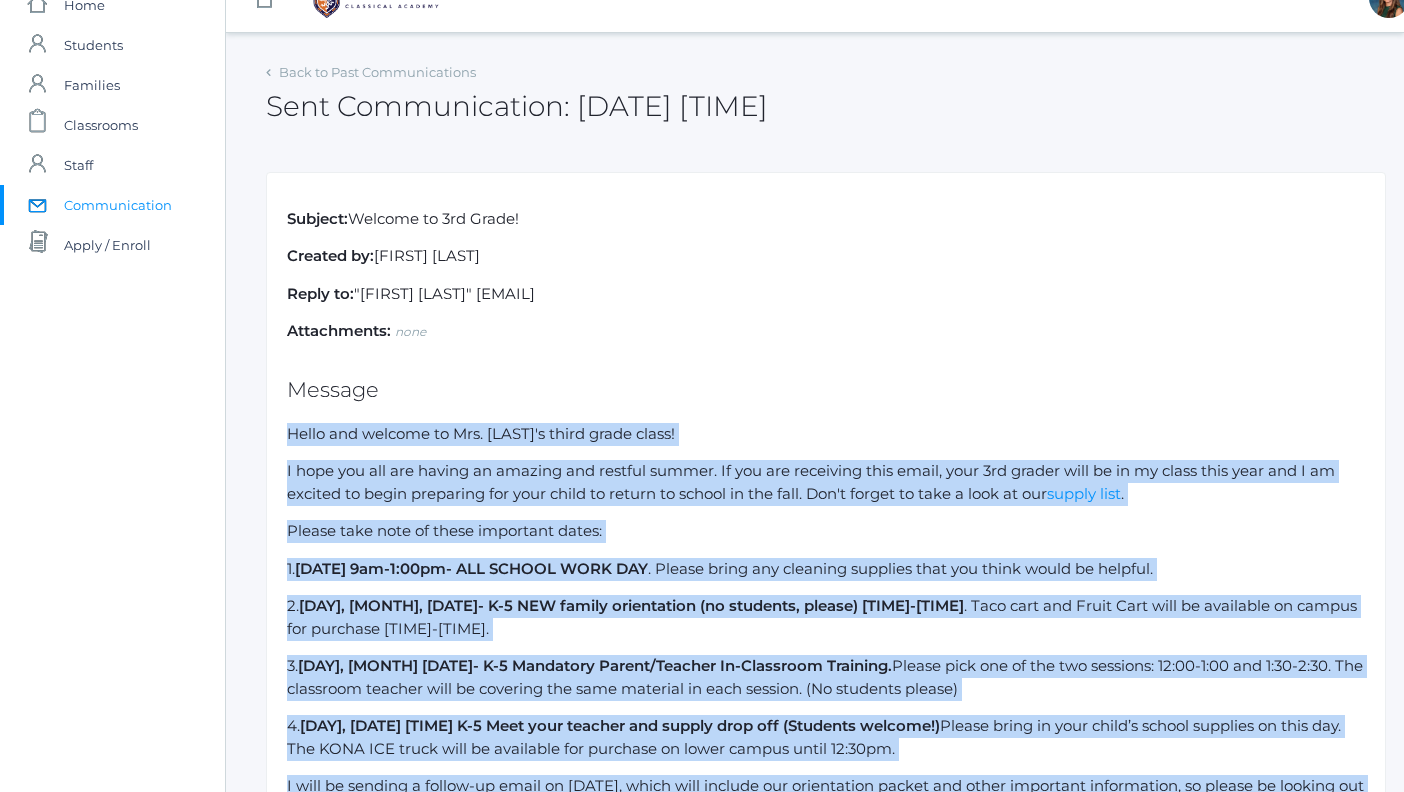 scroll, scrollTop: 0, scrollLeft: 0, axis: both 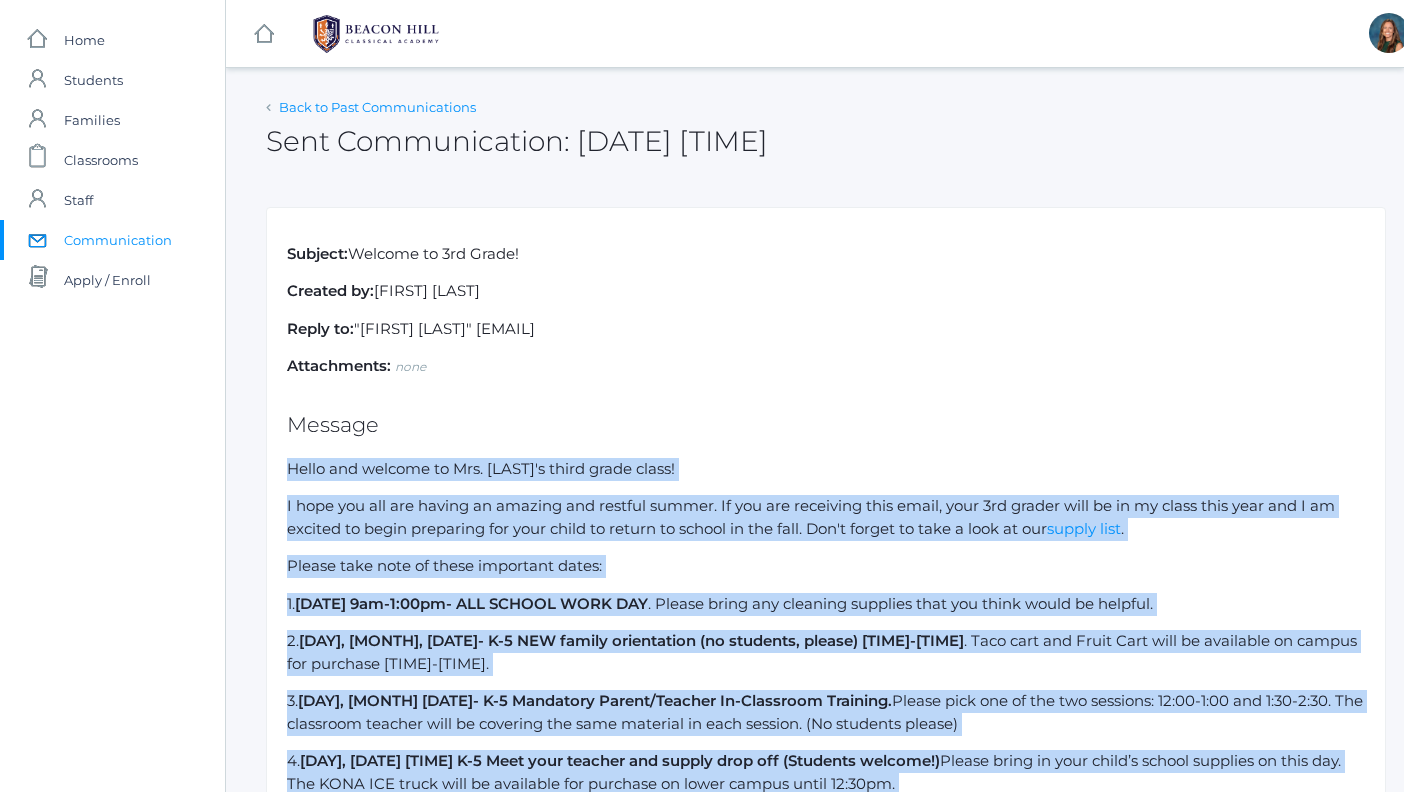 click on "Back to Past Communications" at bounding box center [377, 107] 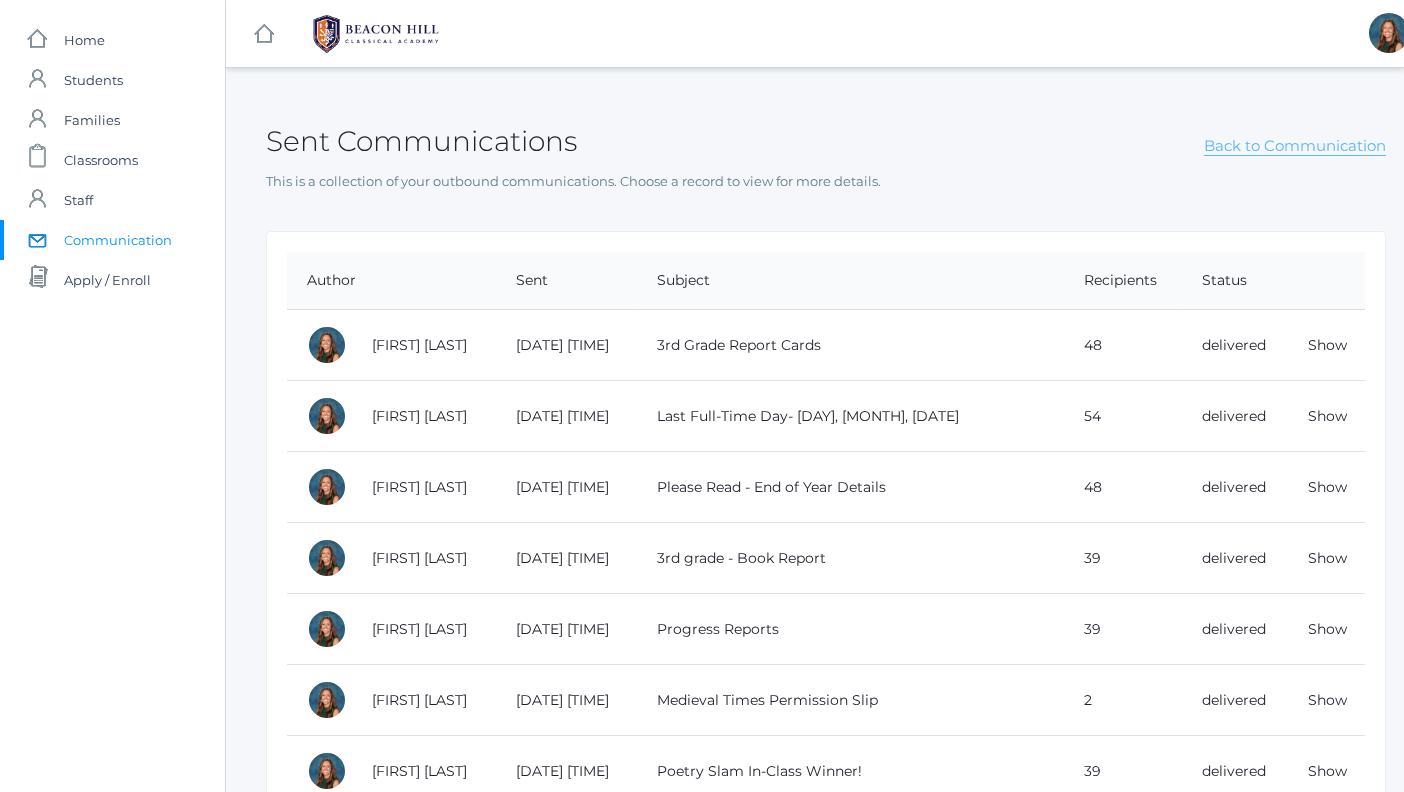 click on "Back to Communication" at bounding box center [1295, 146] 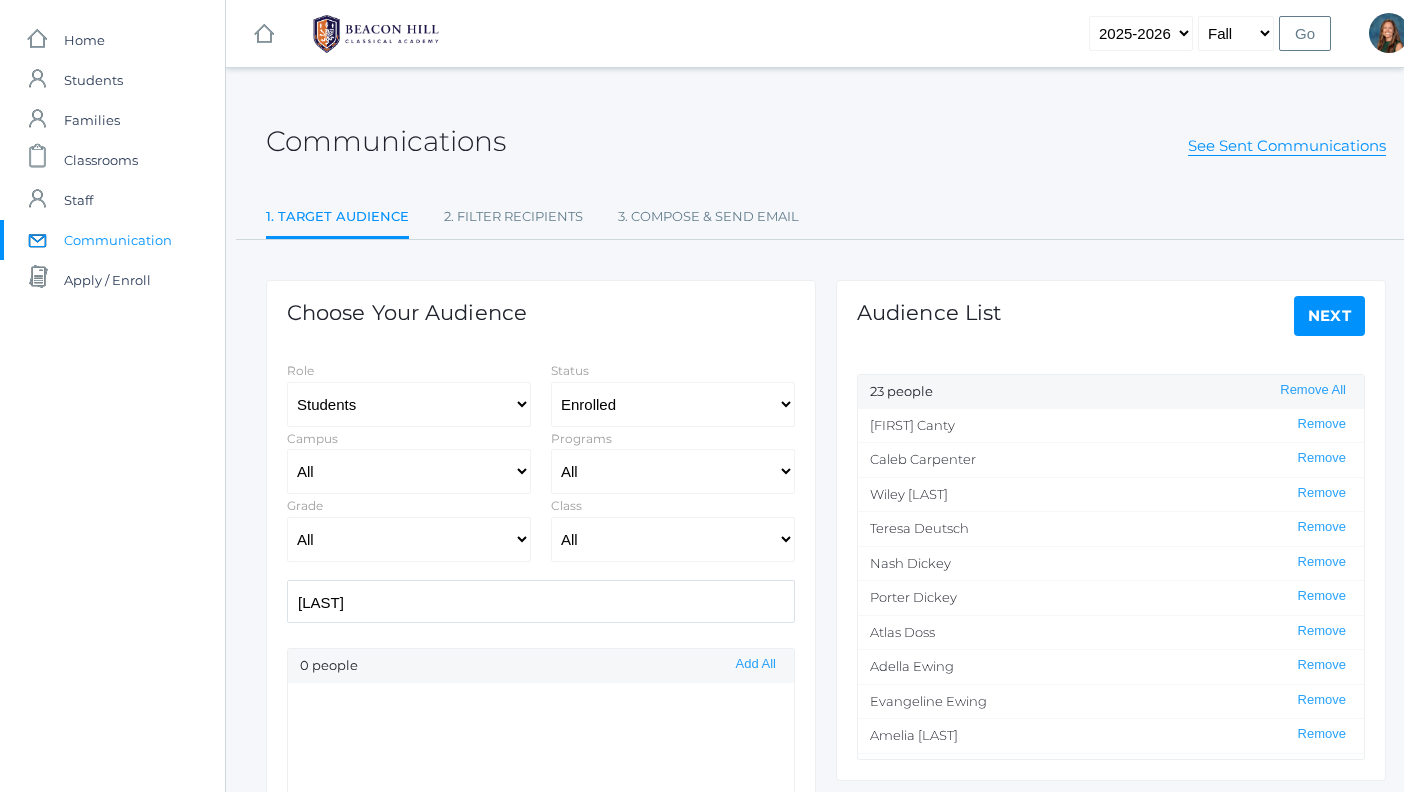 click on "Next" 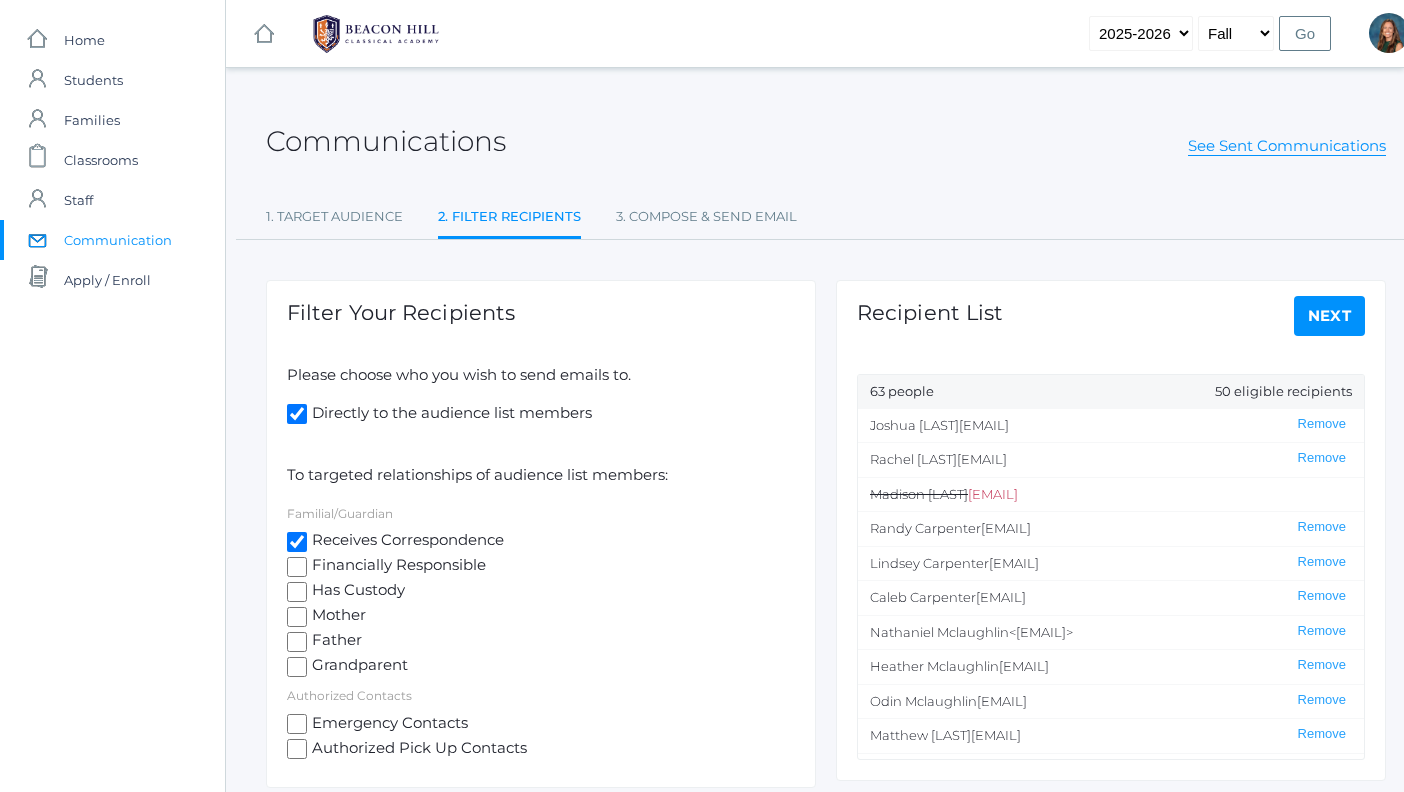 click on "Next" 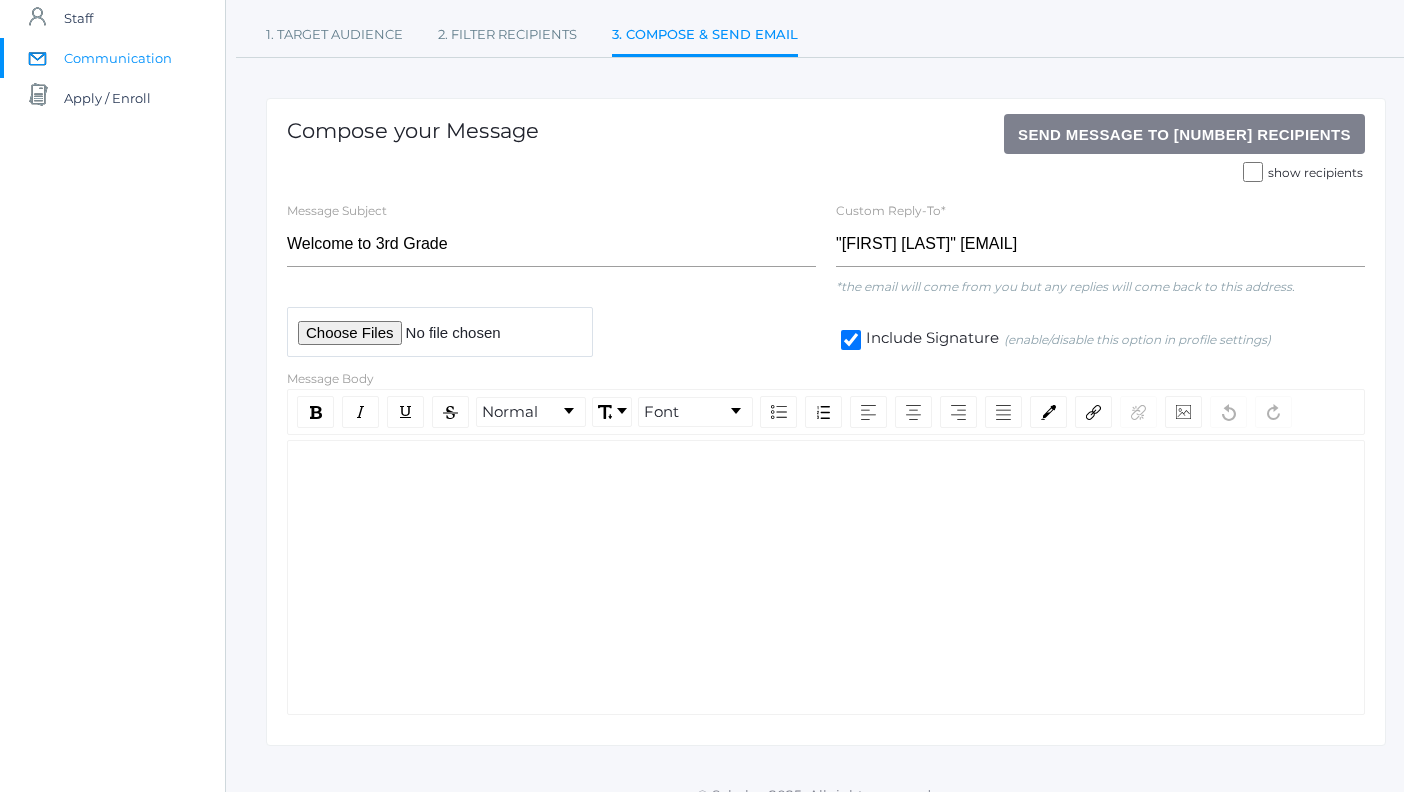 scroll, scrollTop: 208, scrollLeft: 0, axis: vertical 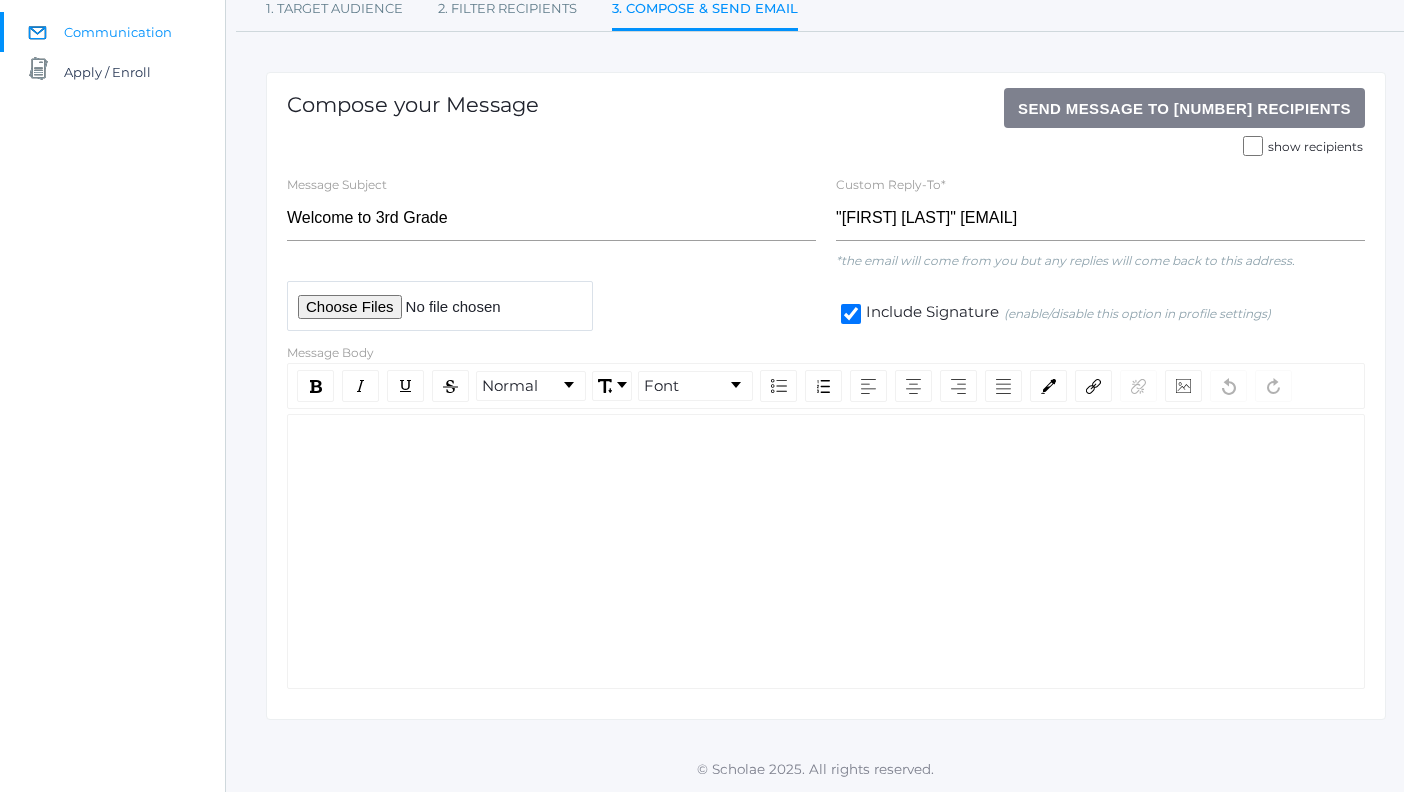 click 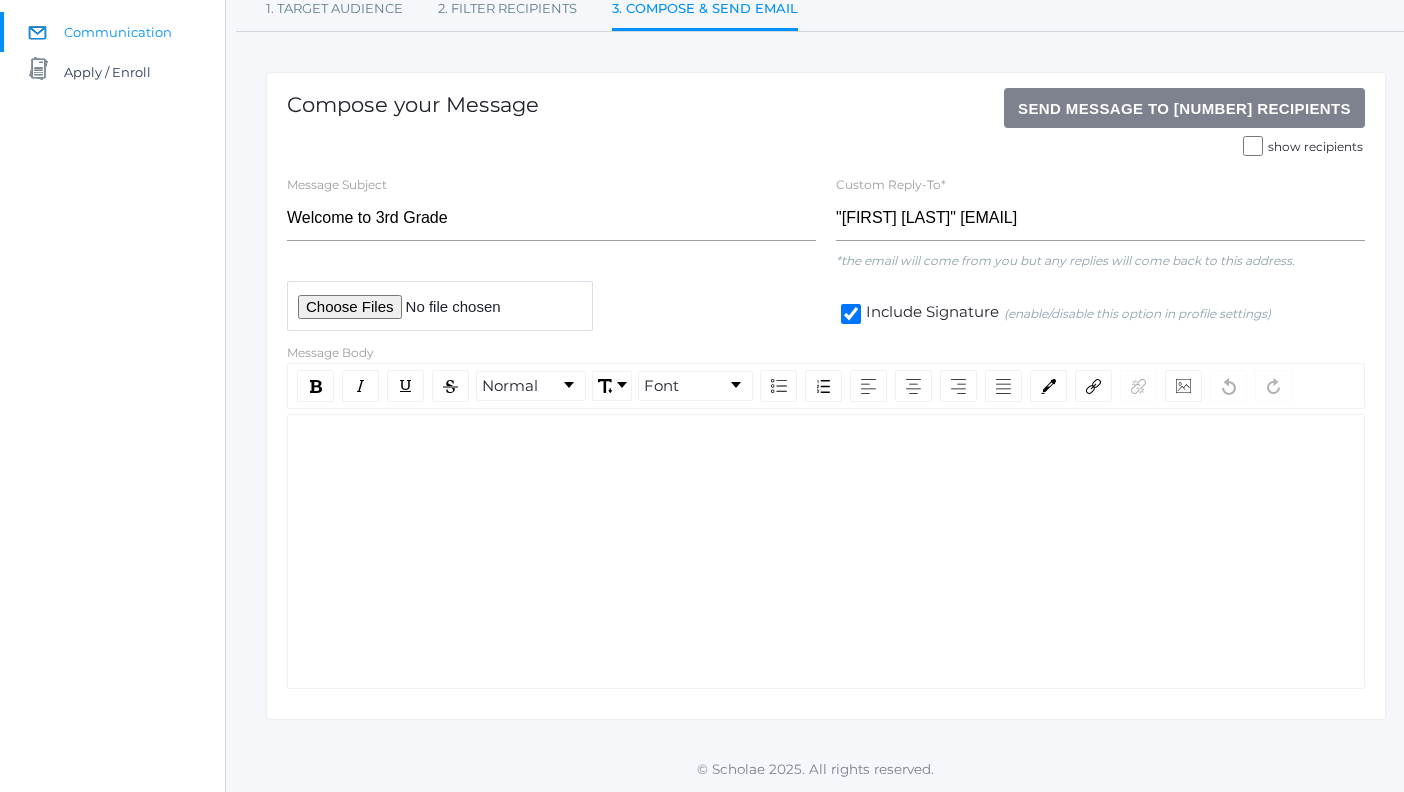 click 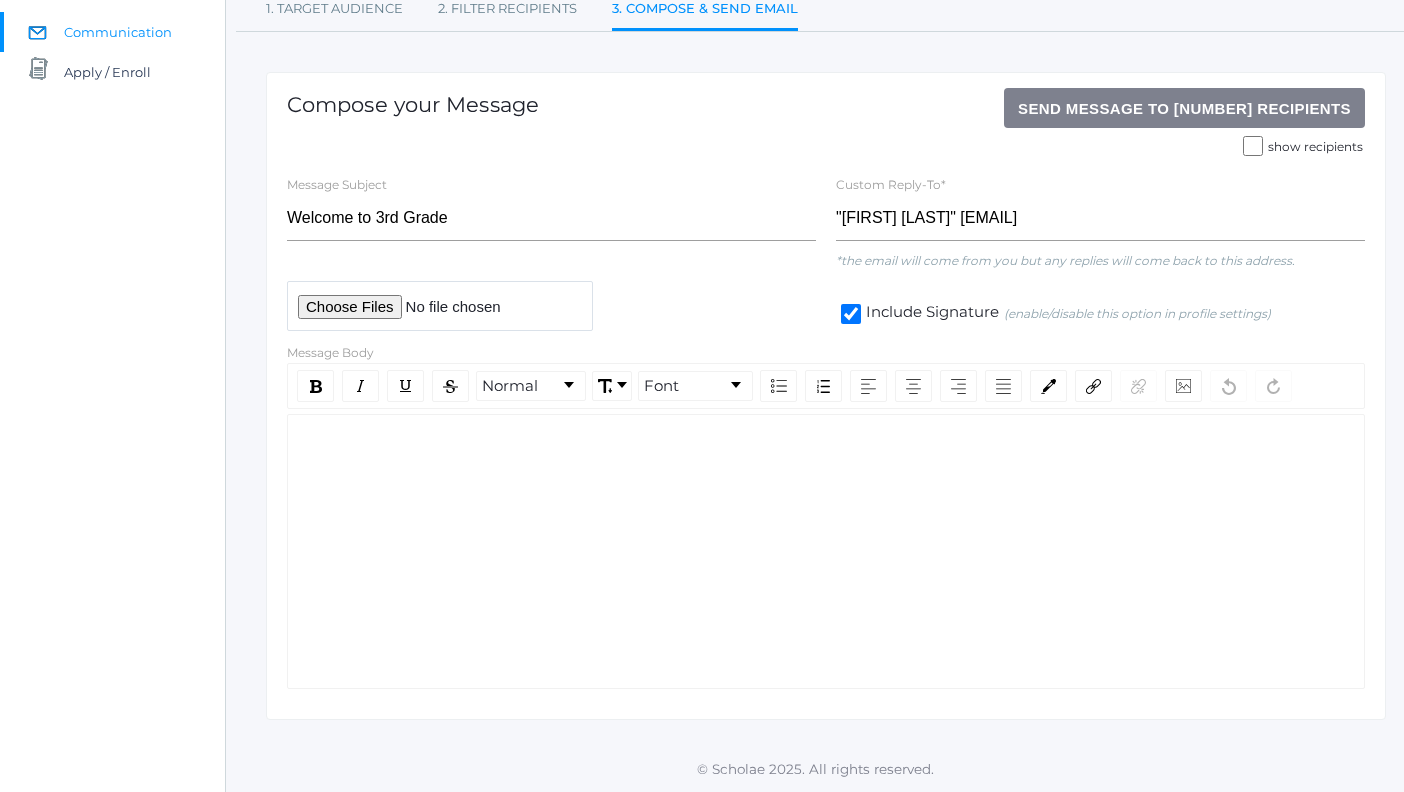 click 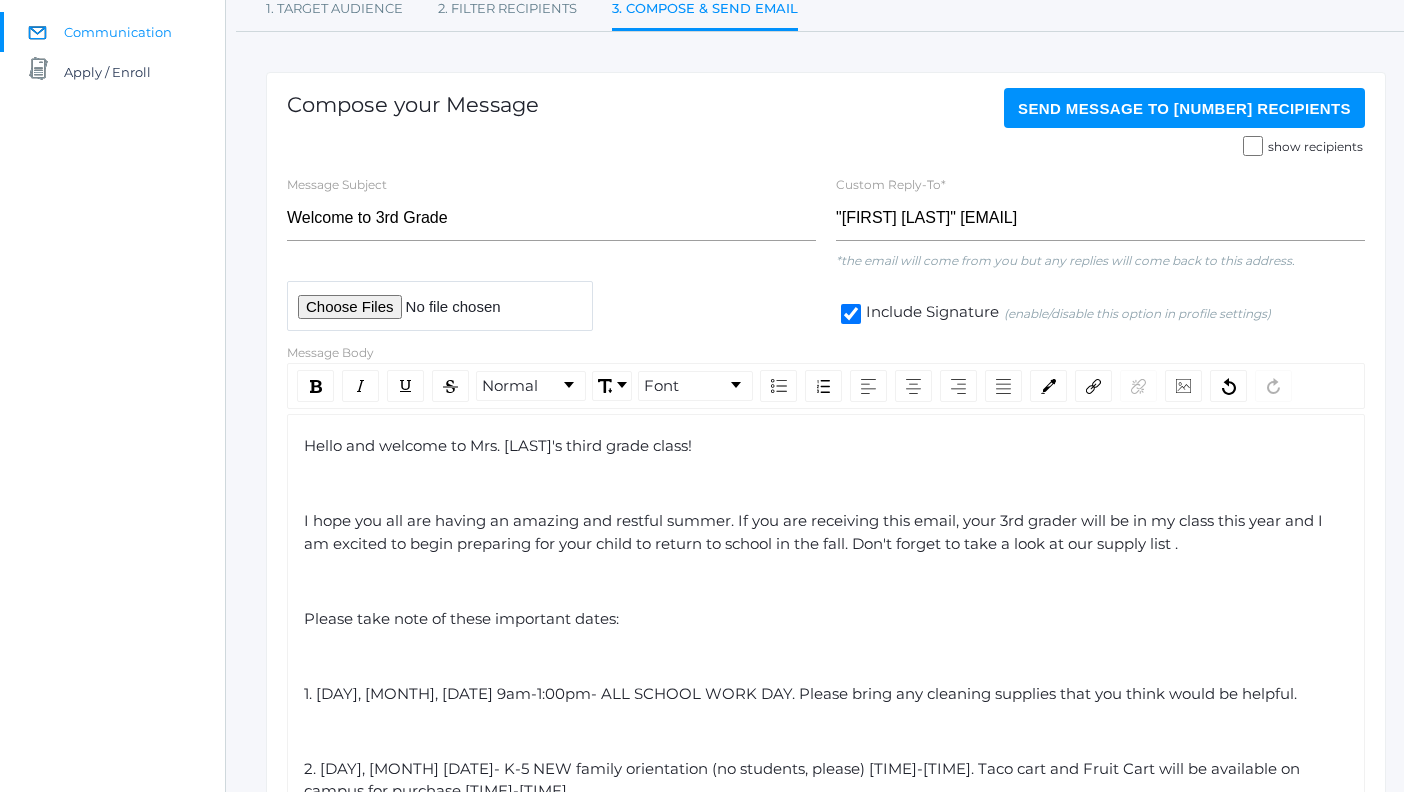 click on "I hope you all are having an amazing and restful summer. If you are receiving this email, your 3rd grader will be in my class this year and I am excited to begin preparing for your child to return to school in the fall. Don't forget to take a look at our supply list ." 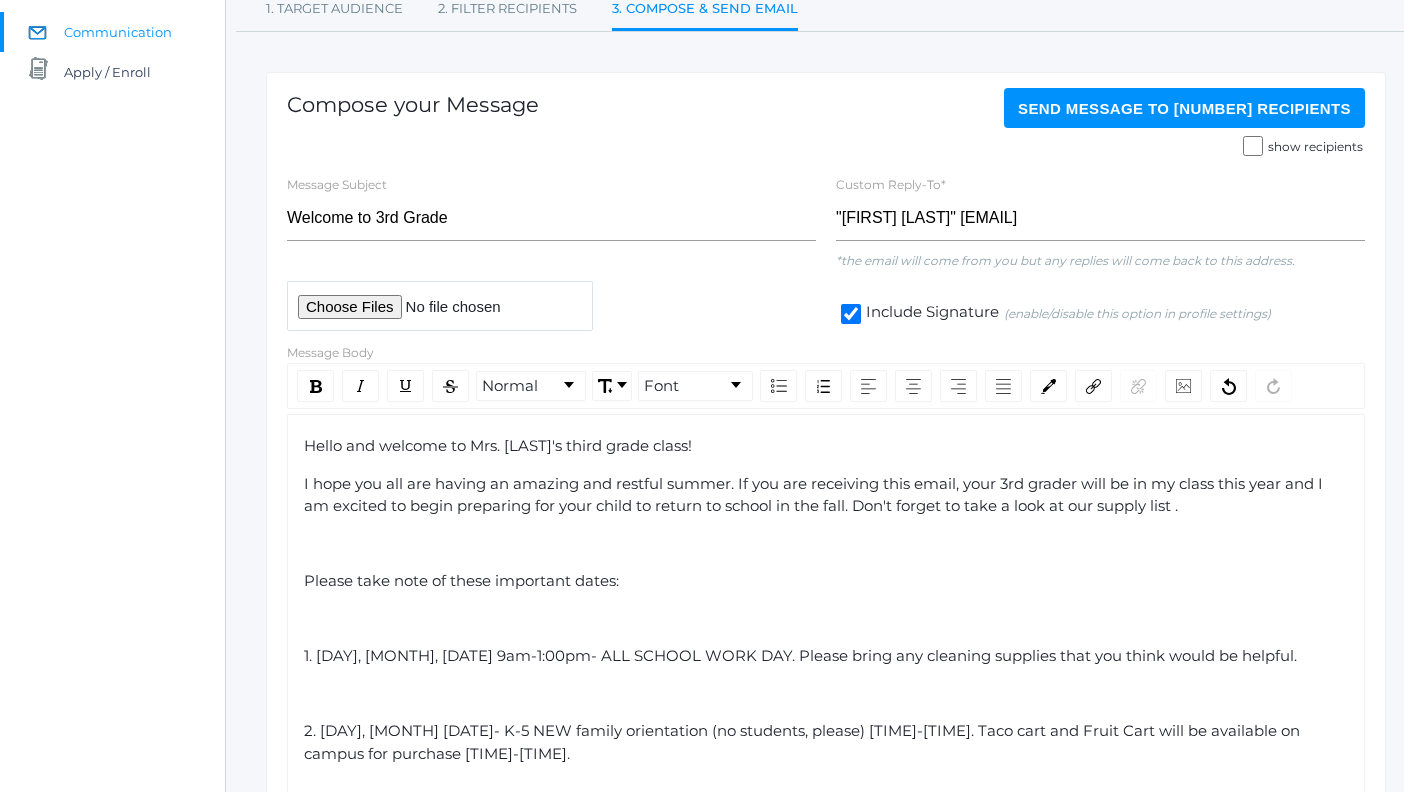 click on "Please take note of these important dates:" 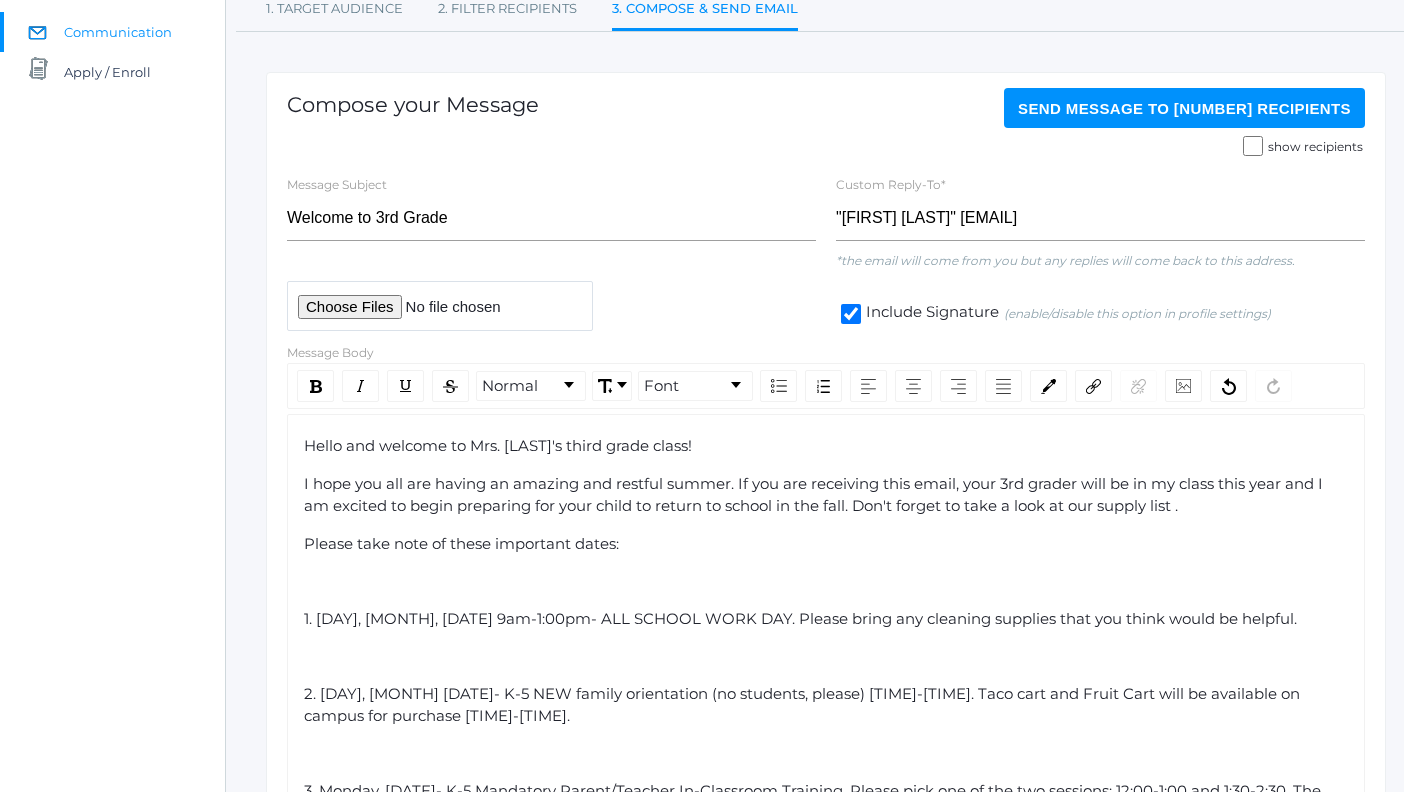 click on "Hello and welcome to Mrs. [LAST]'s third grade class! I hope you all are having an amazing and restful summer. If you are receiving this email, your 3rd grader will be in my class this year and I am excited to begin preparing for your child to return to school in the fall. Don't forget to take a look at our supply list . Please take note of these important dates: 1. [DAY], [MONTH] [DATE] [TIME]-[TIME]- ALL SCHOOL WORK DAY. Please bring any cleaning supplies that you think would be helpful.  2. [DAY], [MONTH] [DATE]- K-5 NEW family orientation (no students, please) [TIME]-[TIME]. Taco cart and Fruit Cart will be available on campus for purchase [TIME]-[TIME].  3. [DAY], [MONTH] [DATE]- K-5 Mandatory Parent/Teacher In-Classroom Training. Please pick one of the two sessions: [TIME]-[TIME] and [TIME]-[TIME]. The classroom teacher will be covering the same material in each session. (No students please) I look forward to working alongside you all this year!" 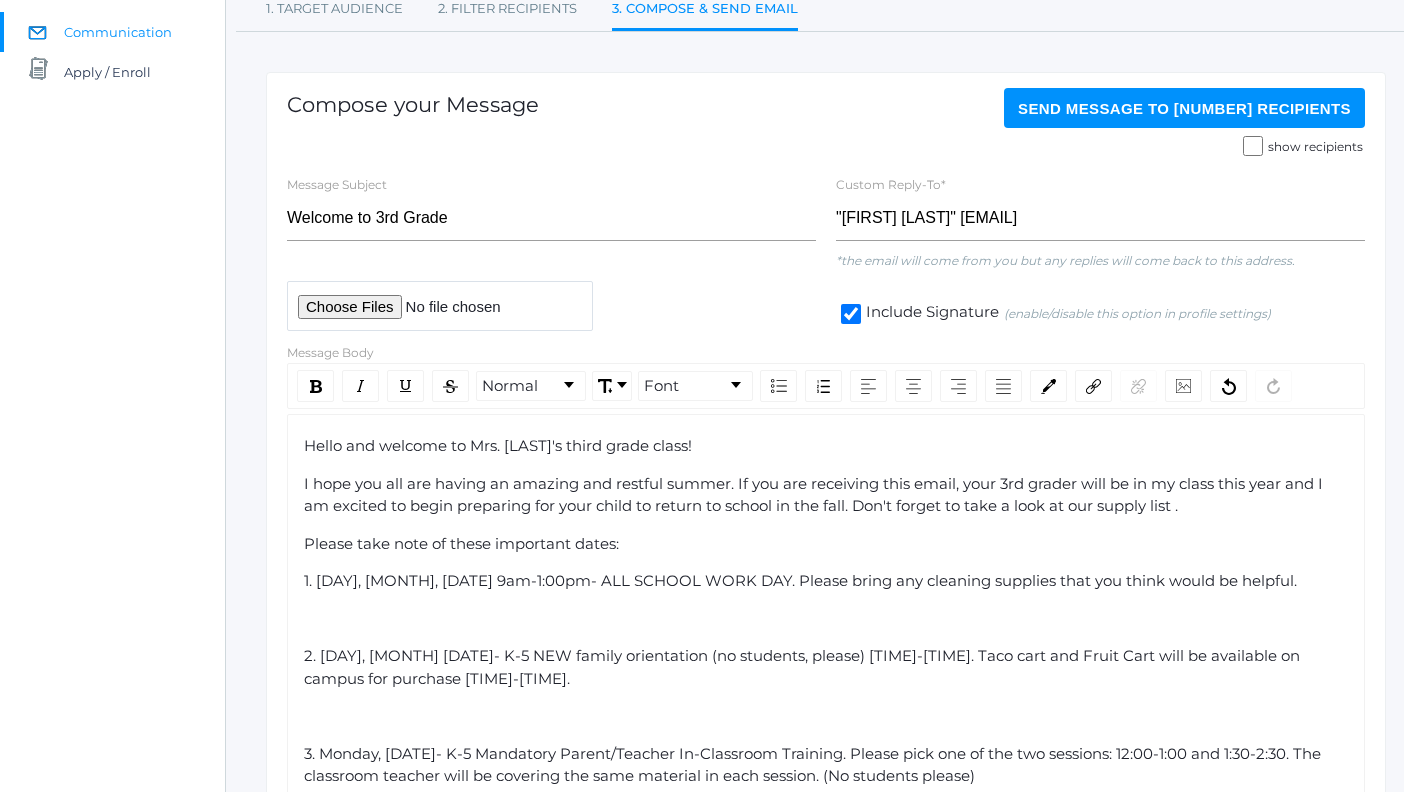 click 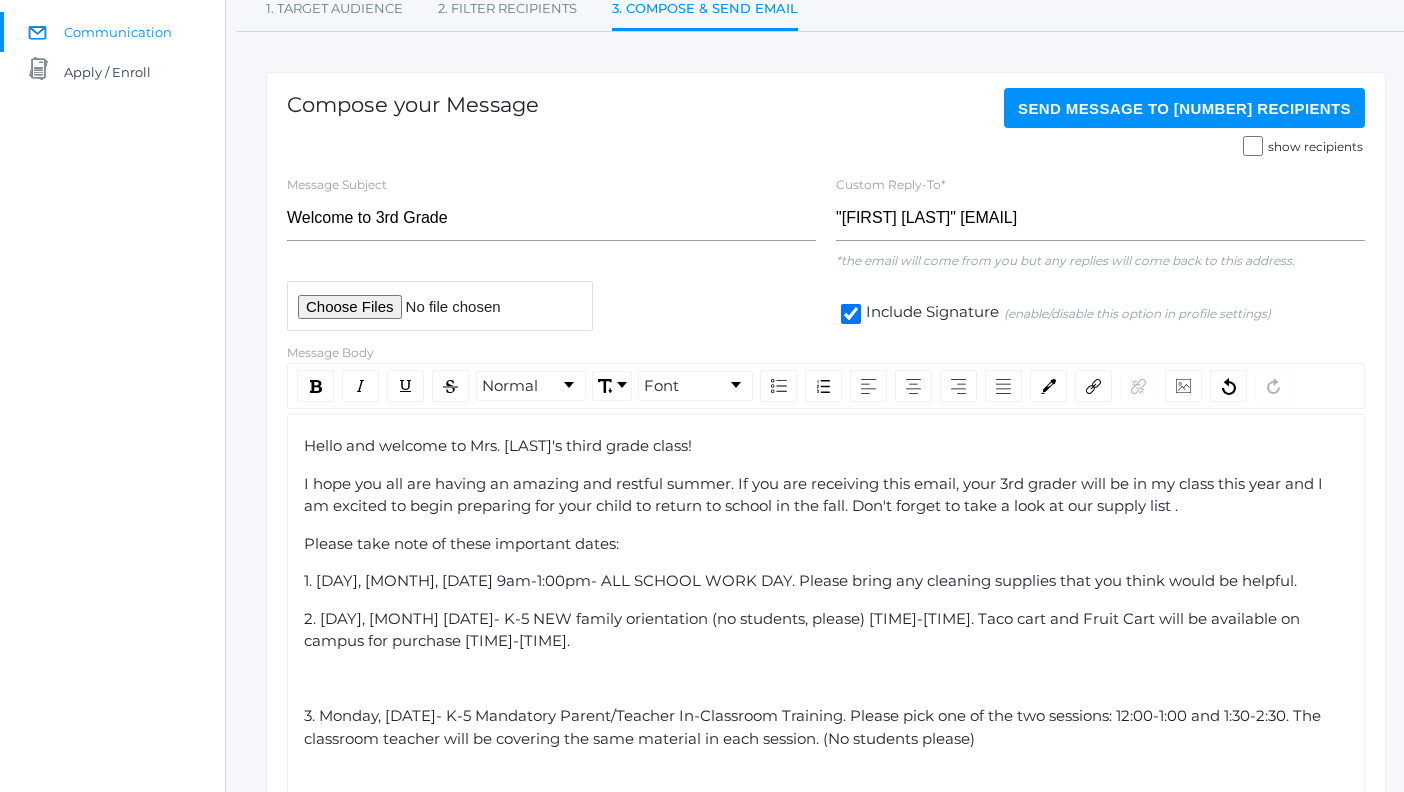 click 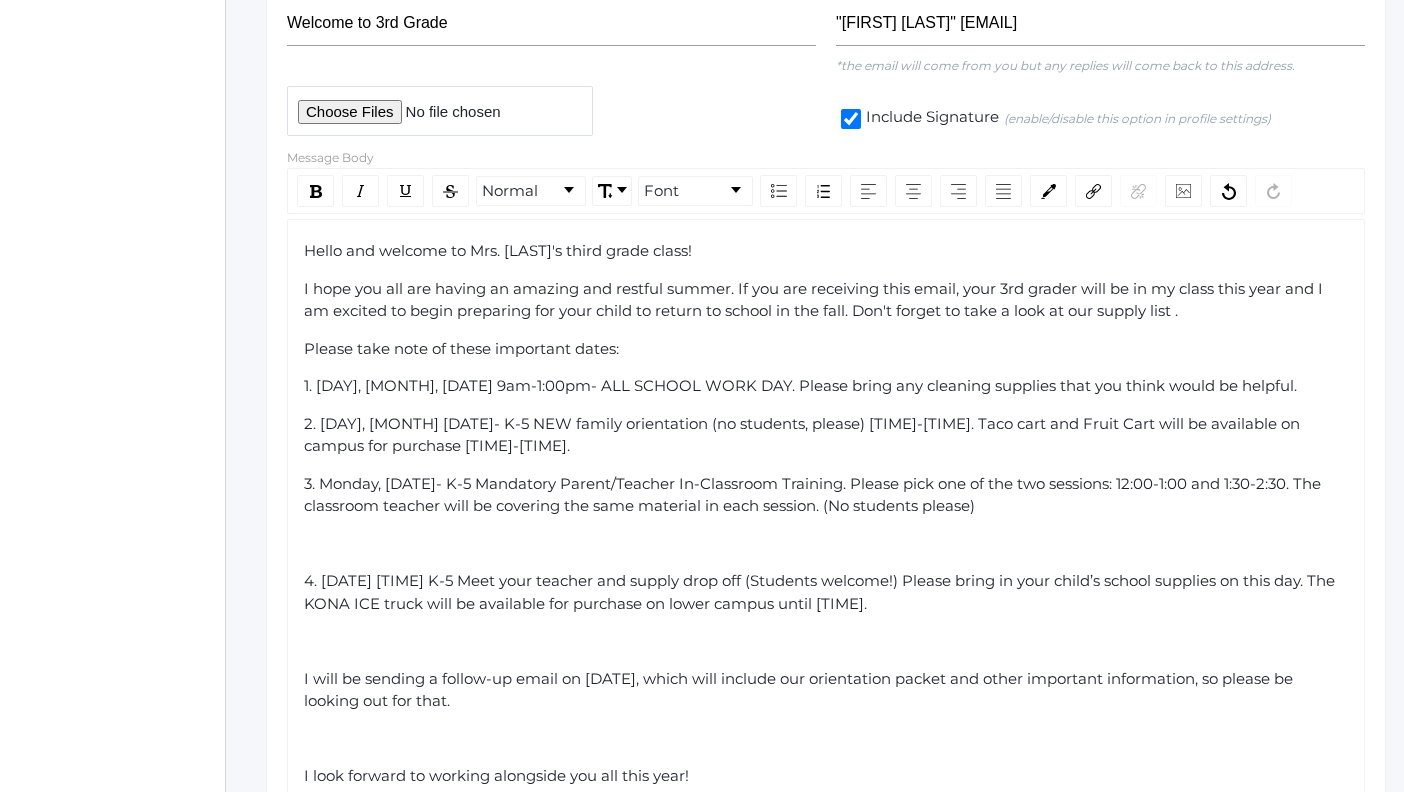 scroll, scrollTop: 472, scrollLeft: 0, axis: vertical 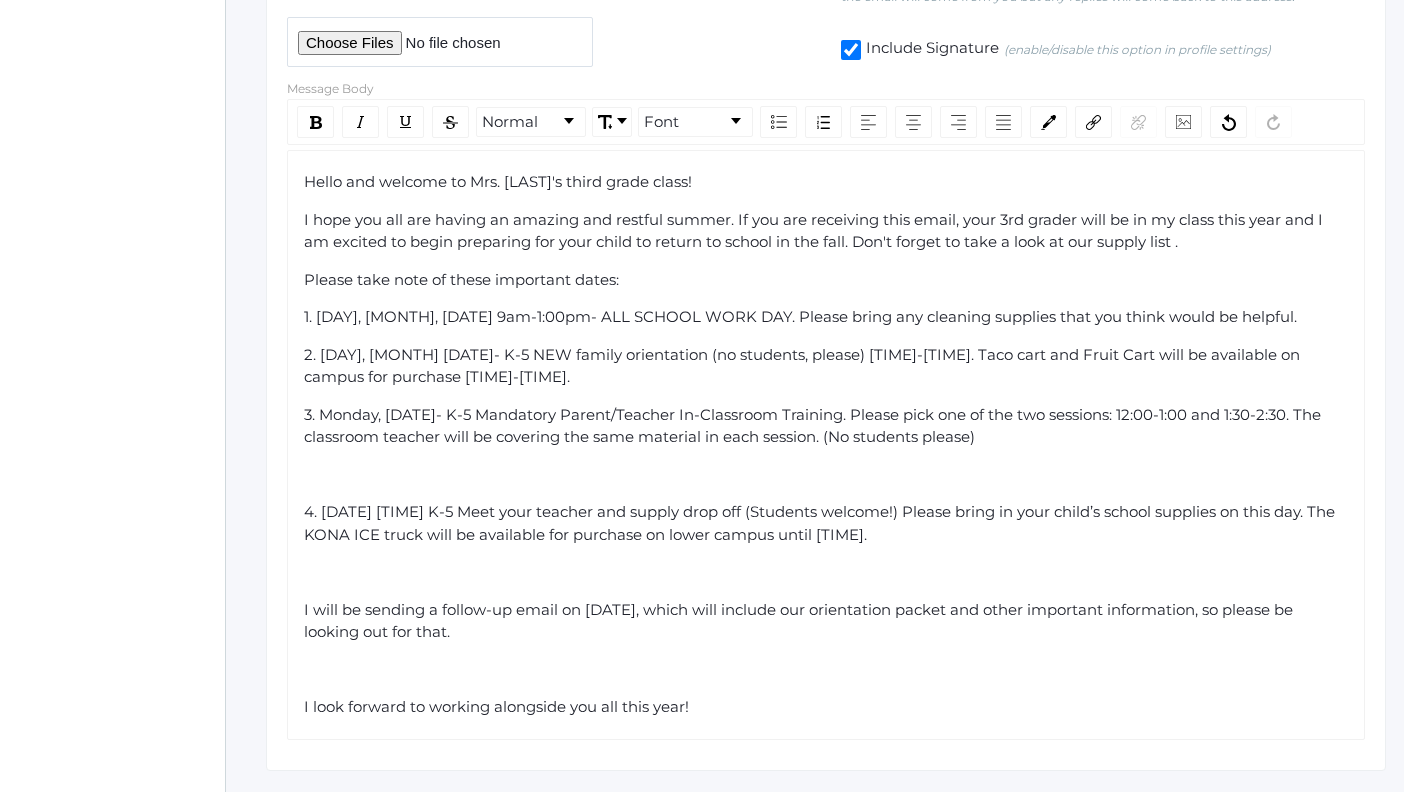 click 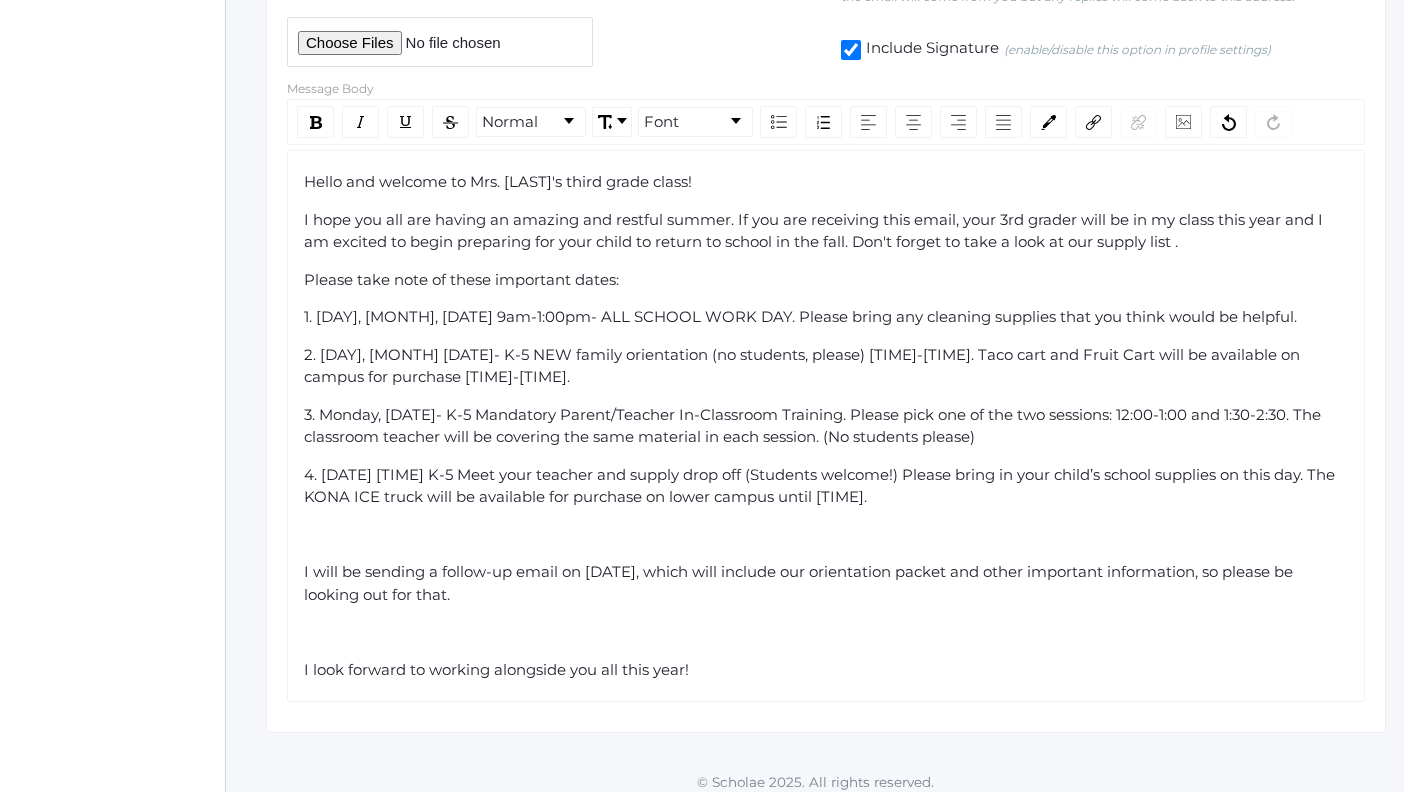 click 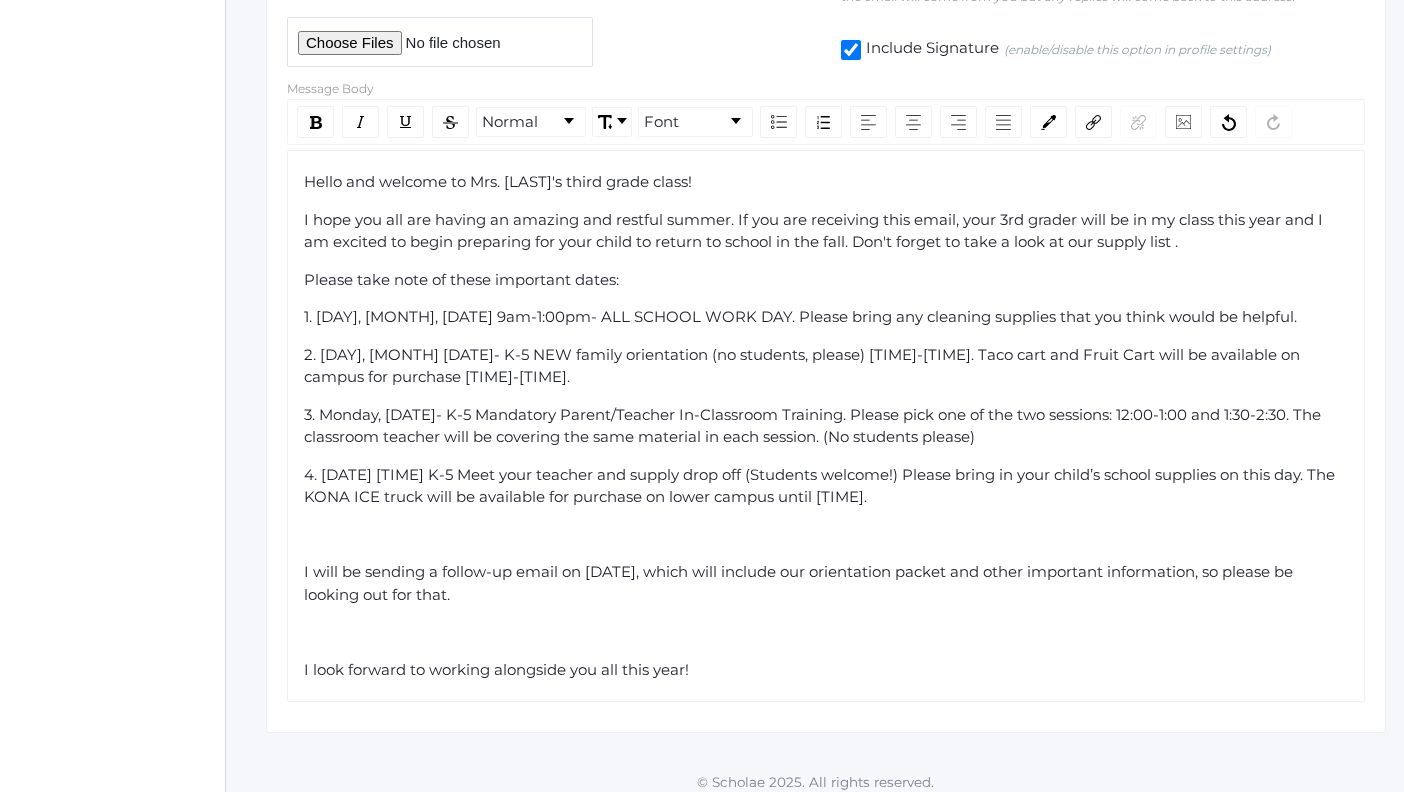 scroll, scrollTop: 448, scrollLeft: 0, axis: vertical 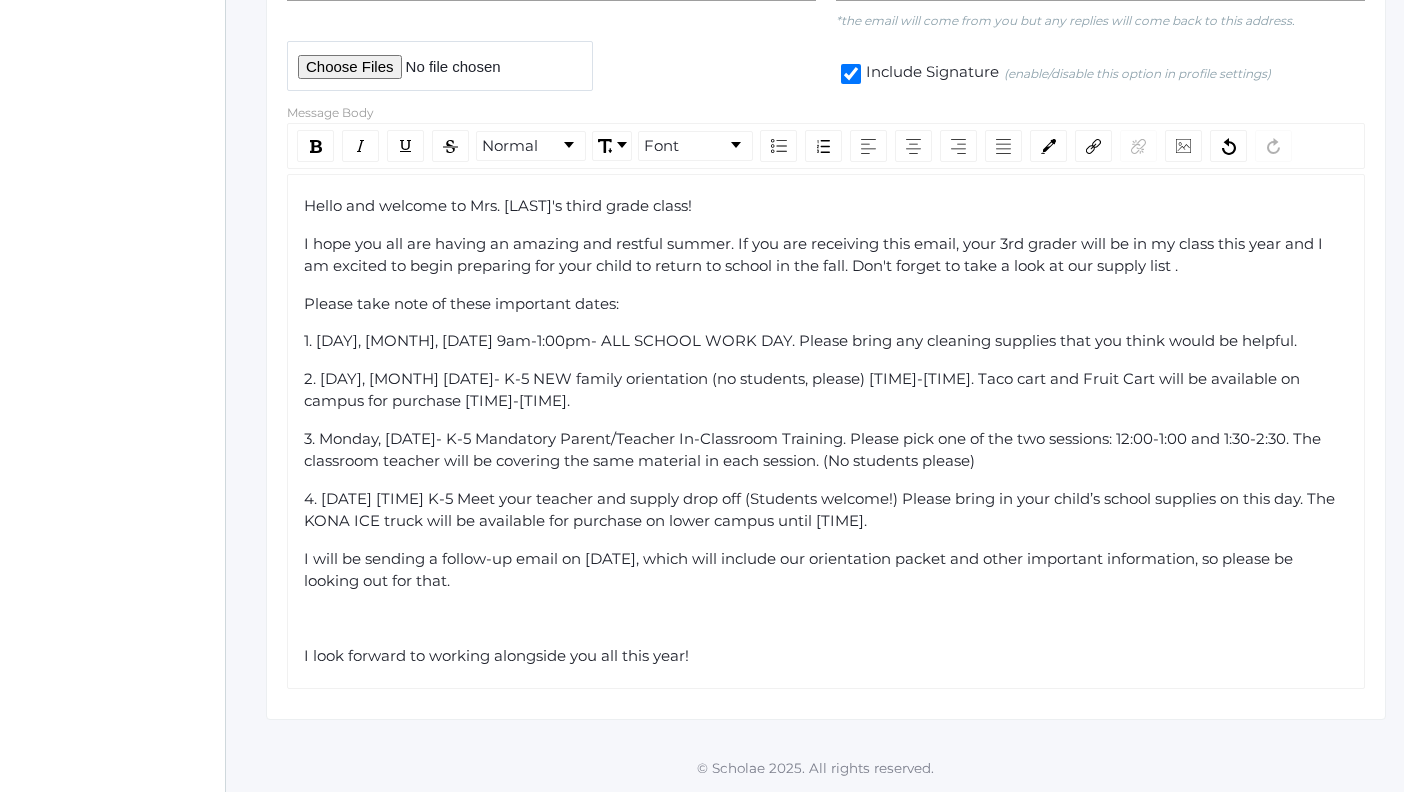 click on "I will be sending a follow-up email on [DATE], which will include our orientation packet and other important information, so please be looking out for that." 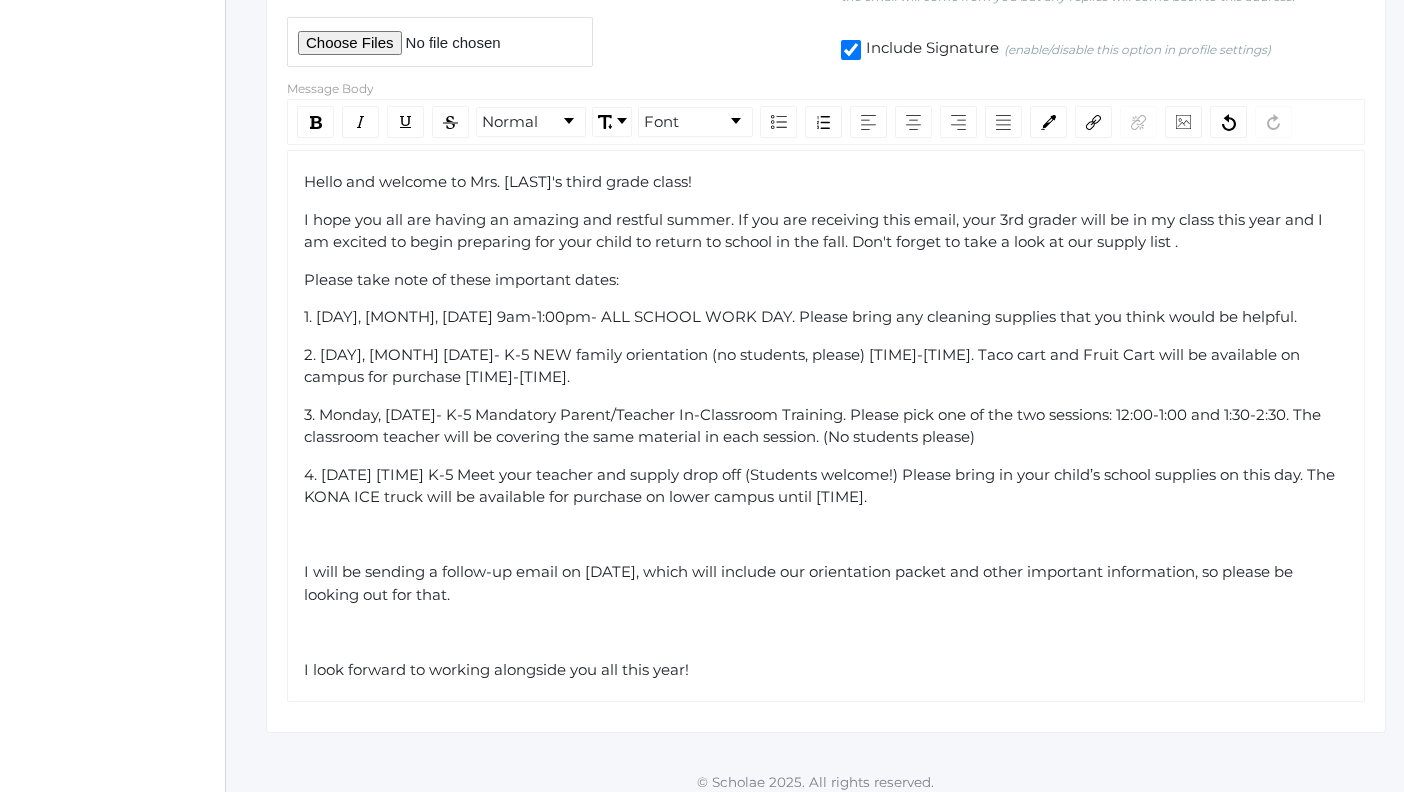 click on "Please take note of these important dates:" 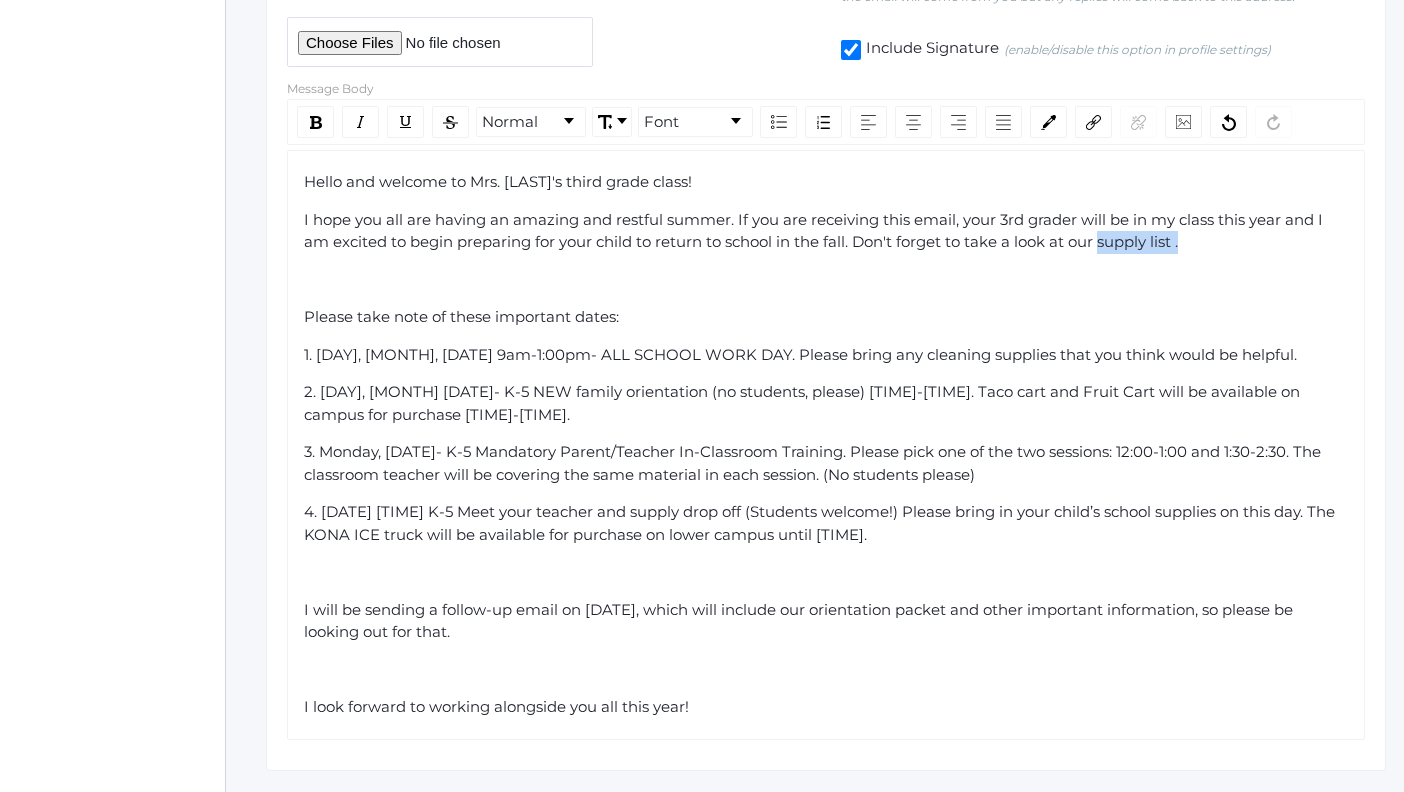 drag, startPoint x: 1103, startPoint y: 245, endPoint x: 1178, endPoint y: 254, distance: 75.53807 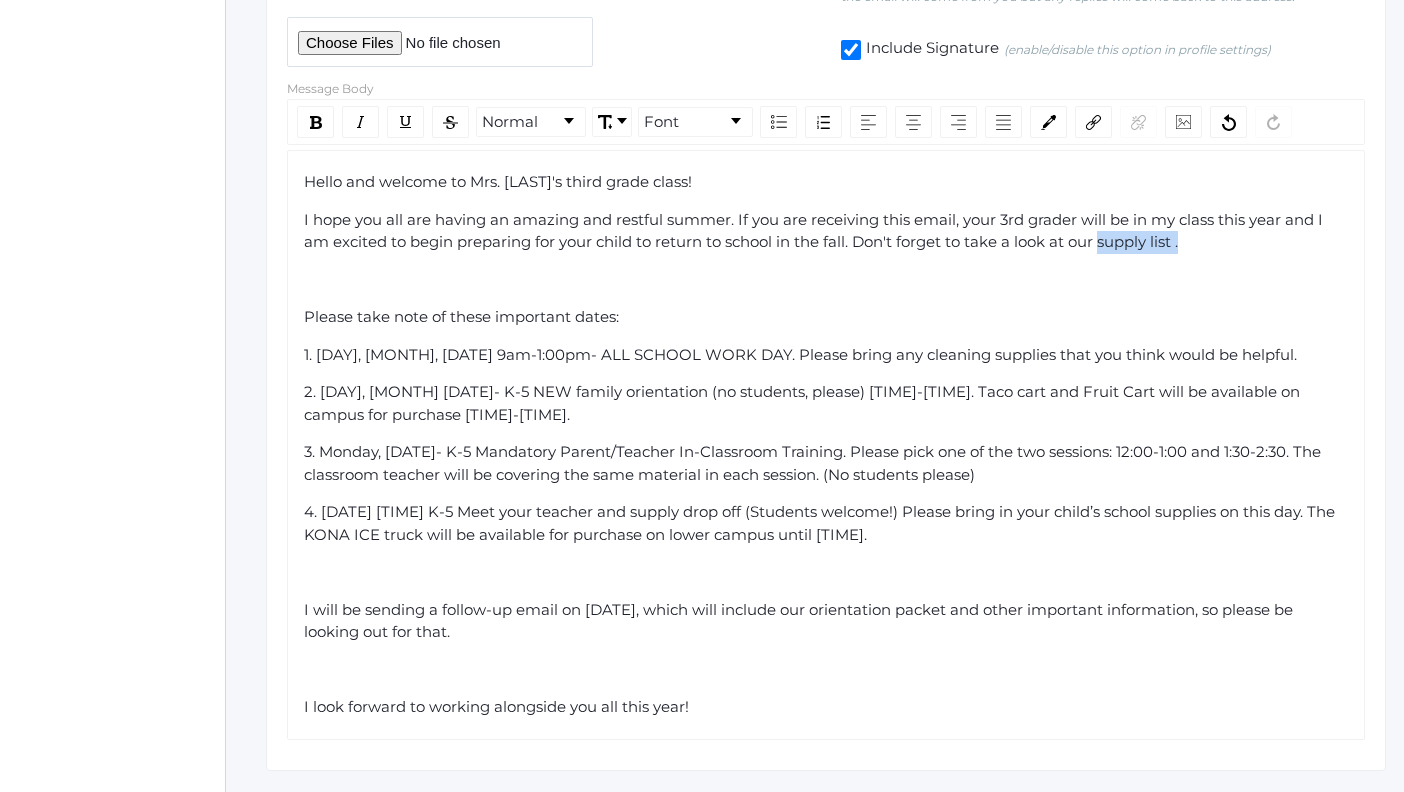 click on "Hello and welcome to Mrs. [LAST]'s third grade class! I hope you all are having an amazing and restful summer. If you are receiving this email, your 3rd grader will be in my class this year and I am excited to begin preparing for your child to return to school in the fall. Don't forget to take a look at our supply list . Please take note of these important dates: 1. [DAY], [MONTH] [DATE] [TIME]-[TIME]- ALL SCHOOL WORK DAY. Please bring any cleaning supplies that you think would be helpful.  2. [DAY], [MONTH] [DATE]- K-5 NEW family orientation (no students, please) [TIME]-[TIME]. Taco cart and Fruit Cart will be available on campus for purchase [TIME]-[TIME].  3. [DAY], [MONTH] [DATE]- K-5 Mandatory Parent/Teacher In-Classroom Training. Please pick one of the two sessions: [TIME]-[TIME] and [TIME]-[TIME]. The classroom teacher will be covering the same material in each session. (No students please) I look forward to working alongside you all this year!" 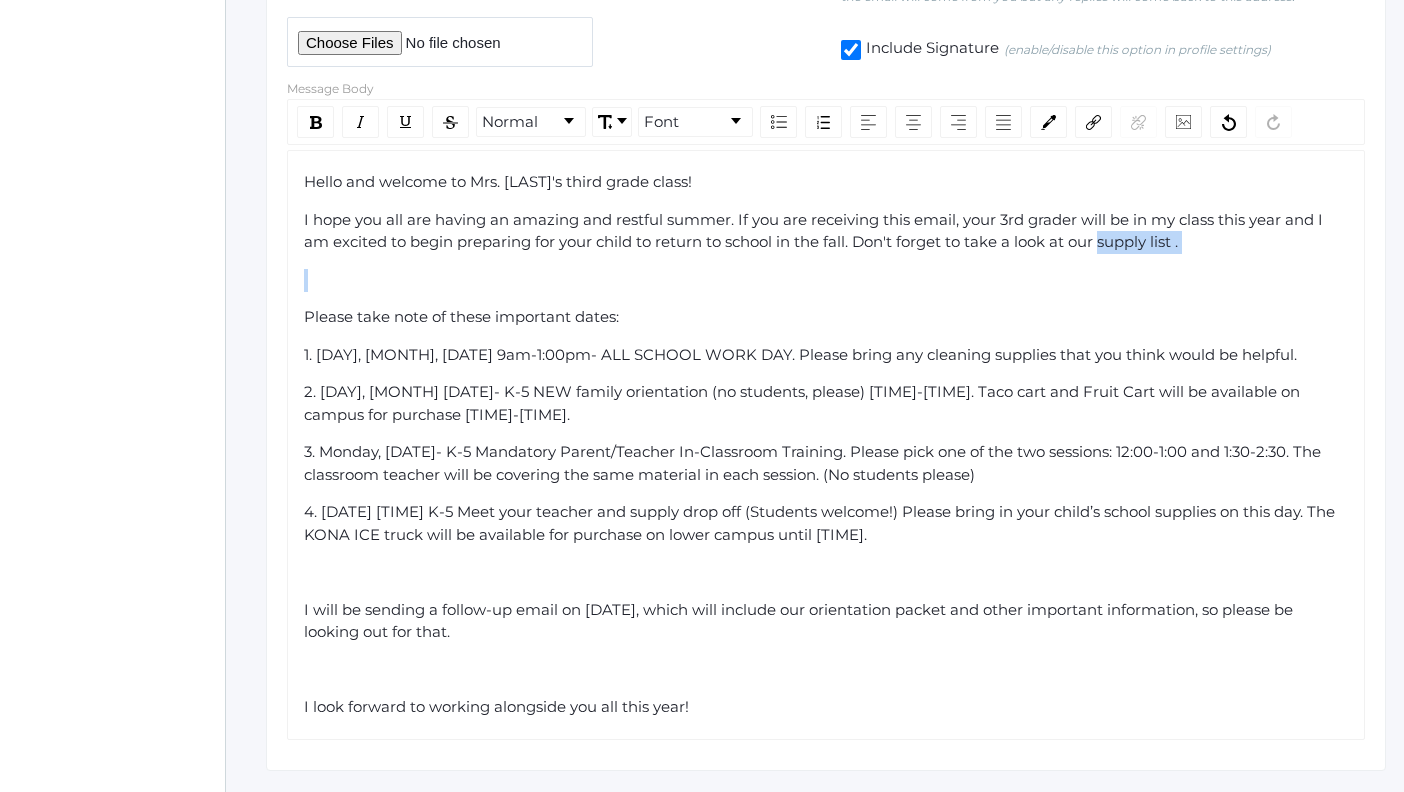 click on "I hope you all are having an amazing and restful summer. If you are receiving this email, your 3rd grader will be in my class this year and I am excited to begin preparing for your child to return to school in the fall. Don't forget to take a look at our supply list ." 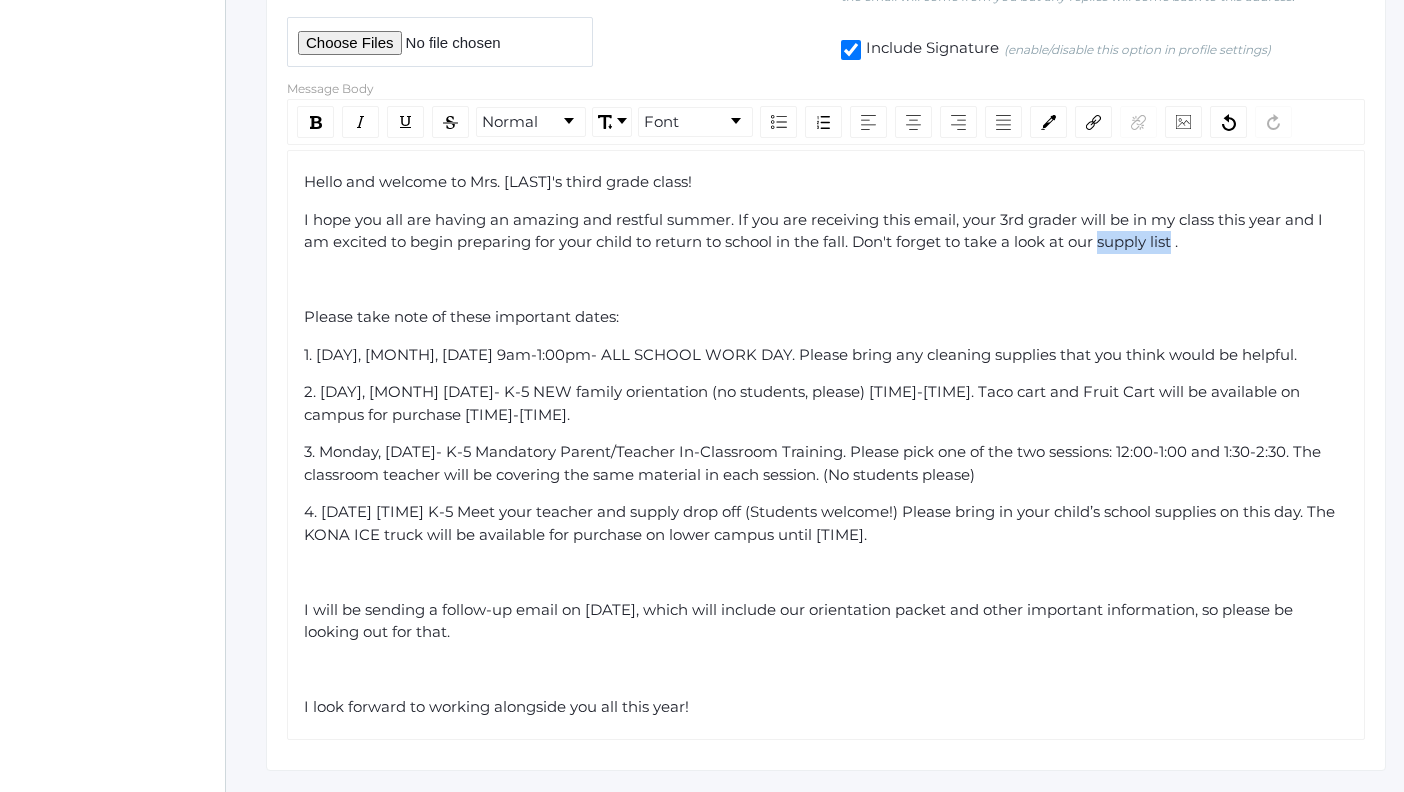 drag, startPoint x: 1103, startPoint y: 241, endPoint x: 1162, endPoint y: 246, distance: 59.211487 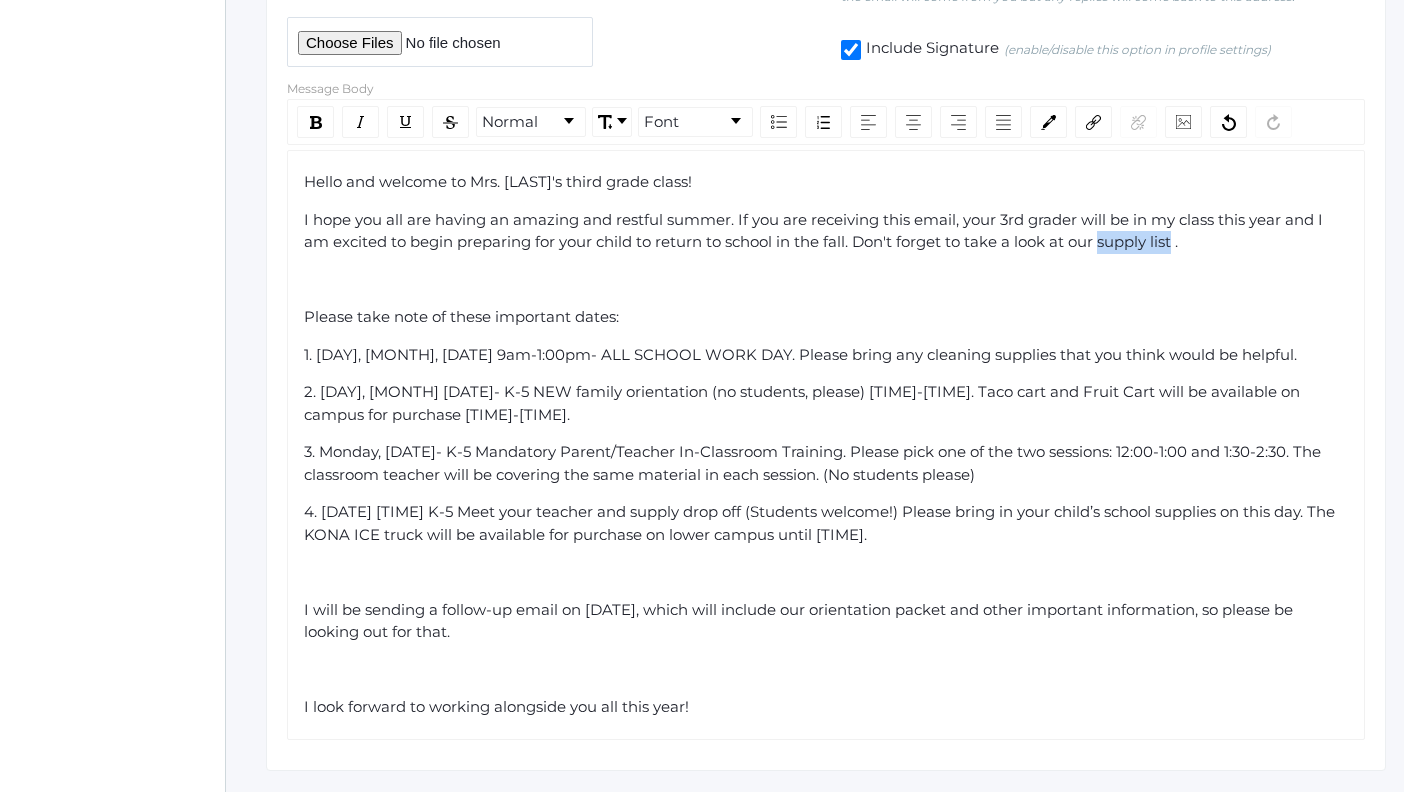 click on "I hope you all are having an amazing and restful summer. If you are receiving this email, your 3rd grader will be in my class this year and I am excited to begin preparing for your child to return to school in the fall. Don't forget to take a look at our supply list ." 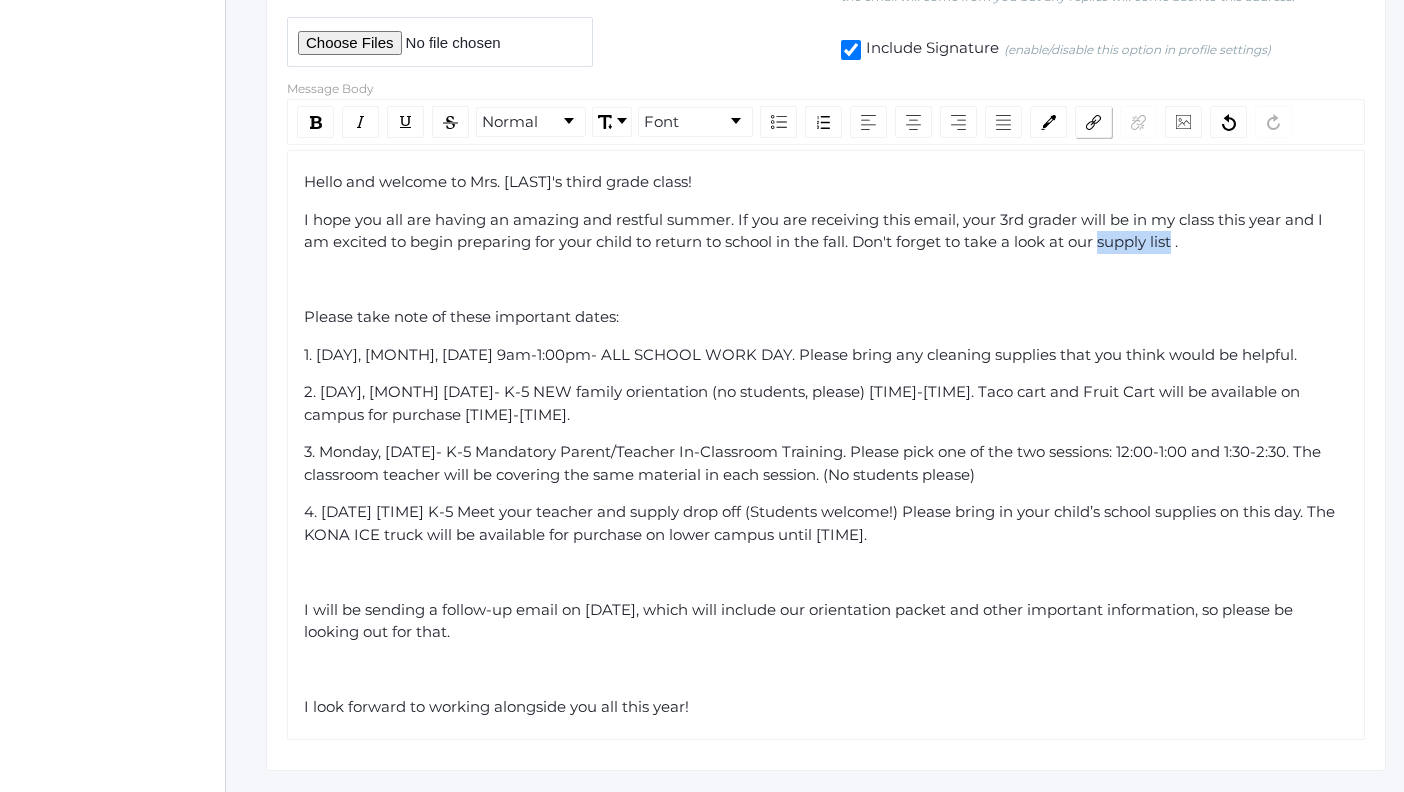 click 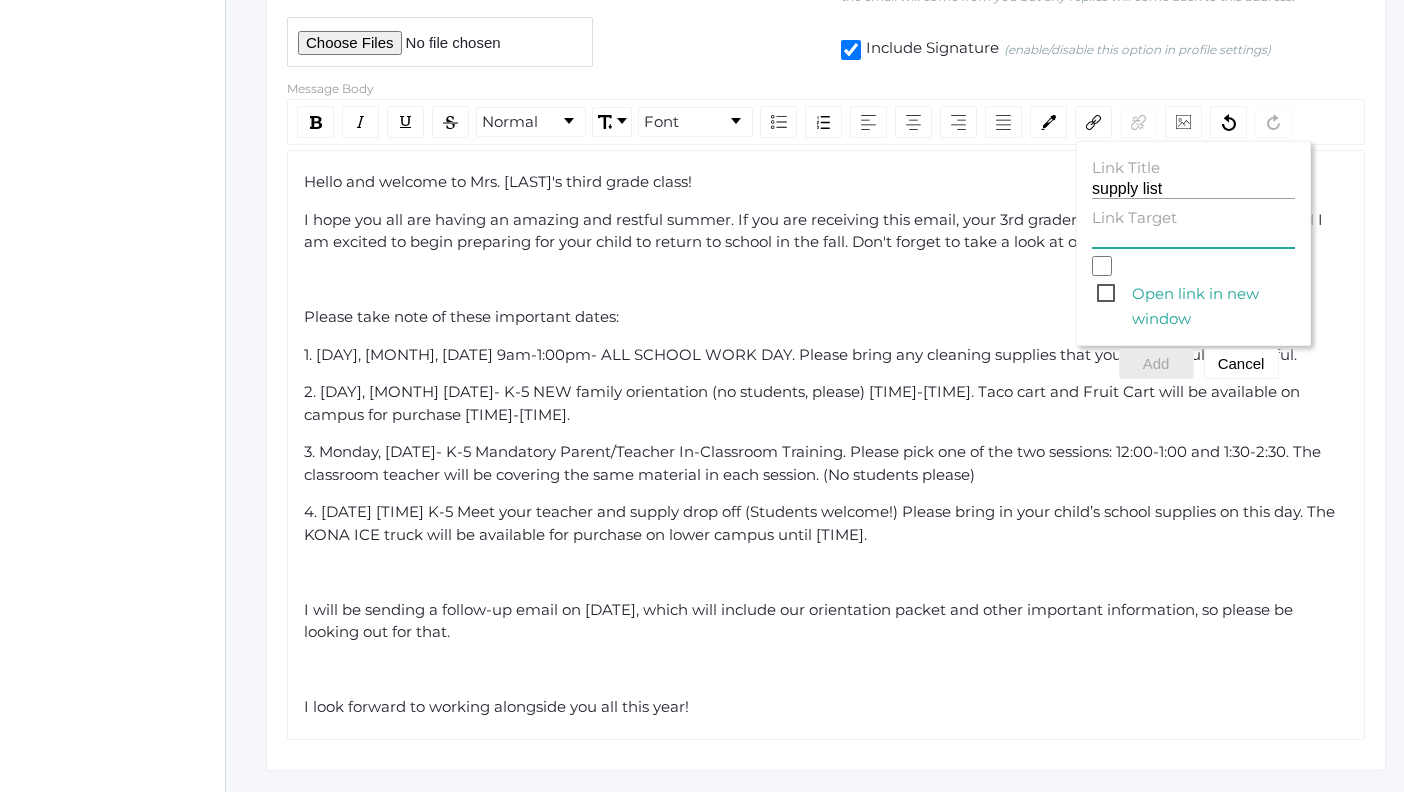 paste on "https://www.beaconhillclassical.org/2024classroomsupplylists.html" 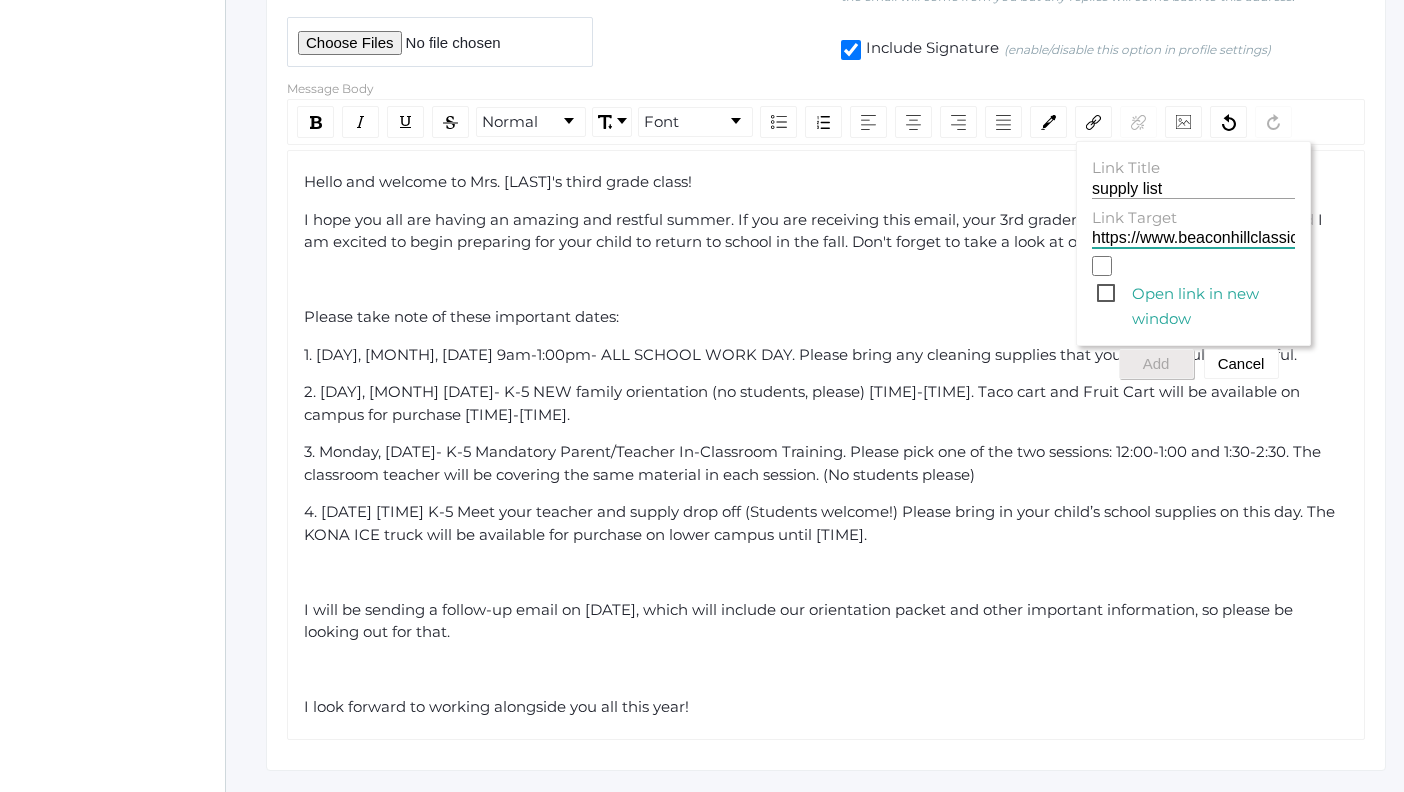 scroll, scrollTop: 0, scrollLeft: 282, axis: horizontal 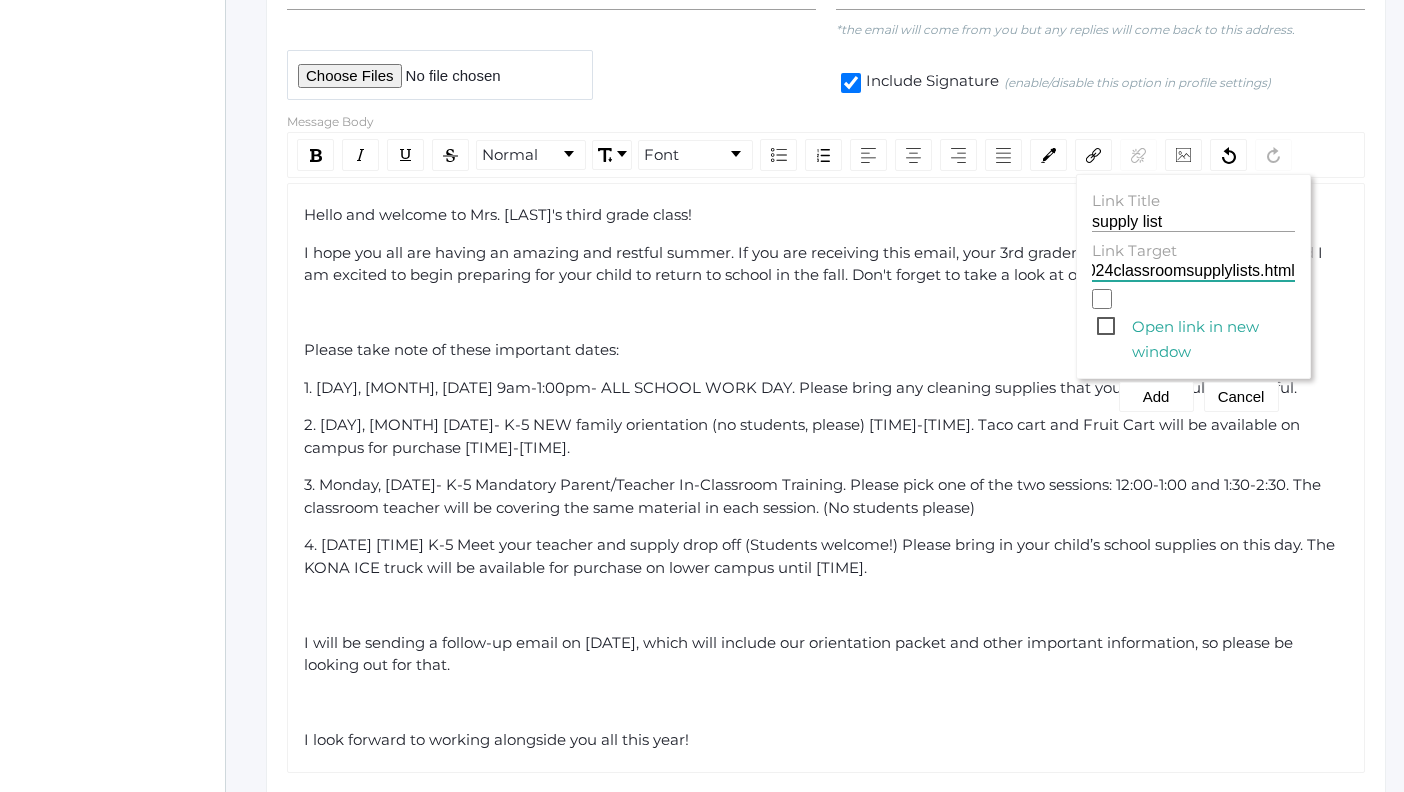 click on "Open link in new window" 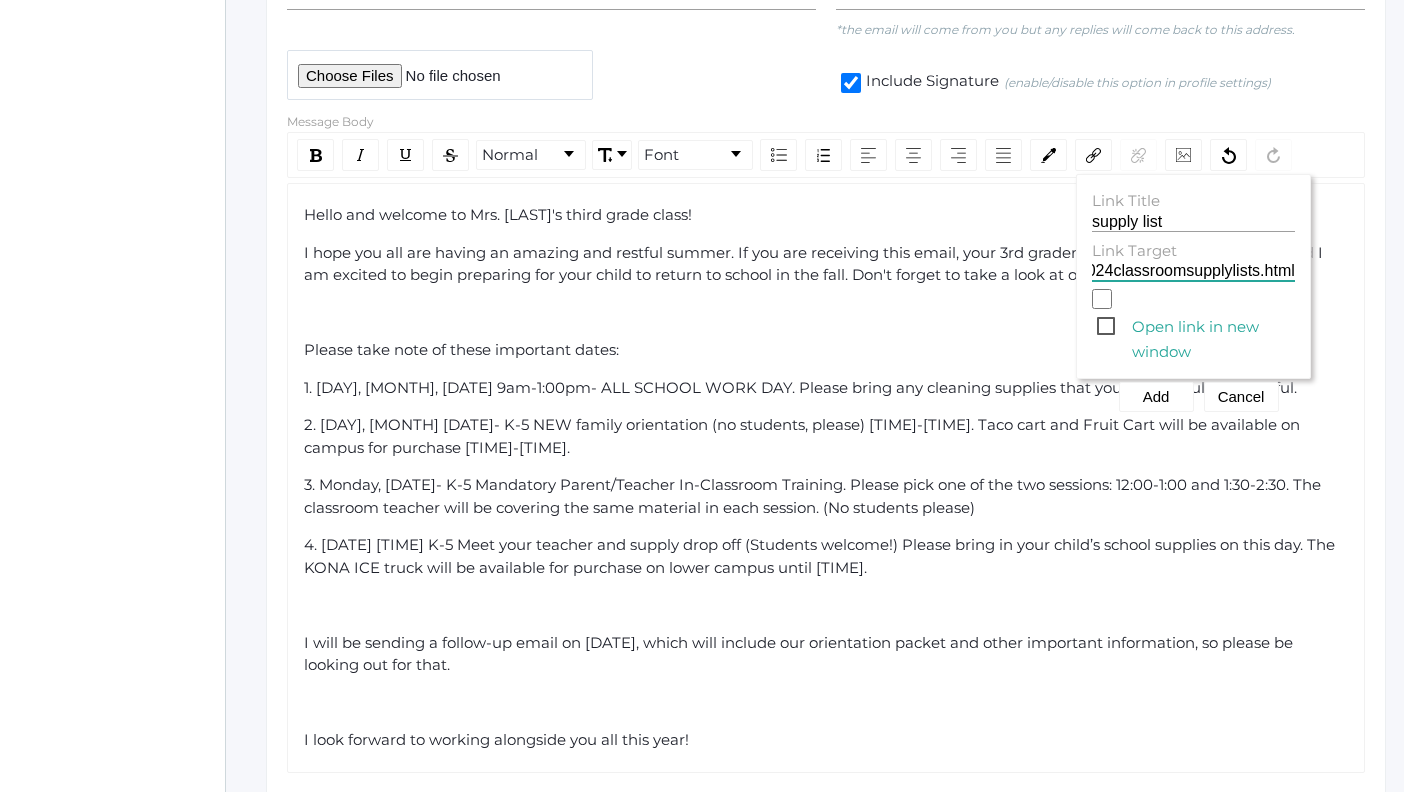 type on "https://www.beaconhillclassical.org/2024classroomsupplylists.html" 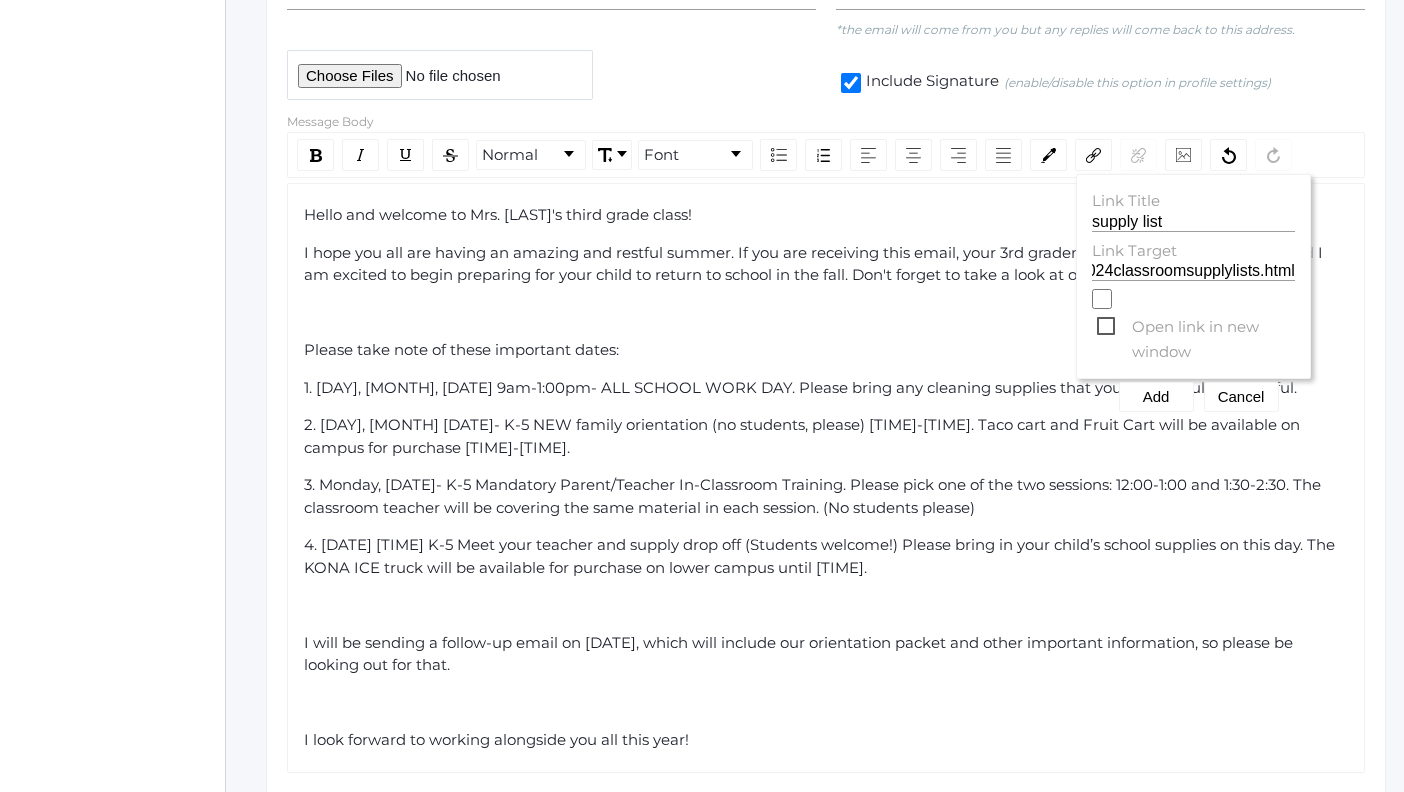 click on "Open link in new window" 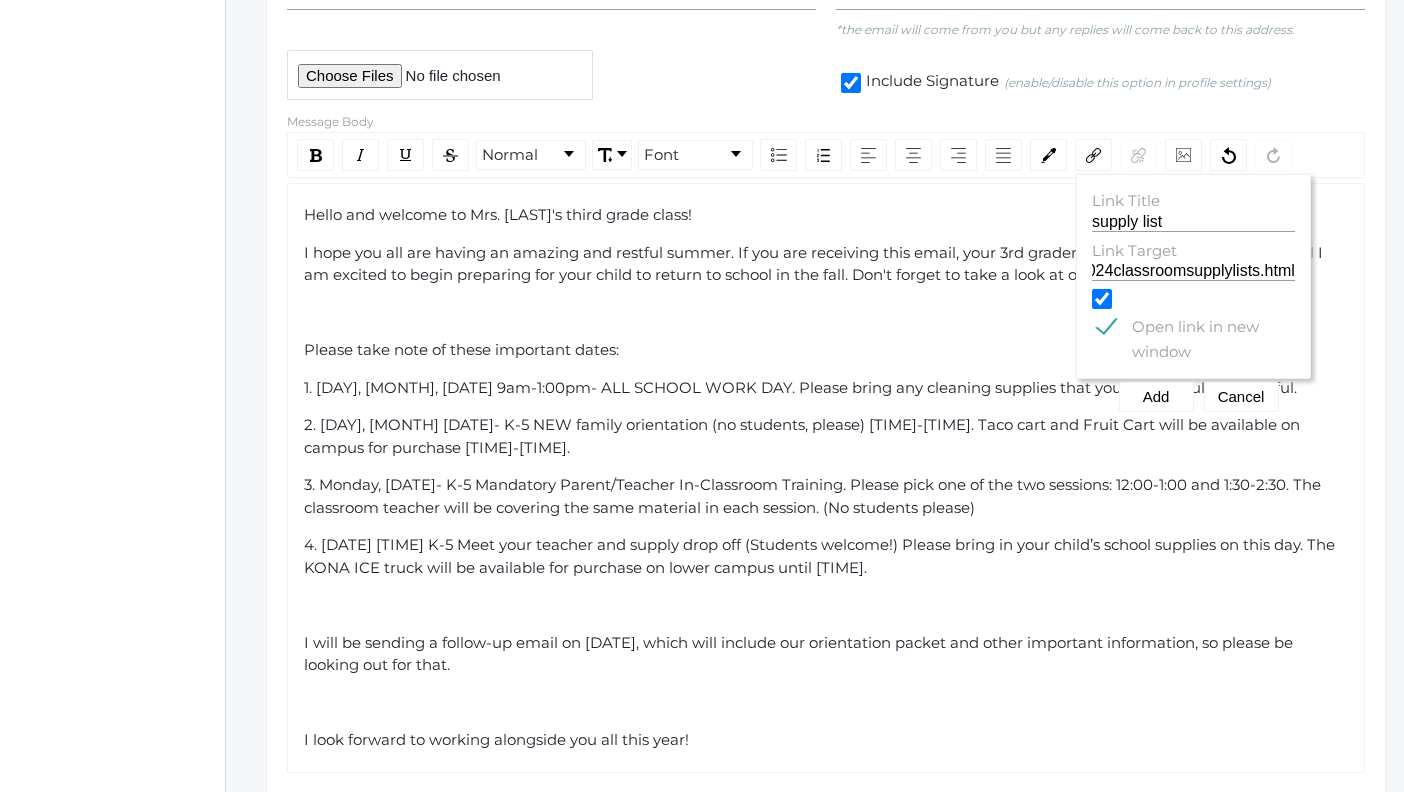 scroll, scrollTop: 0, scrollLeft: 0, axis: both 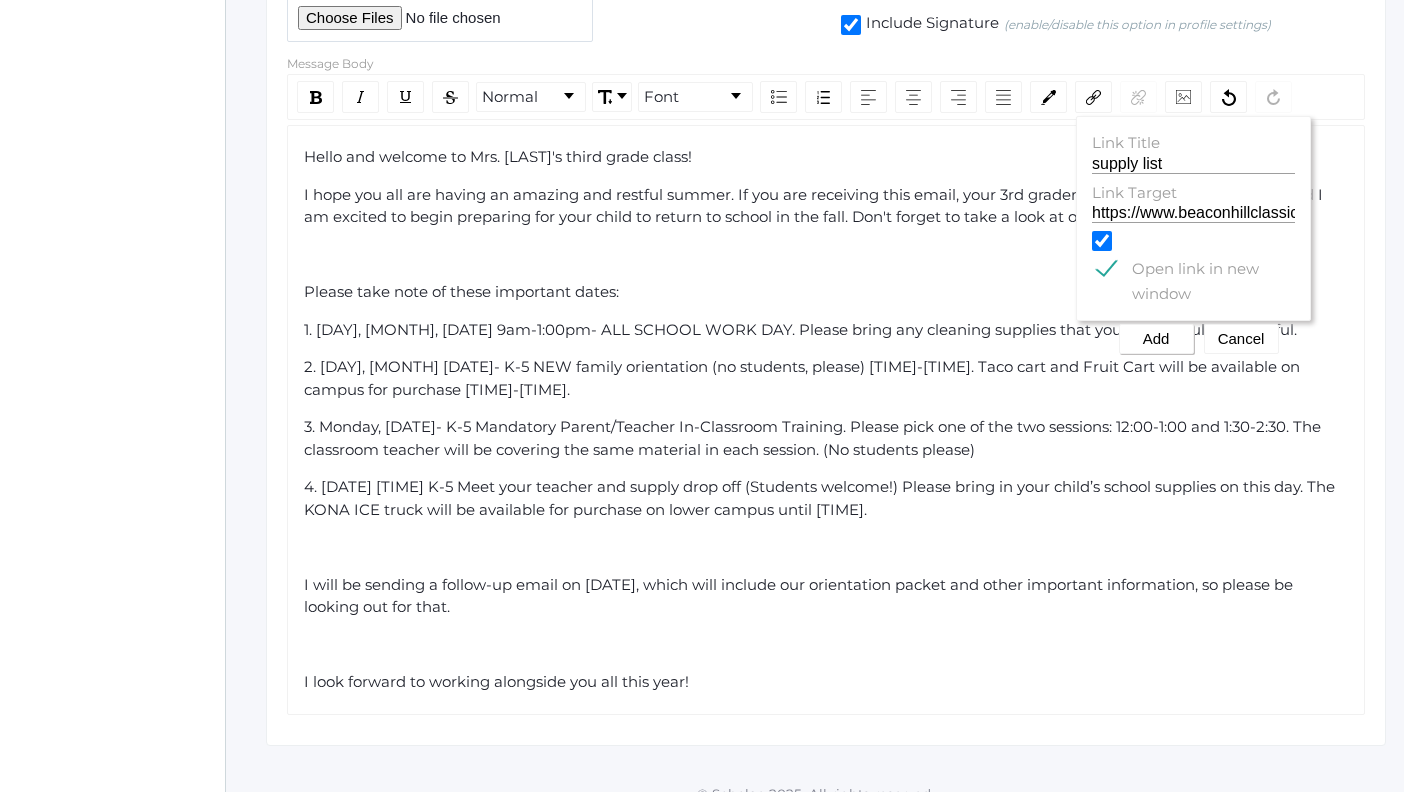 click on "Add" 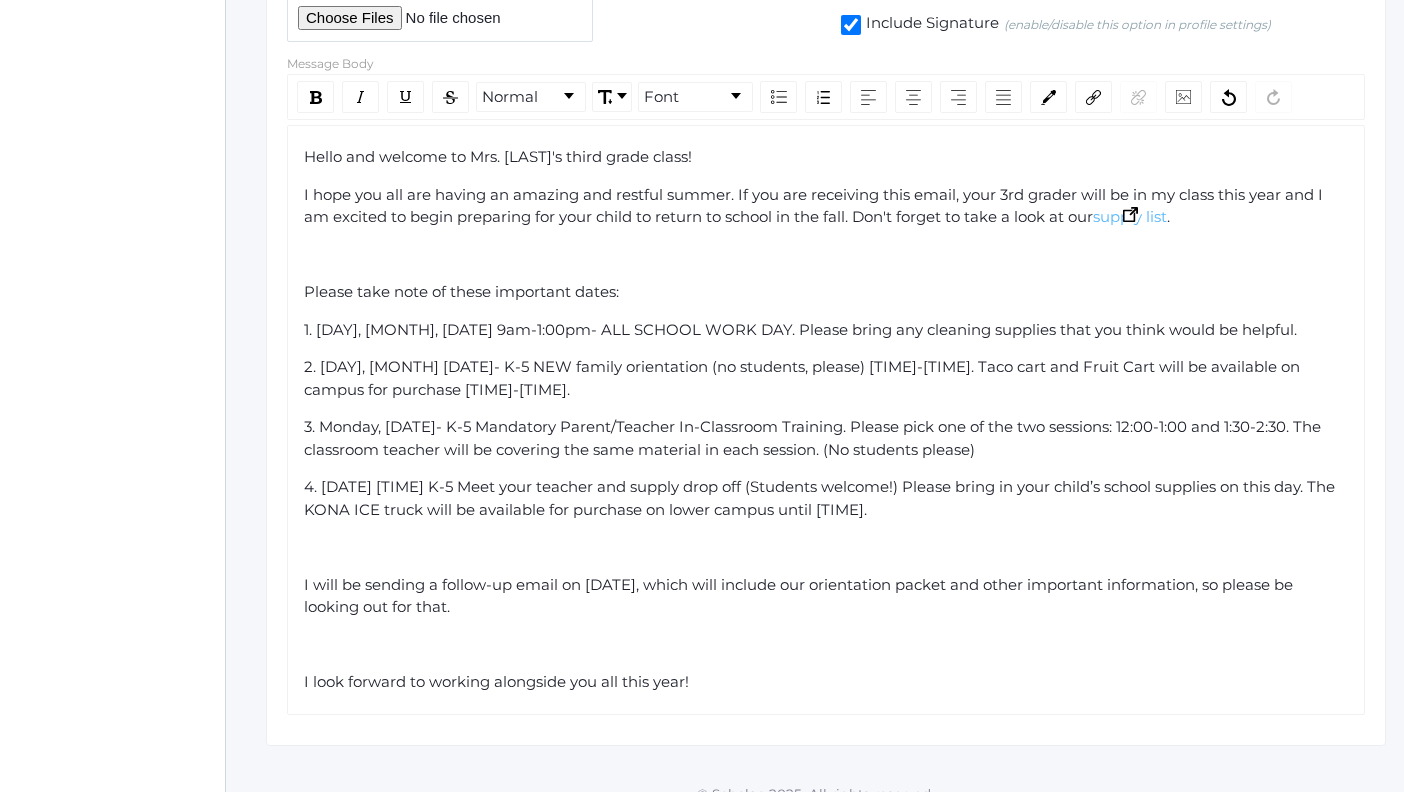 click on "supply list" 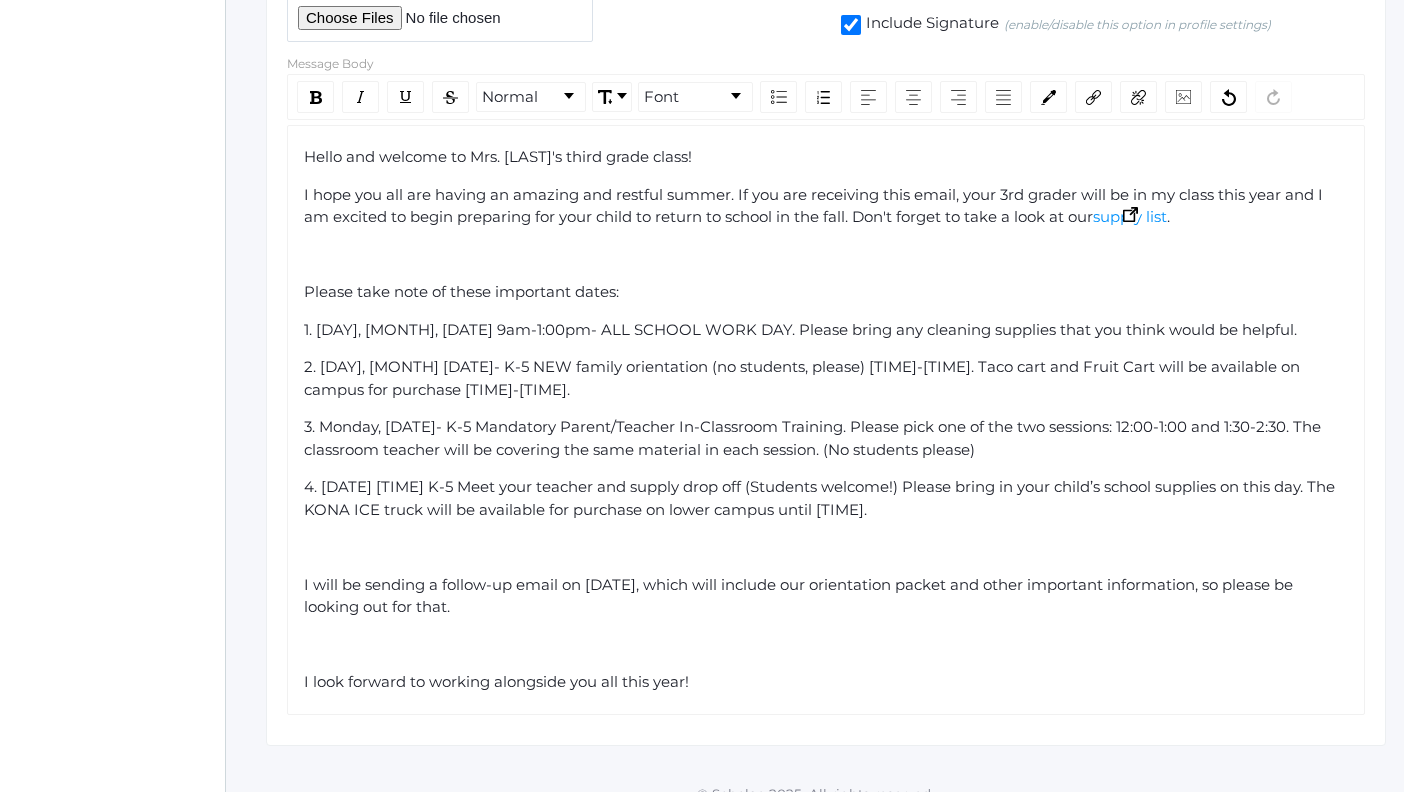 click 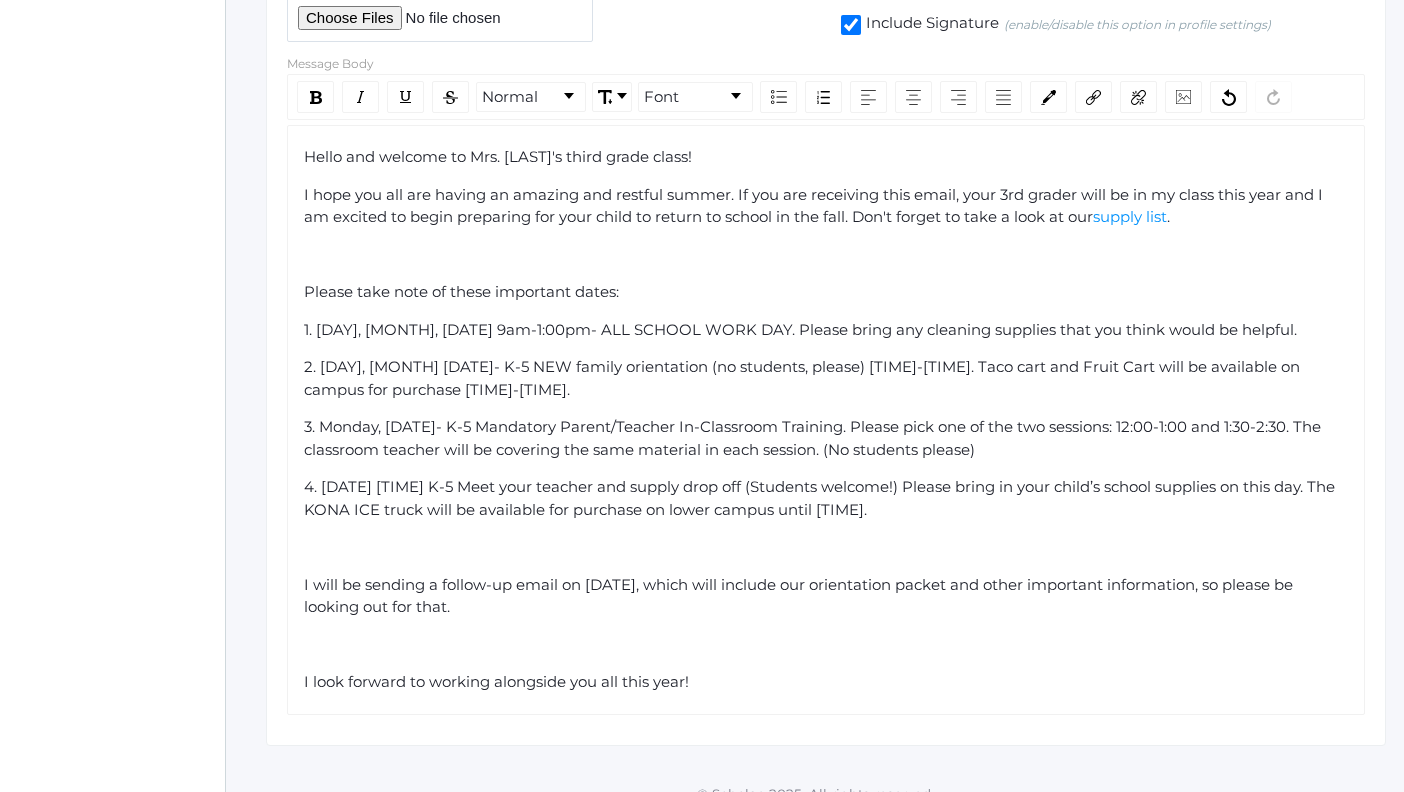 click on "1. [DAY], [MONTH], [DATE] 9am-1:00pm- ALL SCHOOL WORK DAY. Please bring any cleaning supplies that you think would be helpful." 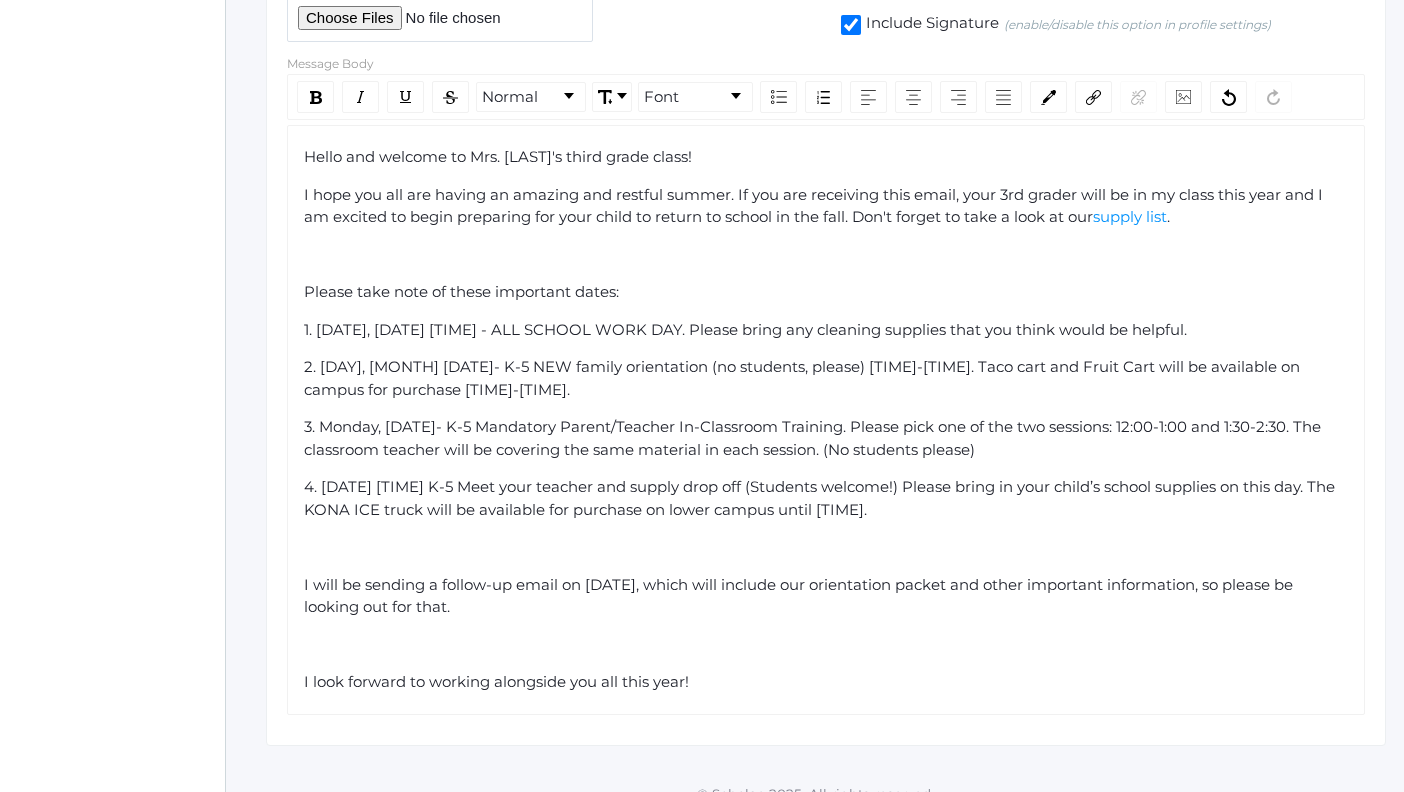 type 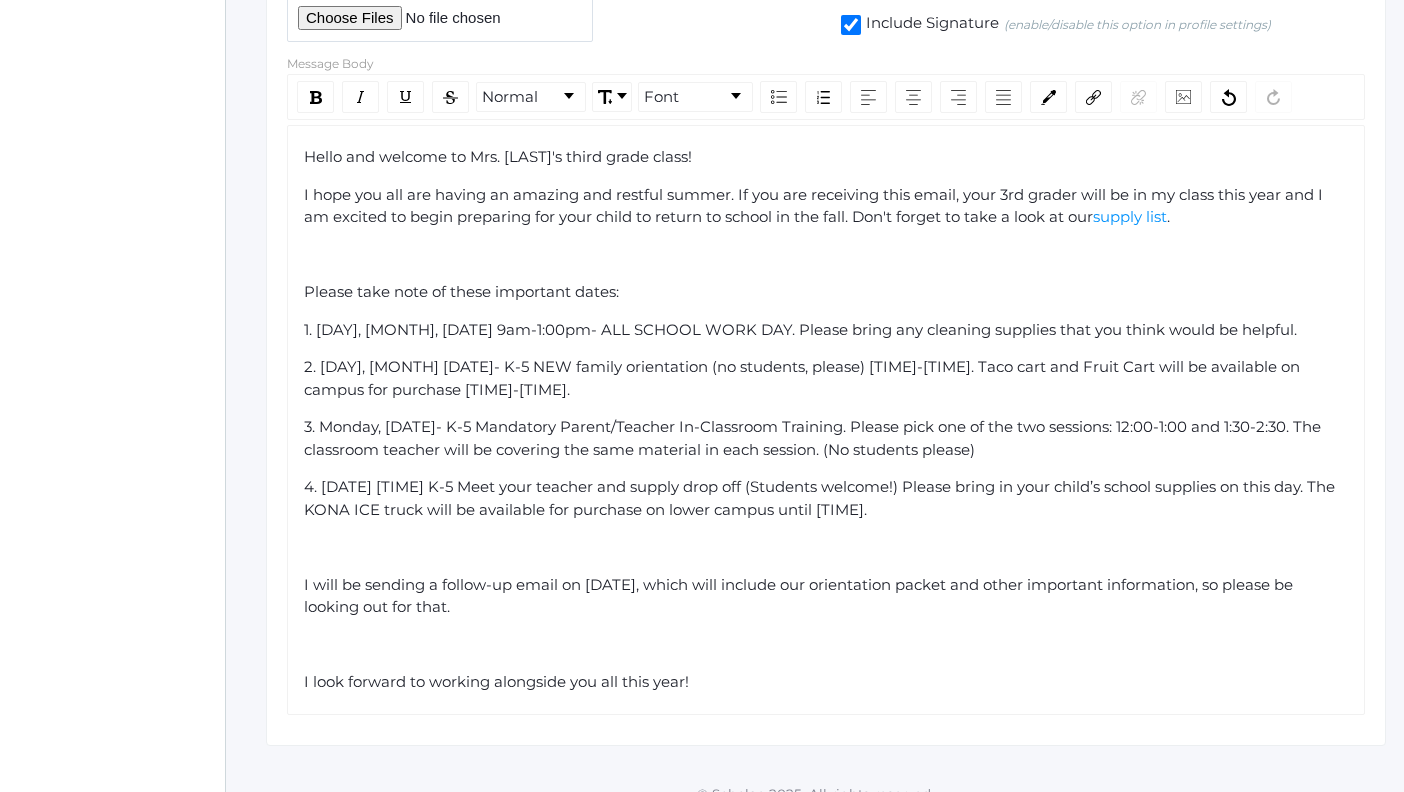 click on "1. [DAY], [MONTH], [DATE] 9am-1:00pm- ALL SCHOOL WORK DAY. Please bring any cleaning supplies that you think would be helpful." 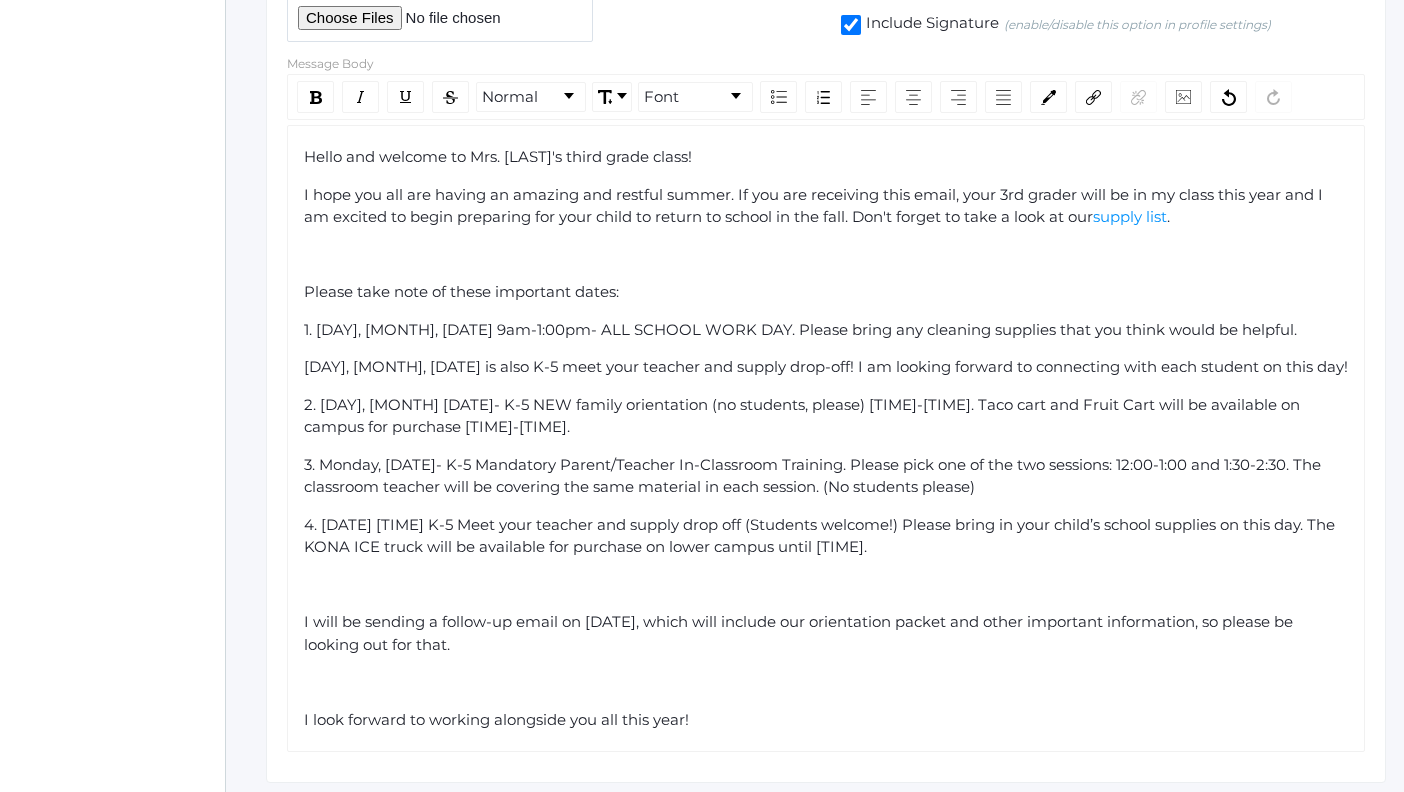 click on "[DAY], [MONTH], [DATE] is also K-5 meet your teacher and supply drop-off! I am looking forward to connecting with each student on this day!" 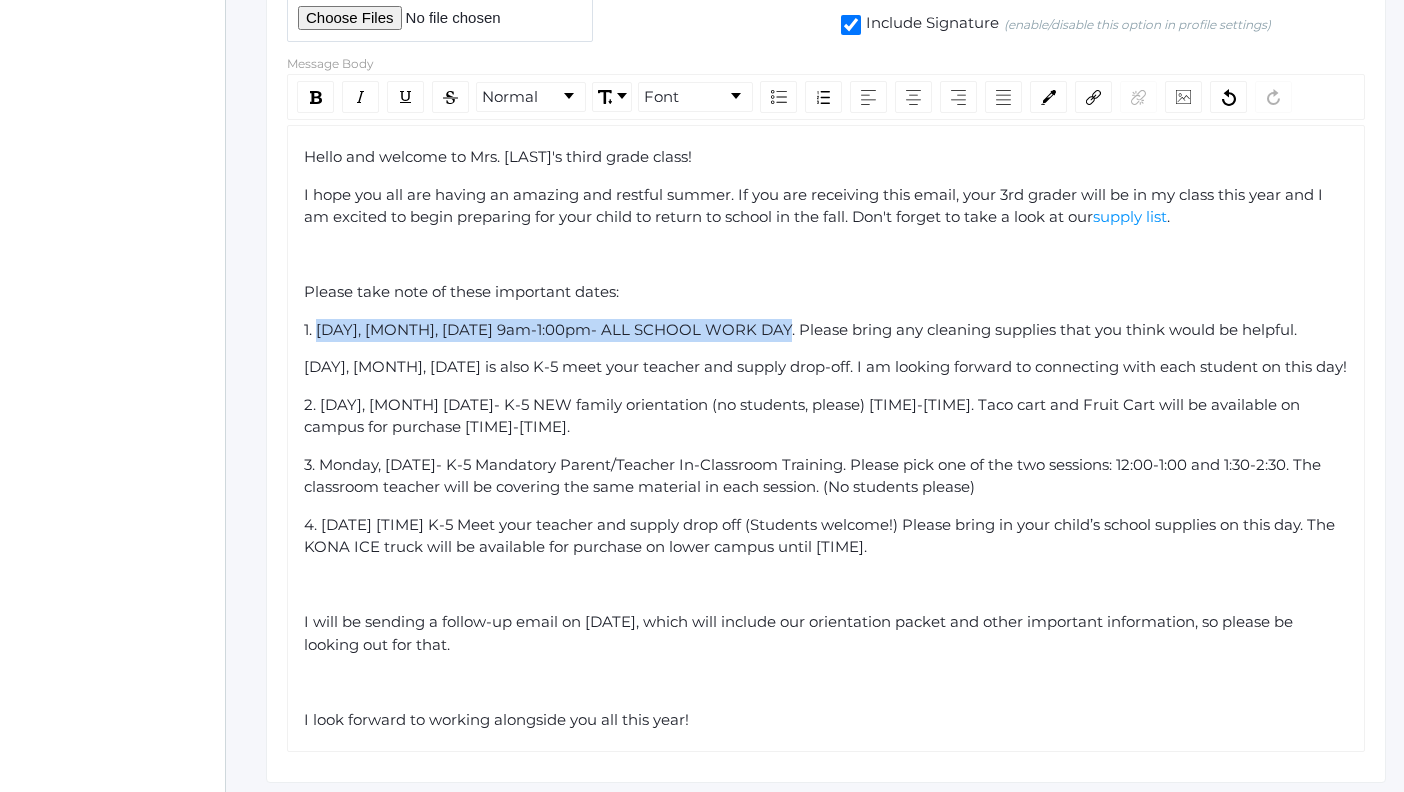 drag, startPoint x: 319, startPoint y: 328, endPoint x: 781, endPoint y: 327, distance: 462.00107 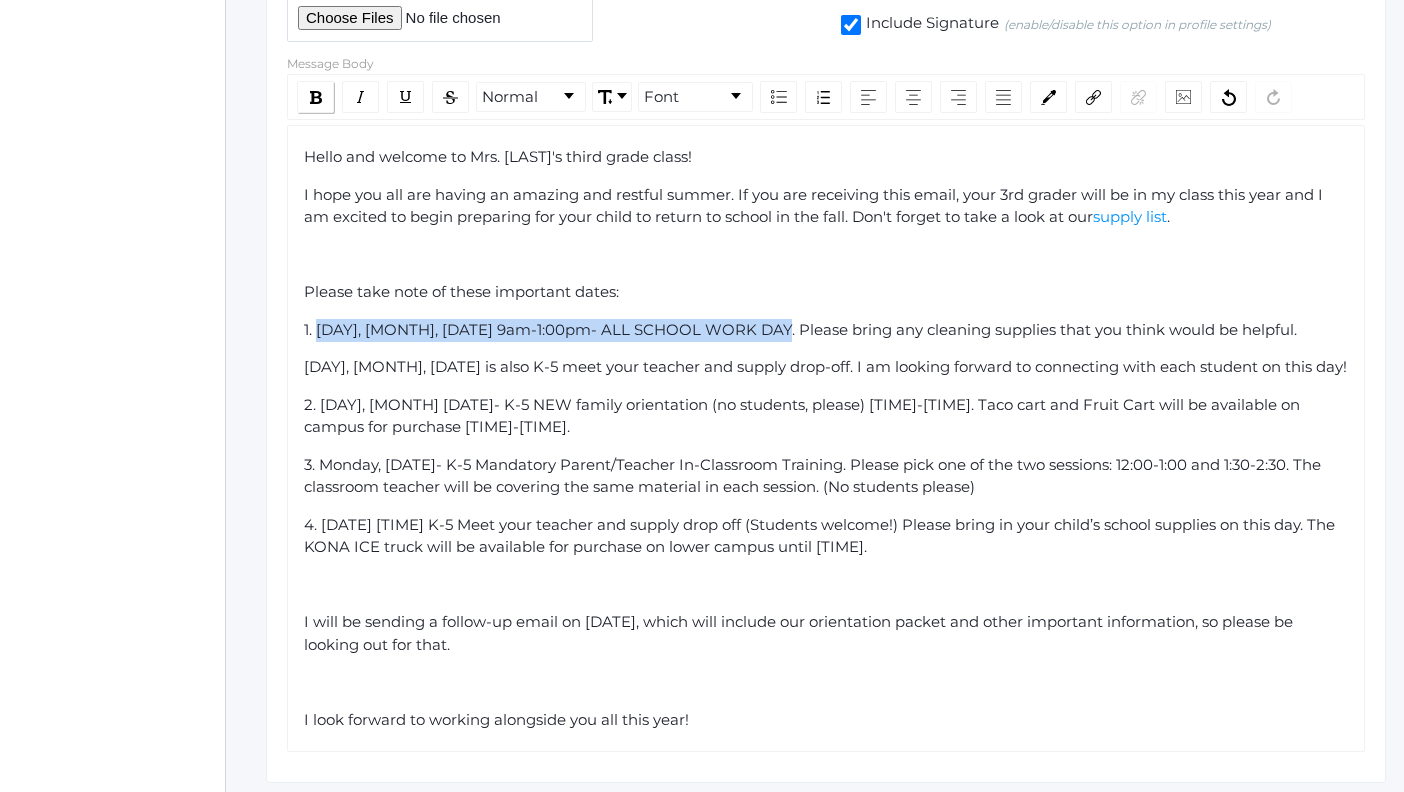 click 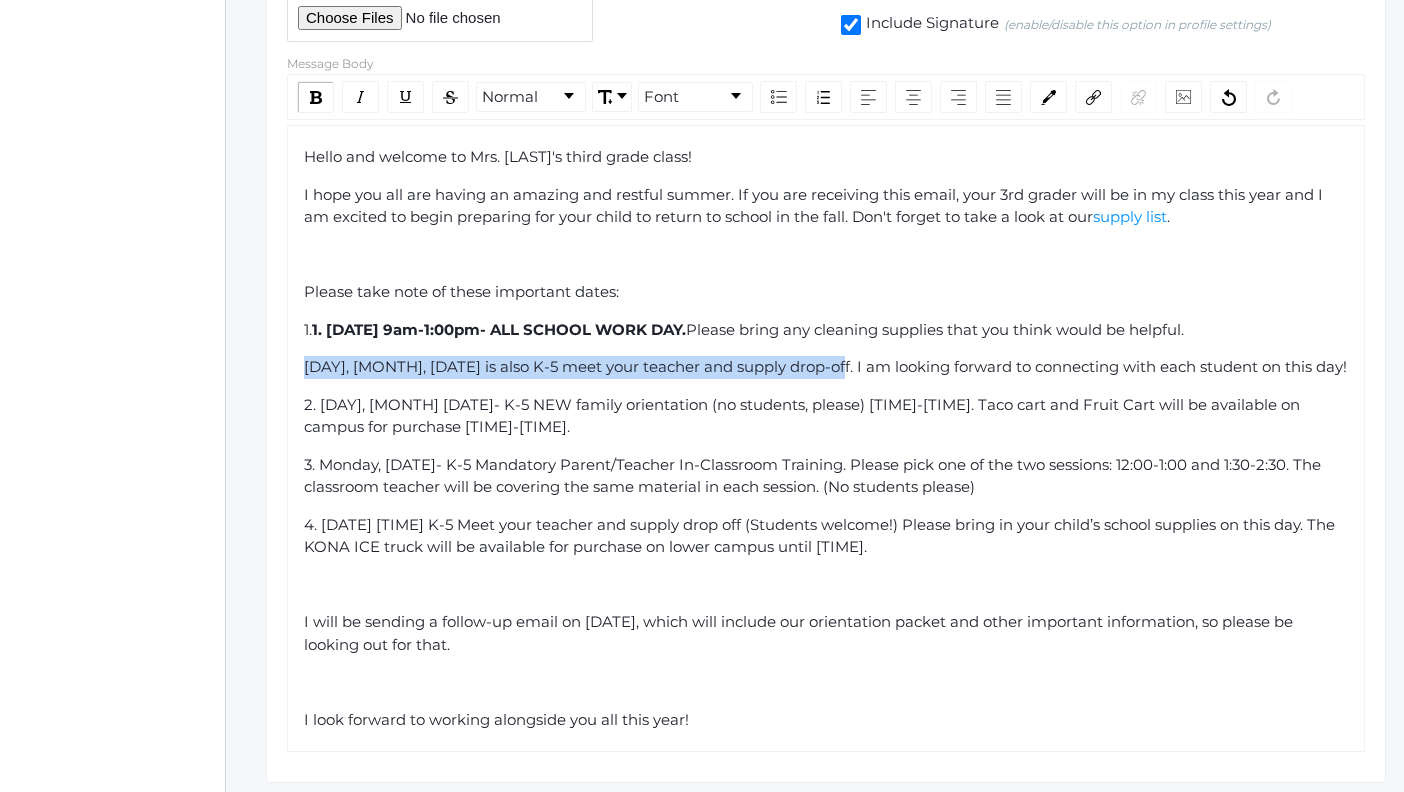 drag, startPoint x: 305, startPoint y: 364, endPoint x: 840, endPoint y: 372, distance: 535.0598 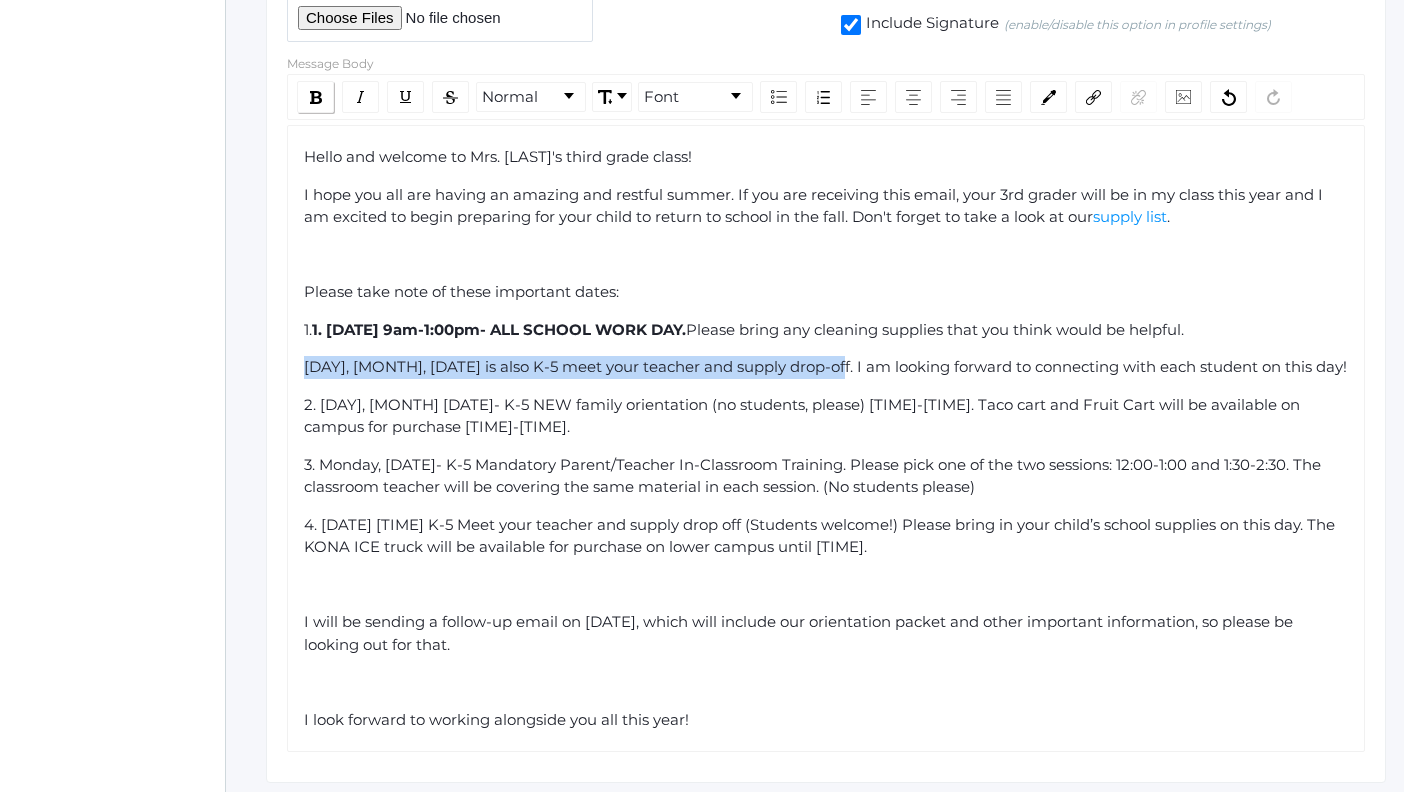 click 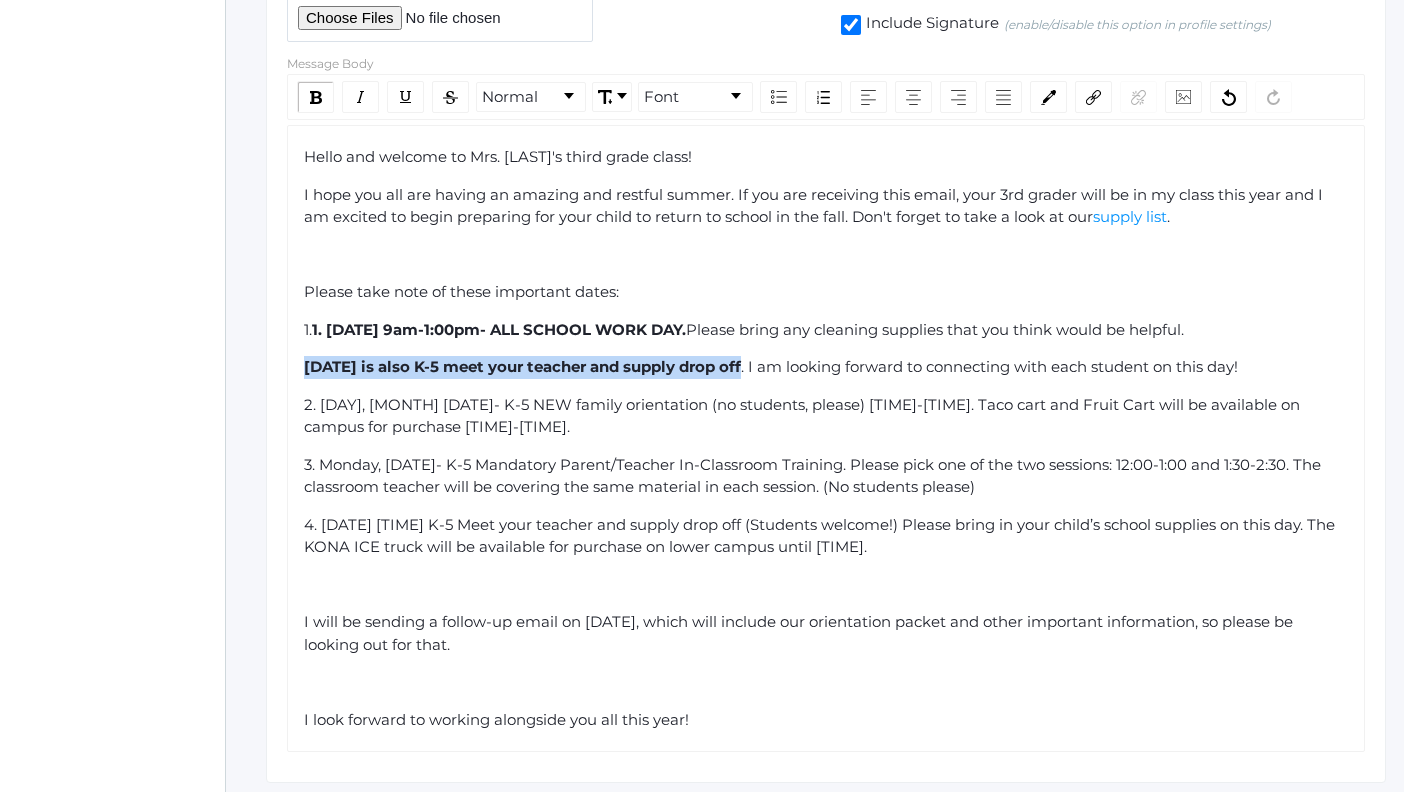 click on "2. [DAY], [MONTH] [DATE]- K-5 NEW family orientation (no students, please) [TIME]-[TIME]. Taco cart and Fruit Cart will be available on campus for purchase [TIME]-[TIME]." 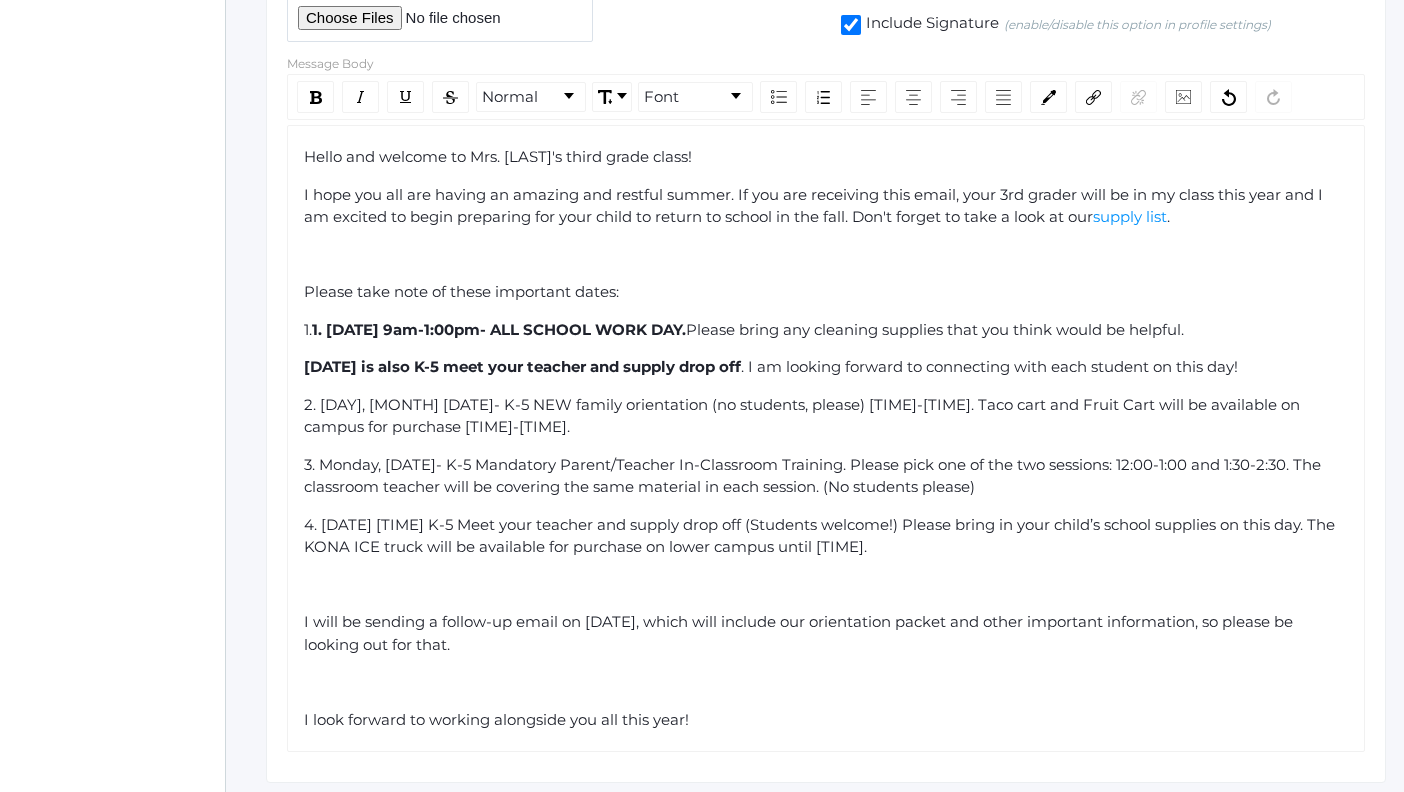 click on "3. Monday, [DATE]- K-5 Mandatory Parent/Teacher In-Classroom Training. Please pick one of the two sessions: 12:00-1:00 and 1:30-2:30. The classroom teacher will be covering the same material in each session. (No students please)" 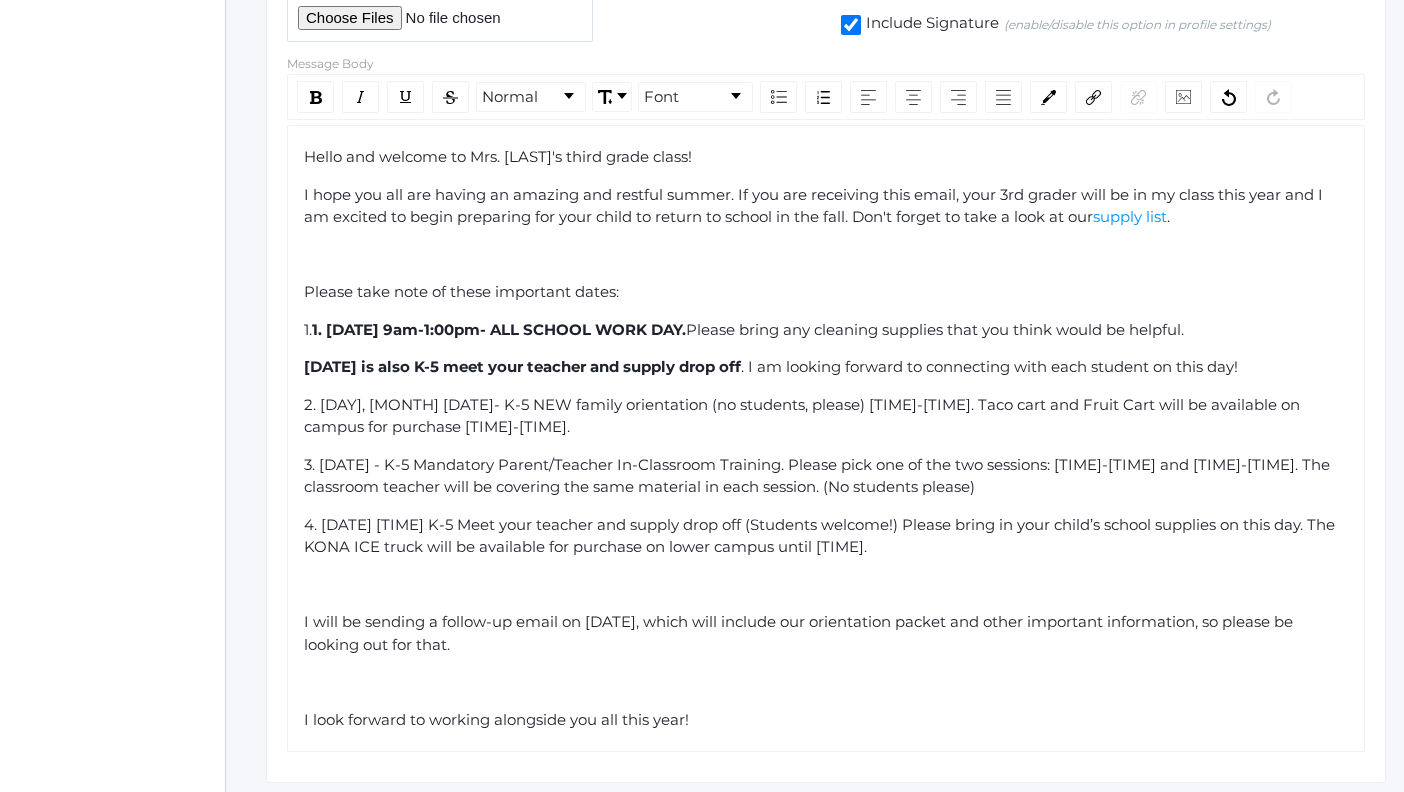 click on "2. [DAY], [MONTH] [DATE]- K-5 NEW family orientation (no students, please) [TIME]-[TIME]. Taco cart and Fruit Cart will be available on campus for purchase [TIME]-[TIME]." 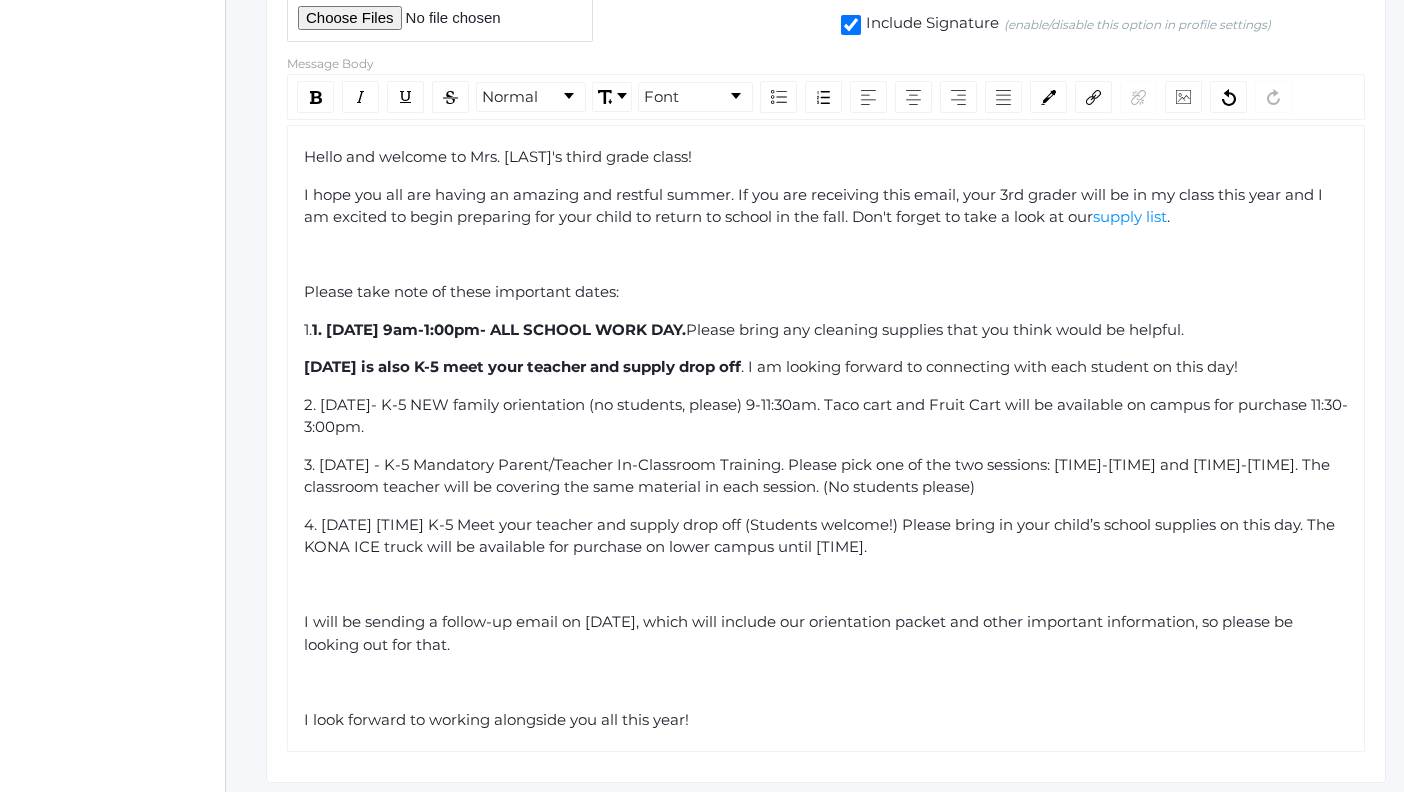 click on "2. [DATE]- K-5 NEW family orientation (no students, please) 9-11:30am. Taco cart and Fruit Cart will be available on campus for purchase 11:30-3:00pm." 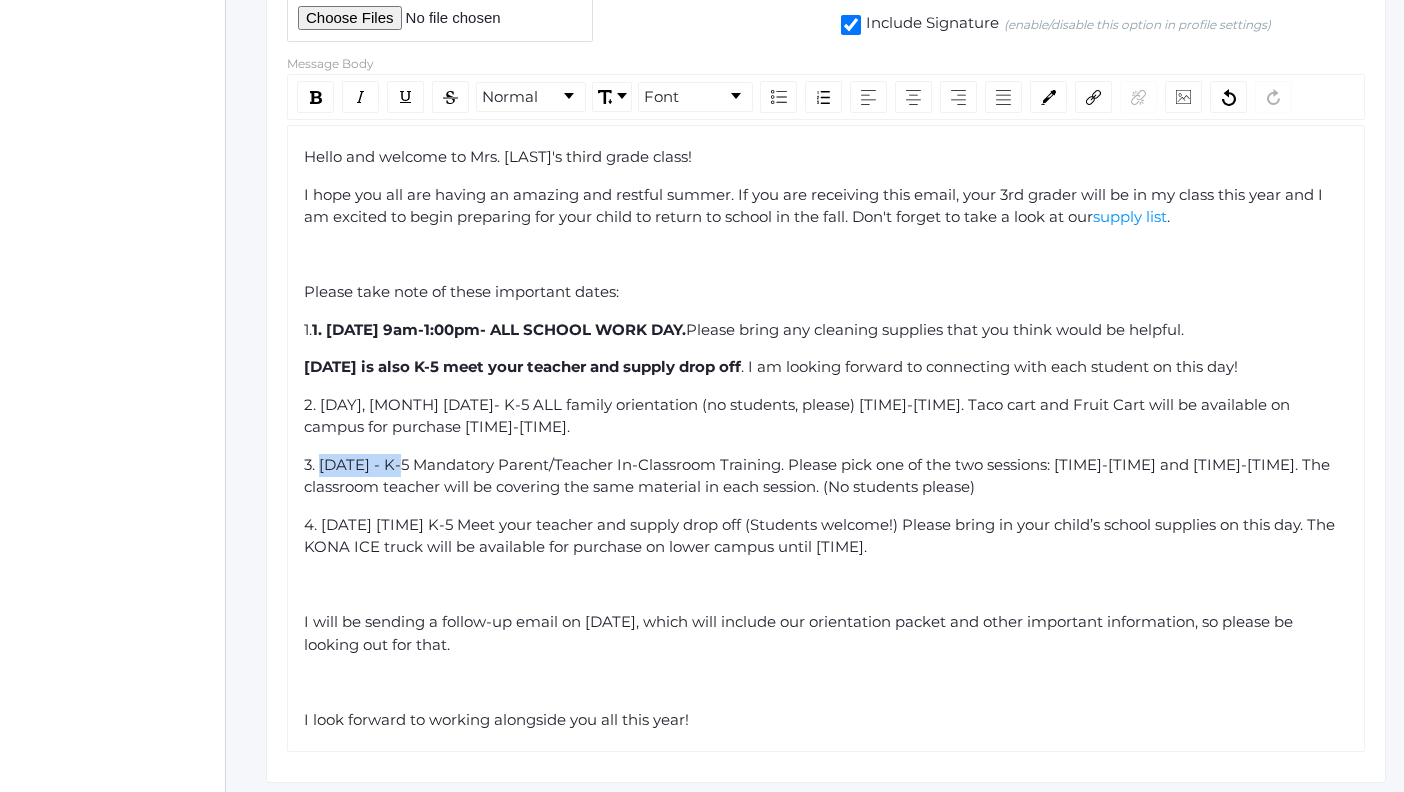drag, startPoint x: 321, startPoint y: 487, endPoint x: 414, endPoint y: 488, distance: 93.00538 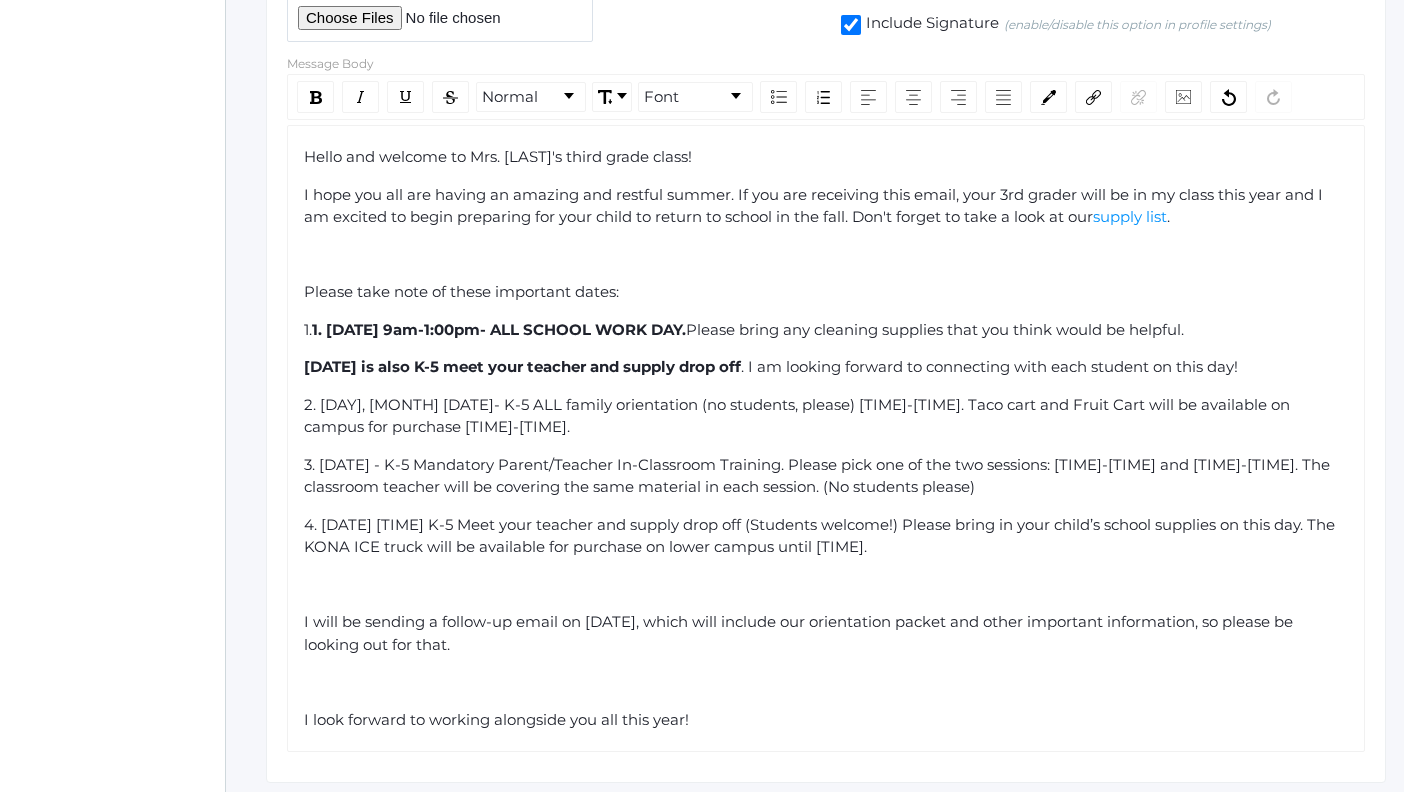 click on "2. [DAY], [MONTH] [DATE]- K-5 ALL family orientation (no students, please) [TIME]-[TIME]. Taco cart and Fruit Cart will be available on campus for purchase [TIME]-[TIME]." 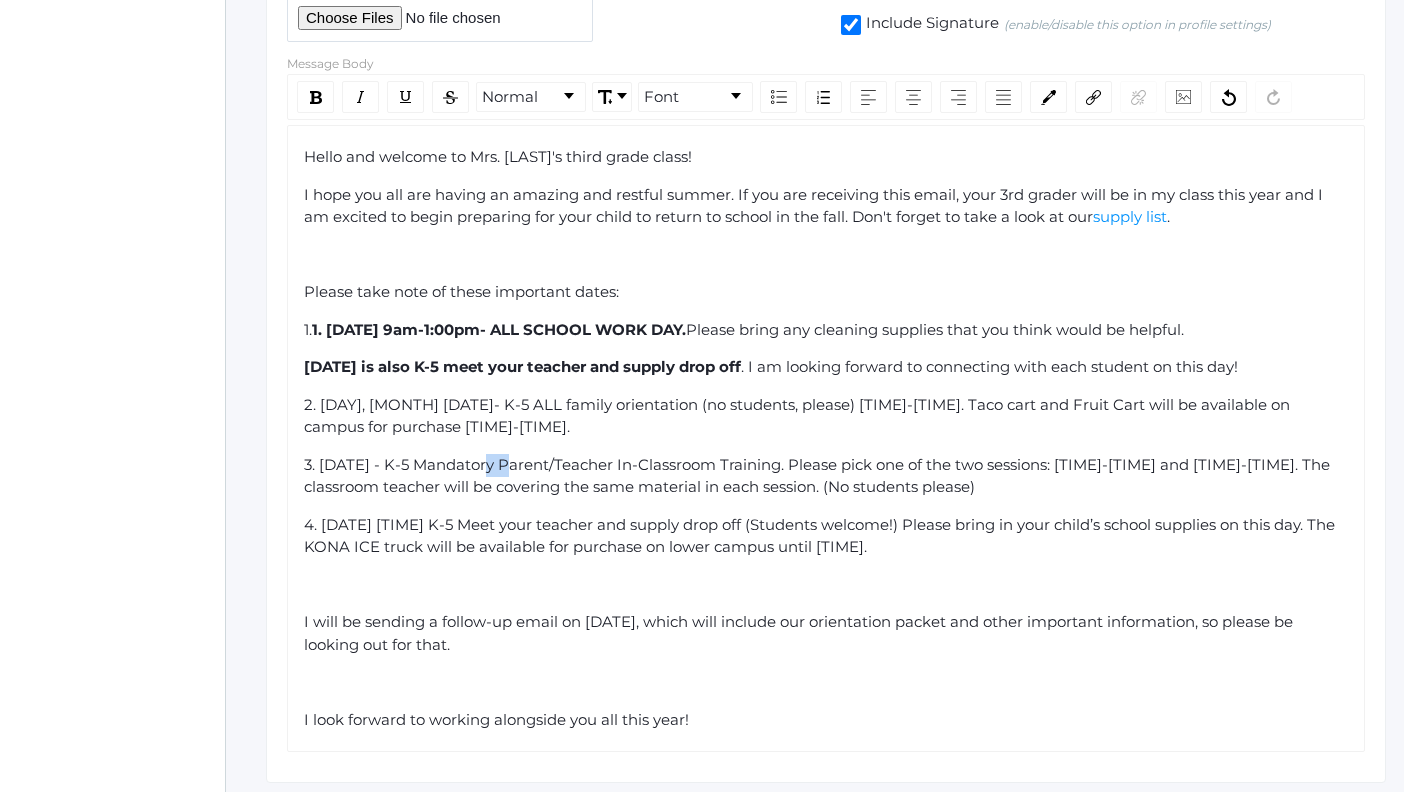 drag, startPoint x: 490, startPoint y: 487, endPoint x: 510, endPoint y: 486, distance: 20.024984 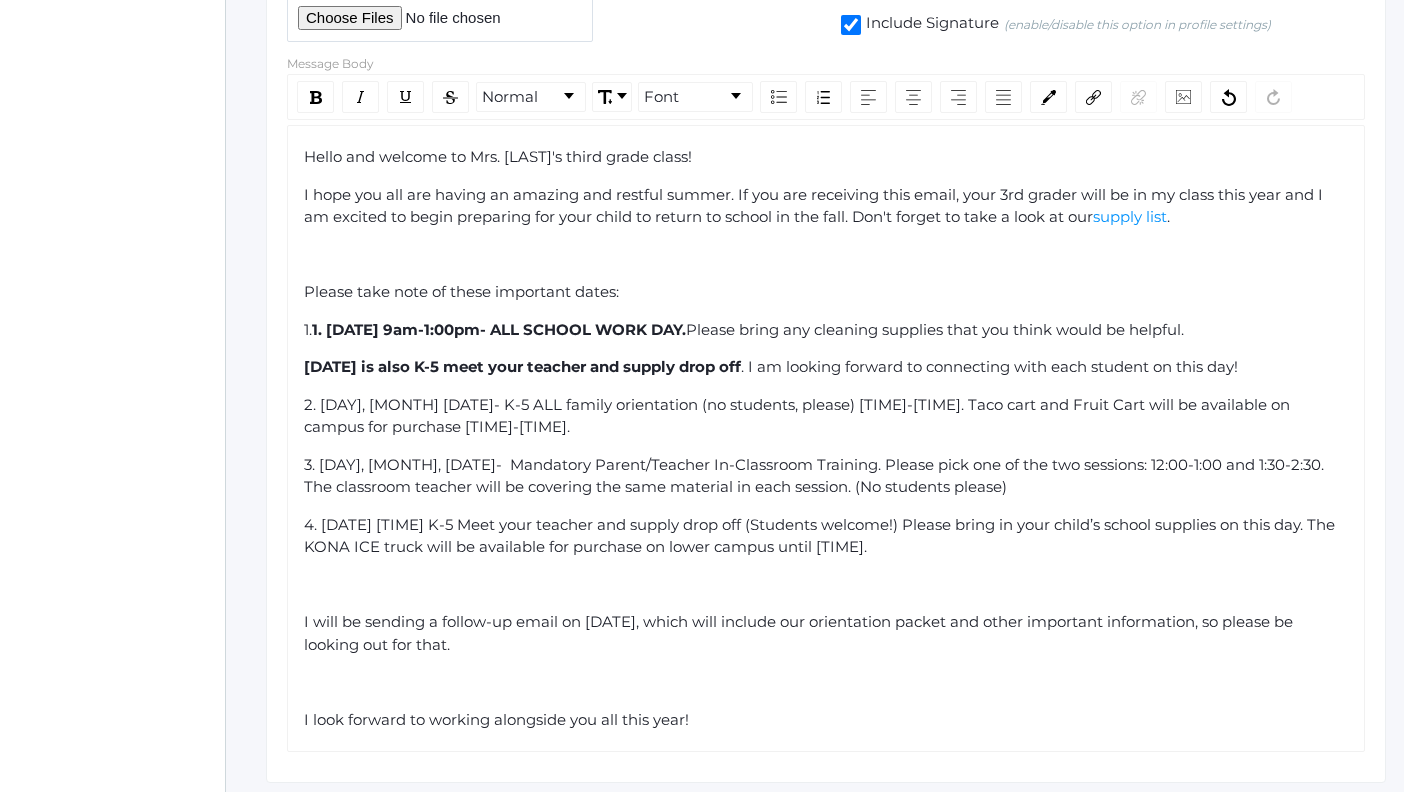 click on "2. [DAY], [MONTH] [DATE]- K-5 ALL family orientation (no students, please) [TIME]-[TIME]. Taco cart and Fruit Cart will be available on campus for purchase [TIME]-[TIME]." 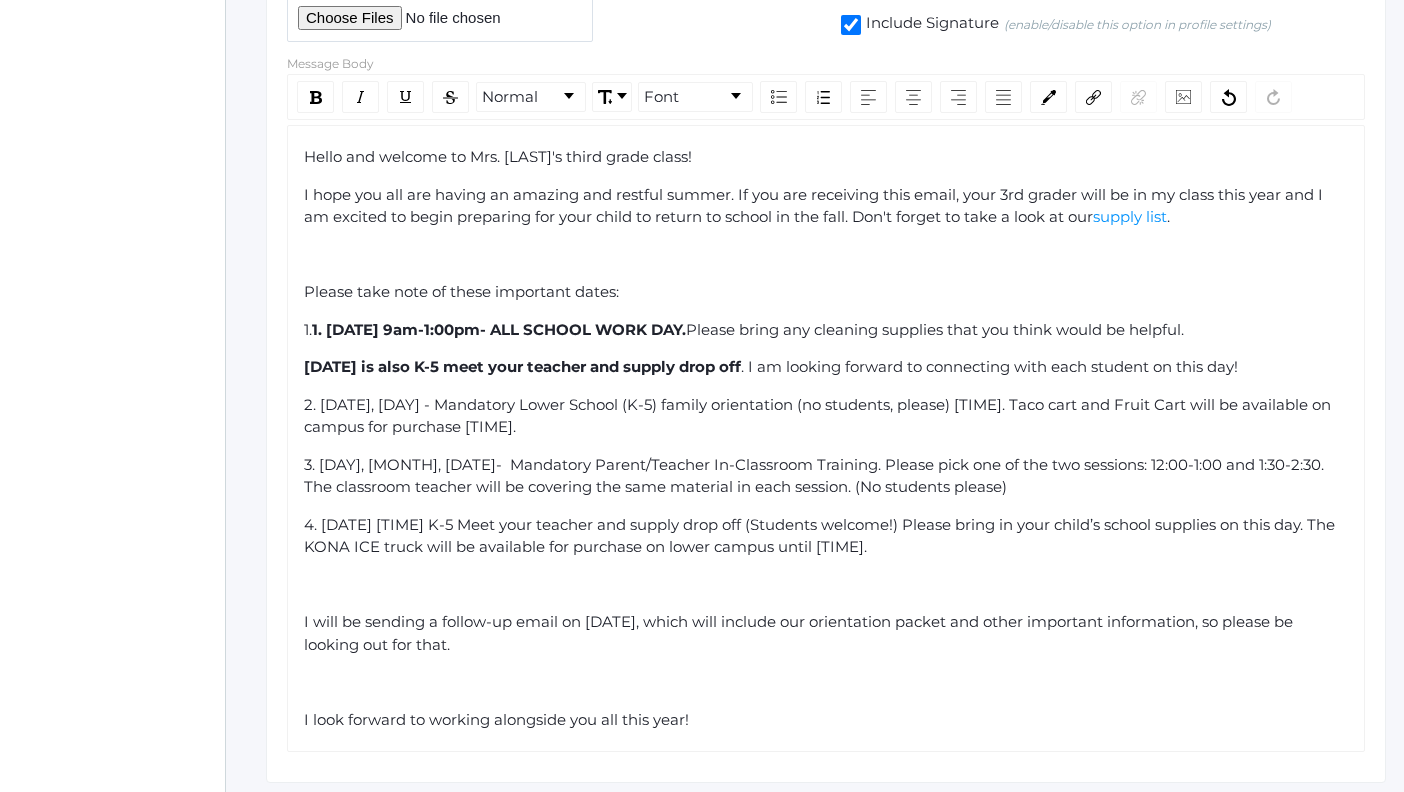 click on "2. [DATE], [DAY] - Mandatory Lower School (K-5) family orientation (no students, please) [TIME]. Taco cart and Fruit Cart will be available on campus for purchase [TIME]." 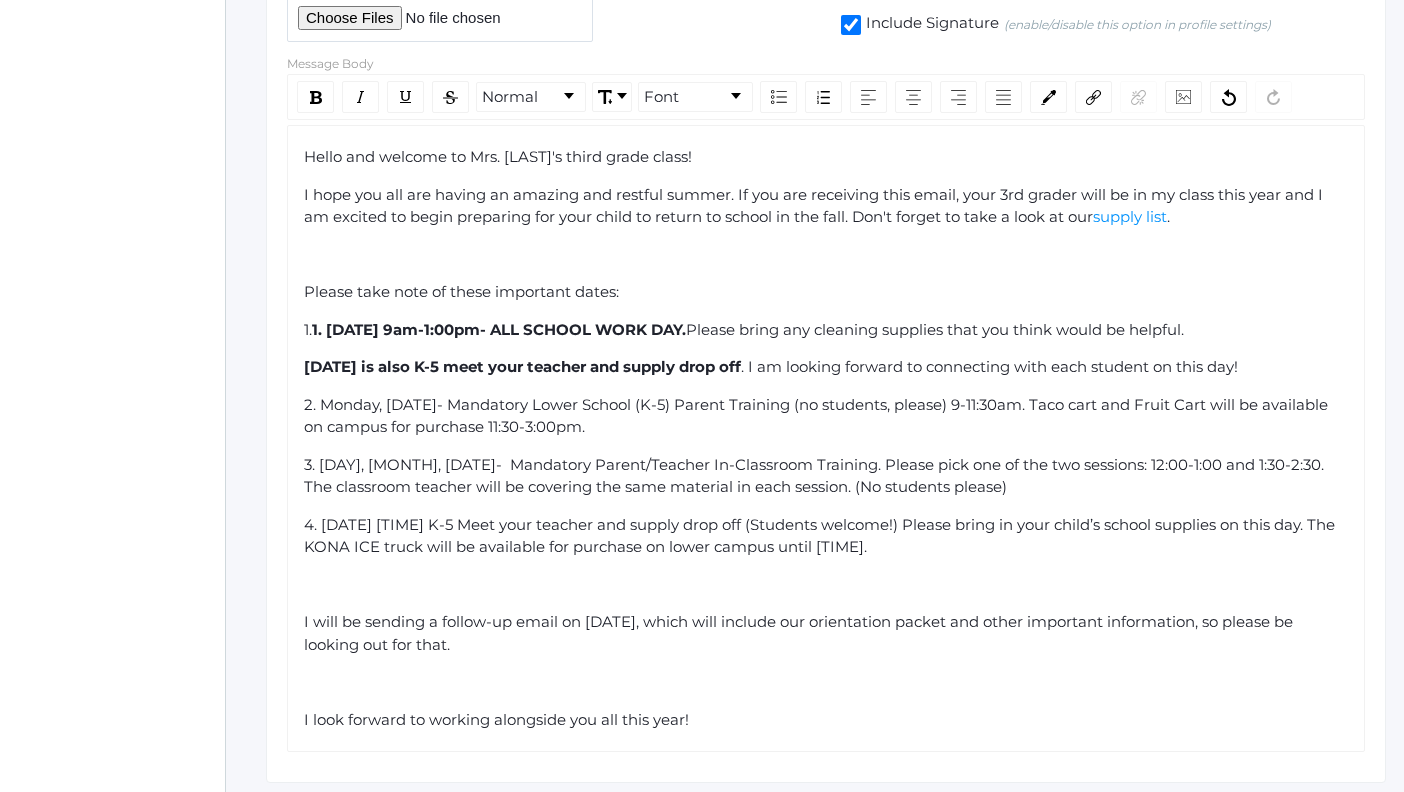 click on "2. Monday, [DATE]- Mandatory Lower School (K-5) Parent Training (no students, please) 9-11:30am. Taco cart and Fruit Cart will be available on campus for purchase 11:30-3:00pm." 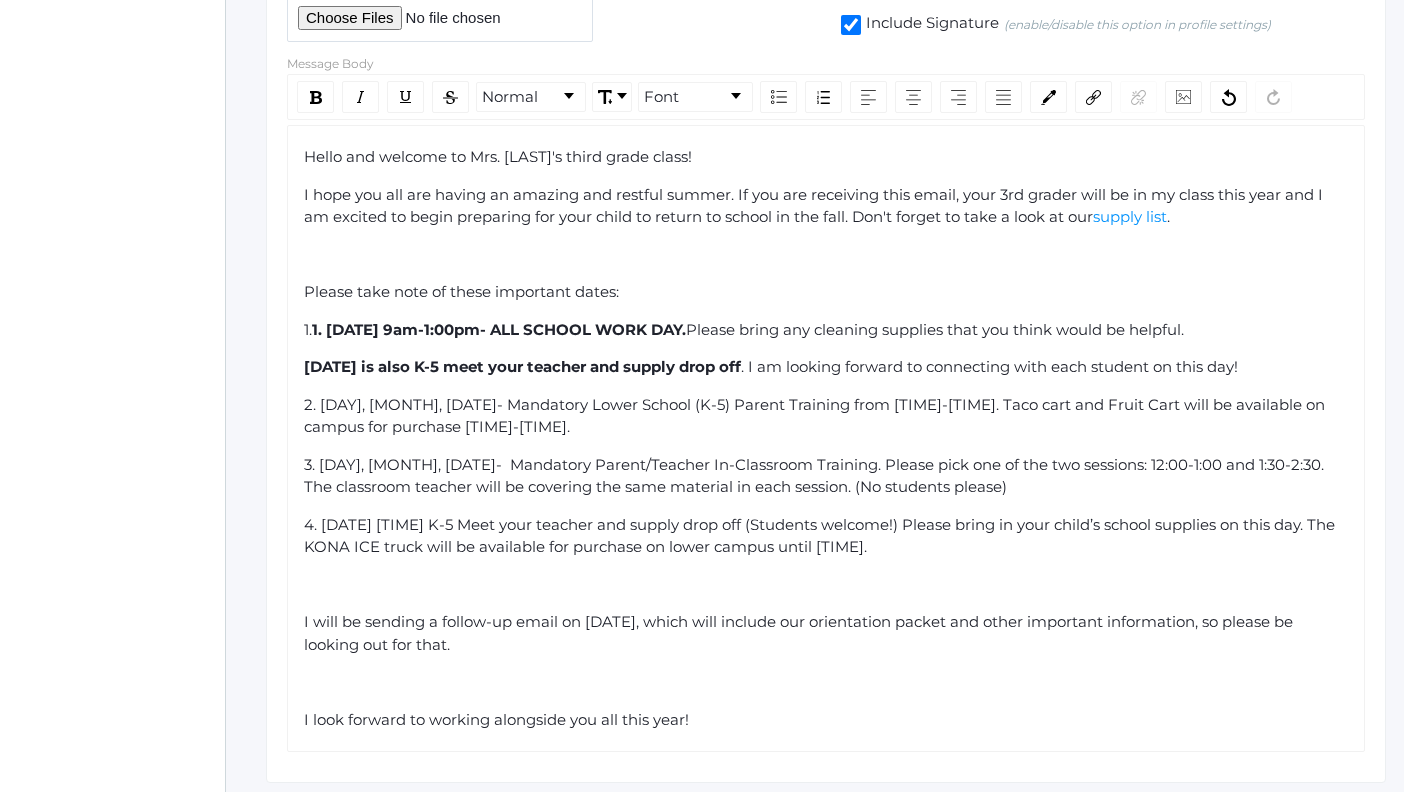 click on "2. [DAY], [MONTH], [DATE]- Mandatory Lower School (K-5) Parent Training from [TIME]-[TIME]. Taco cart and Fruit Cart will be available on campus for purchase [TIME]-[TIME]." 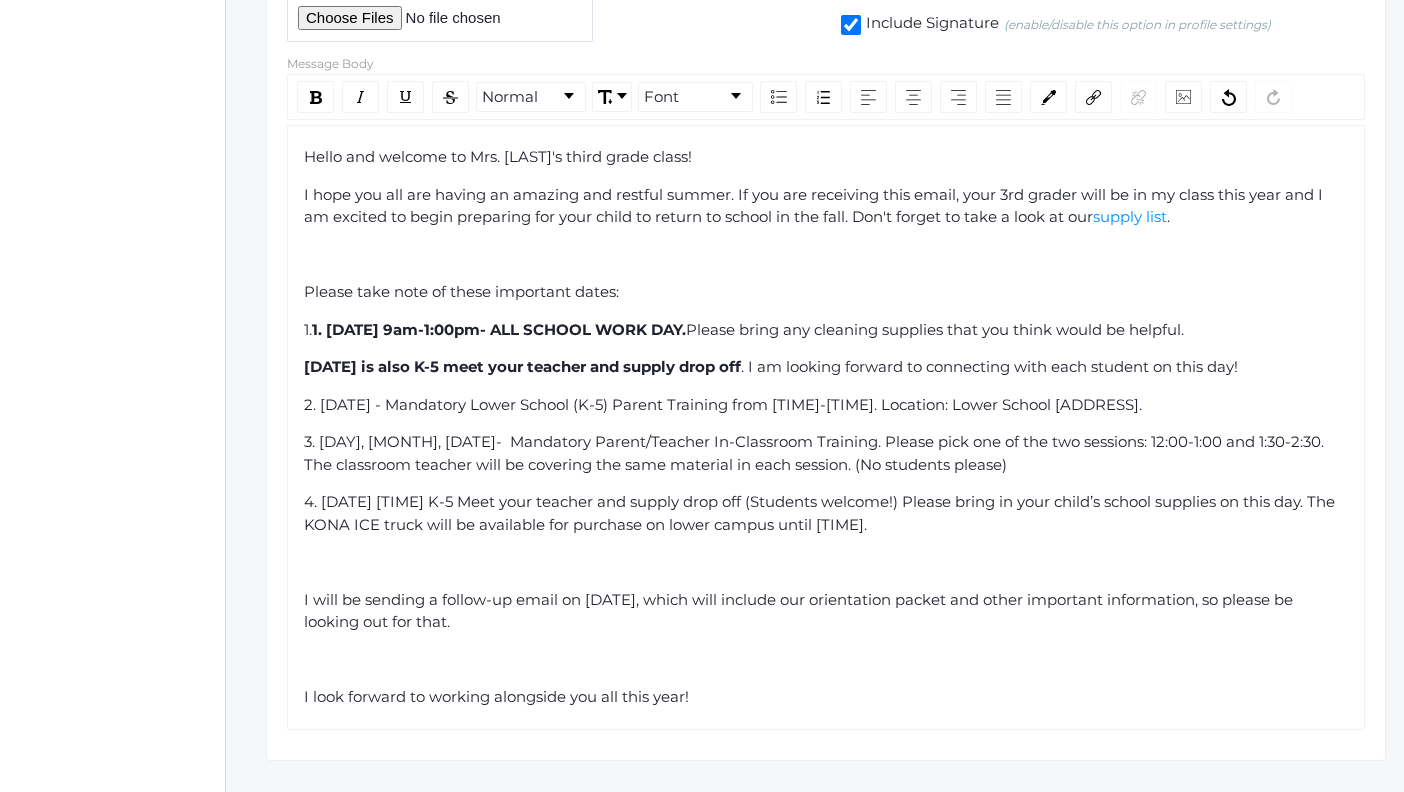 click on "3. [DAY], [MONTH], [DATE]-  Mandatory Parent/Teacher In-Classroom Training. Please pick one of the two sessions: 12:00-1:00 and 1:30-2:30. The classroom teacher will be covering the same material in each session. (No students please)" 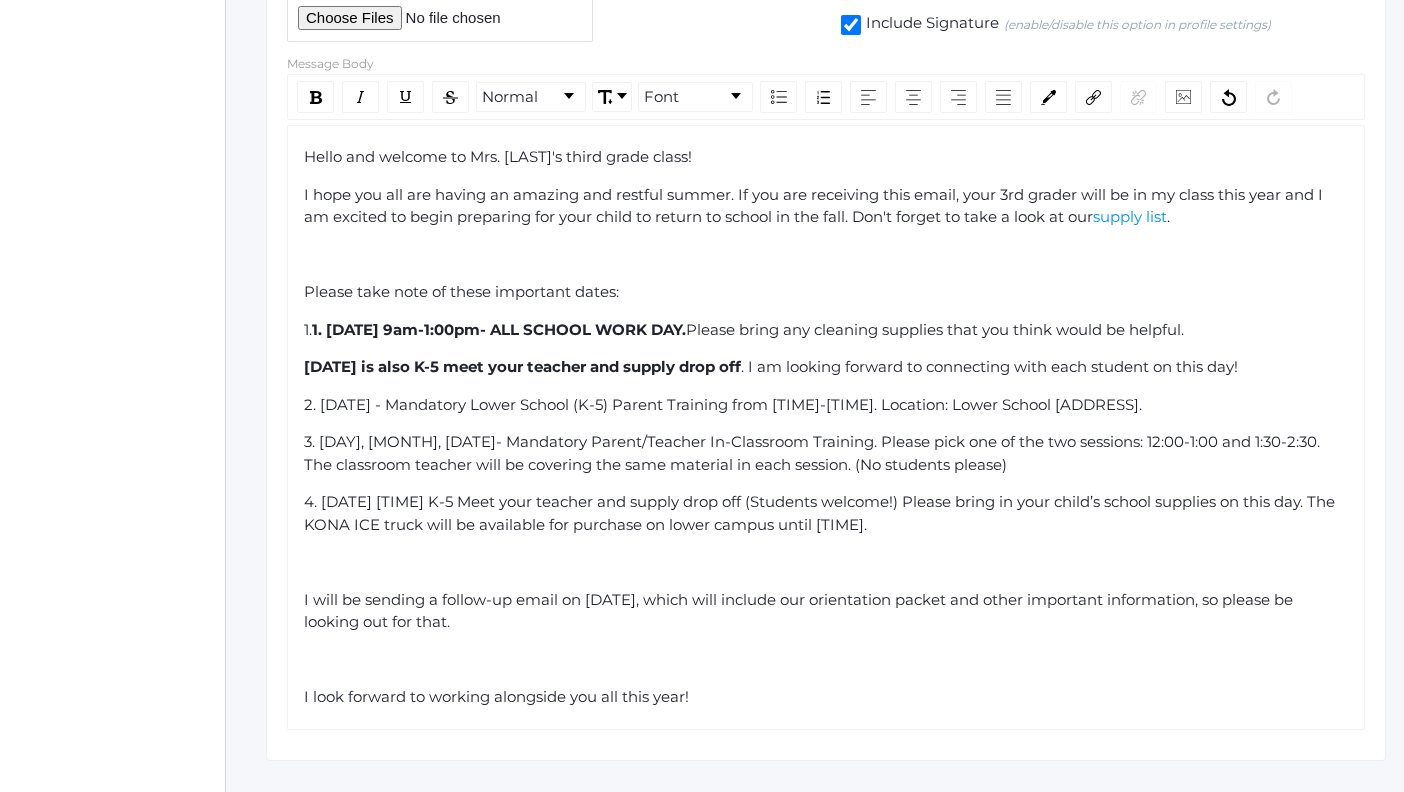 click on "3. [DAY], [MONTH], [DATE]- Mandatory Parent/Teacher In-Classroom Training. Please pick one of the two sessions: 12:00-1:00 and 1:30-2:30. The classroom teacher will be covering the same material in each session. (No students please)" 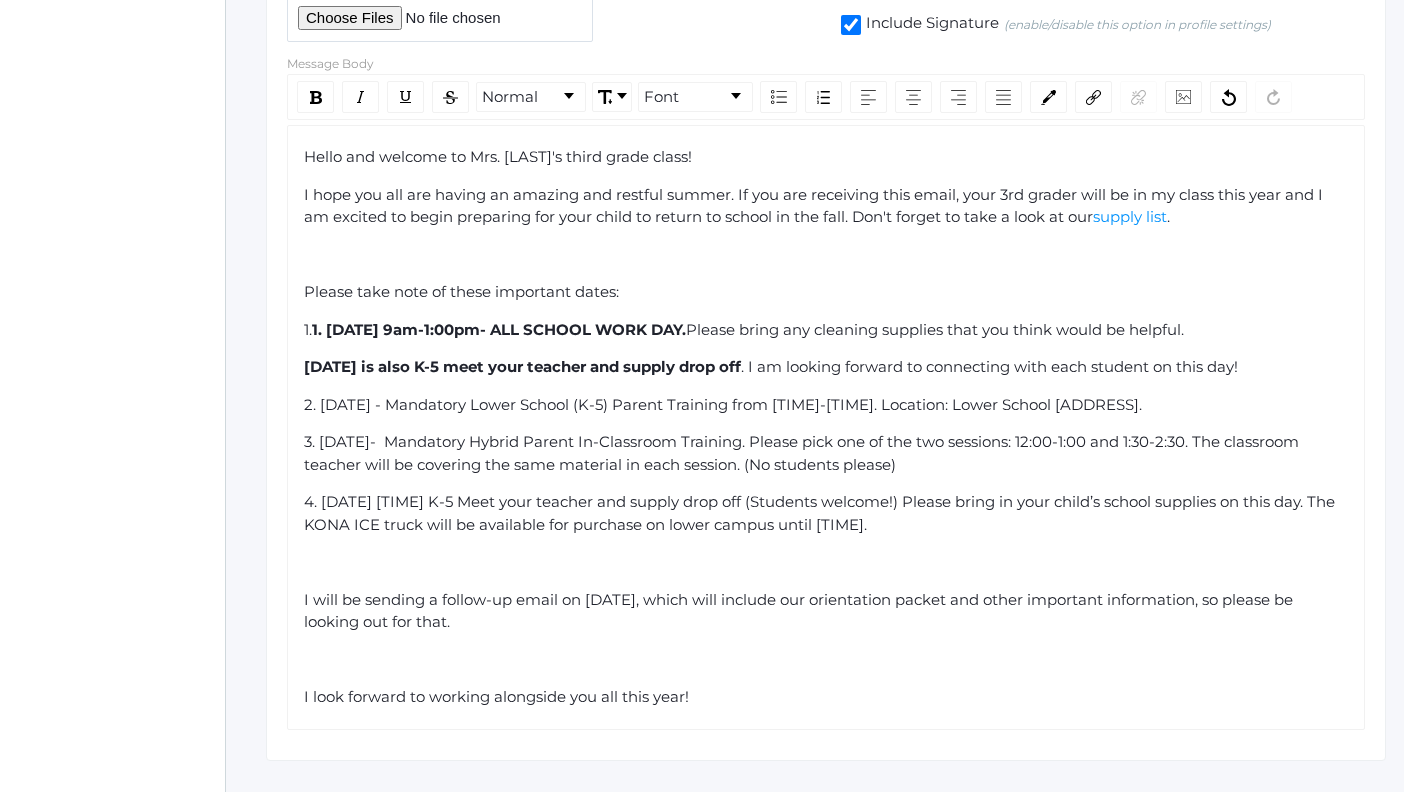 click on "3. [DATE]-  Mandatory Hybrid Parent In-Classroom Training. Please pick one of the two sessions: 12:00-1:00 and 1:30-2:30. The classroom teacher will be covering the same material in each session. (No students please)" 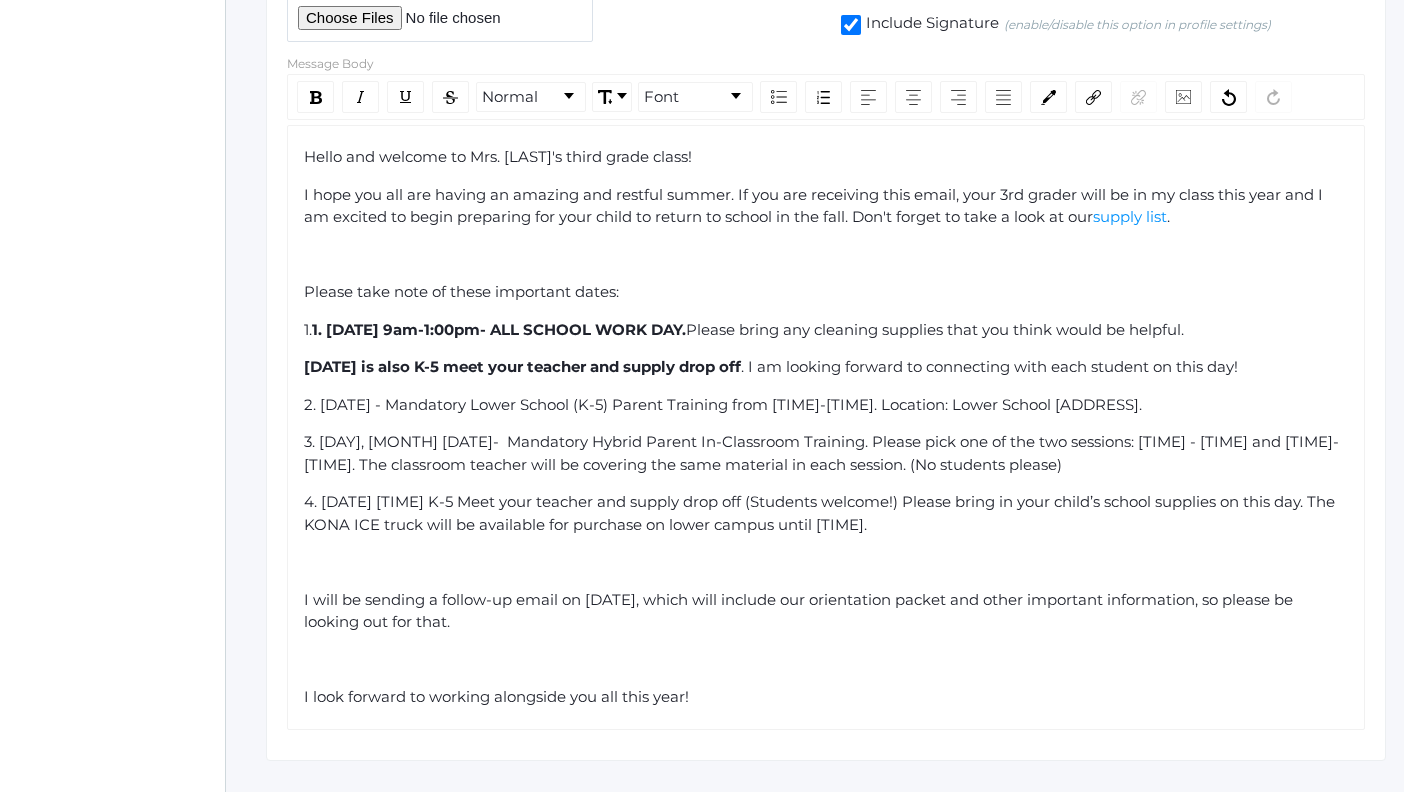 click on "3. [DAY], [MONTH] [DATE]-  Mandatory Hybrid Parent In-Classroom Training. Please pick one of the two sessions: [TIME] - [TIME] and [TIME]-[TIME]. The classroom teacher will be covering the same material in each session. (No students please)" 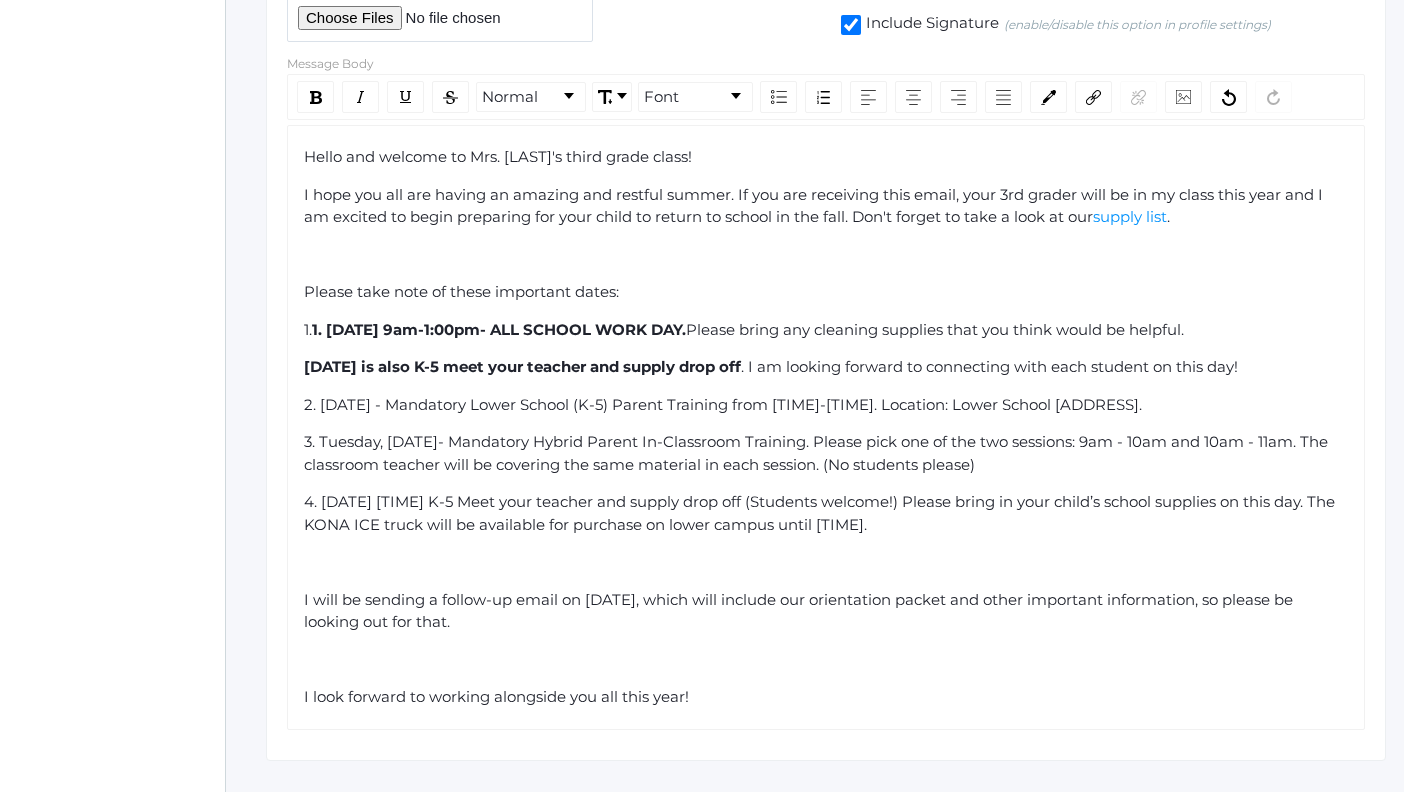 click on "3. Tuesday, [DATE]- Mandatory Hybrid Parent In-Classroom Training. Please pick one of the two sessions: 9am - 10am and 10am - 11am. The classroom teacher will be covering the same material in each session. (No students please)" 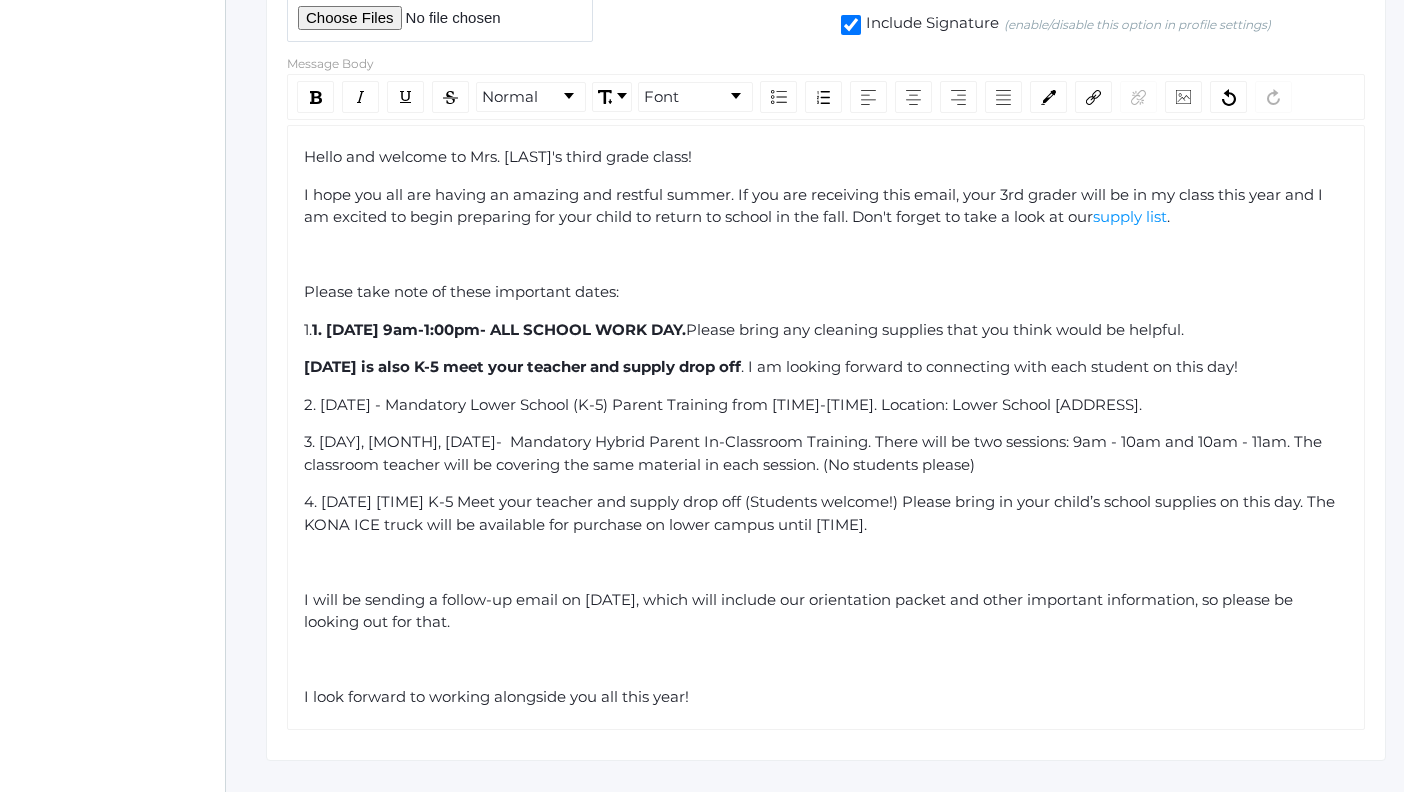 drag, startPoint x: 317, startPoint y: 330, endPoint x: 793, endPoint y: 328, distance: 476.0042 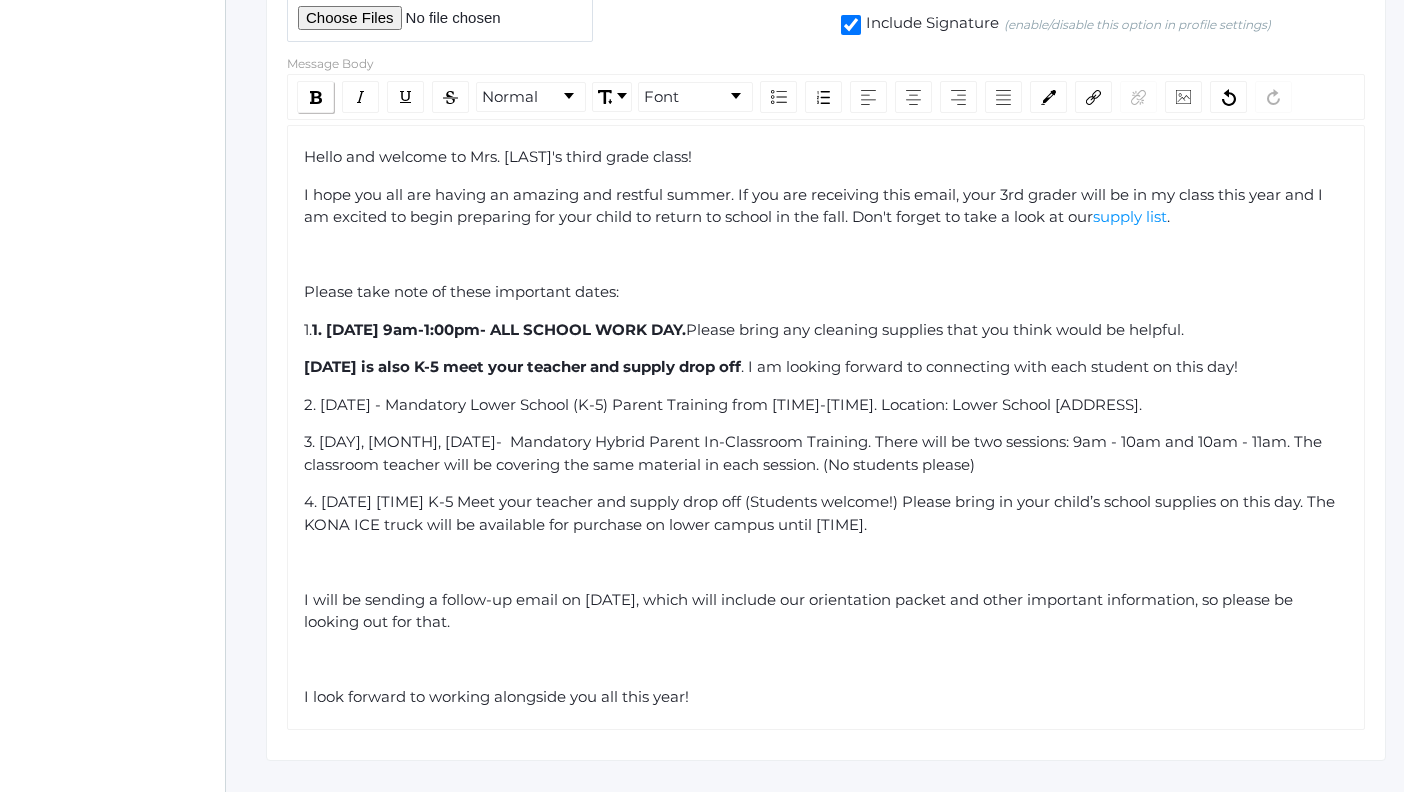 click 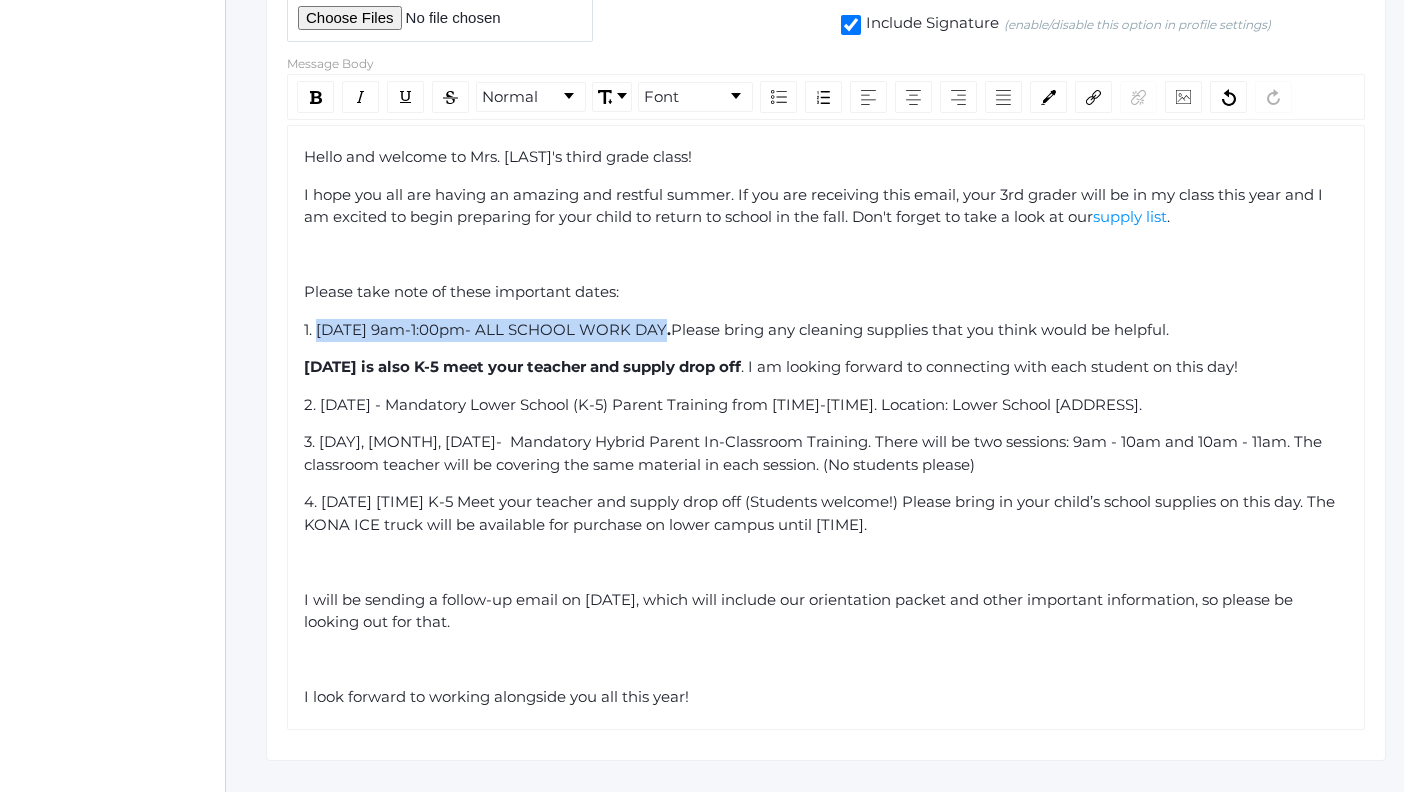 drag, startPoint x: 303, startPoint y: 366, endPoint x: 869, endPoint y: 364, distance: 566.00354 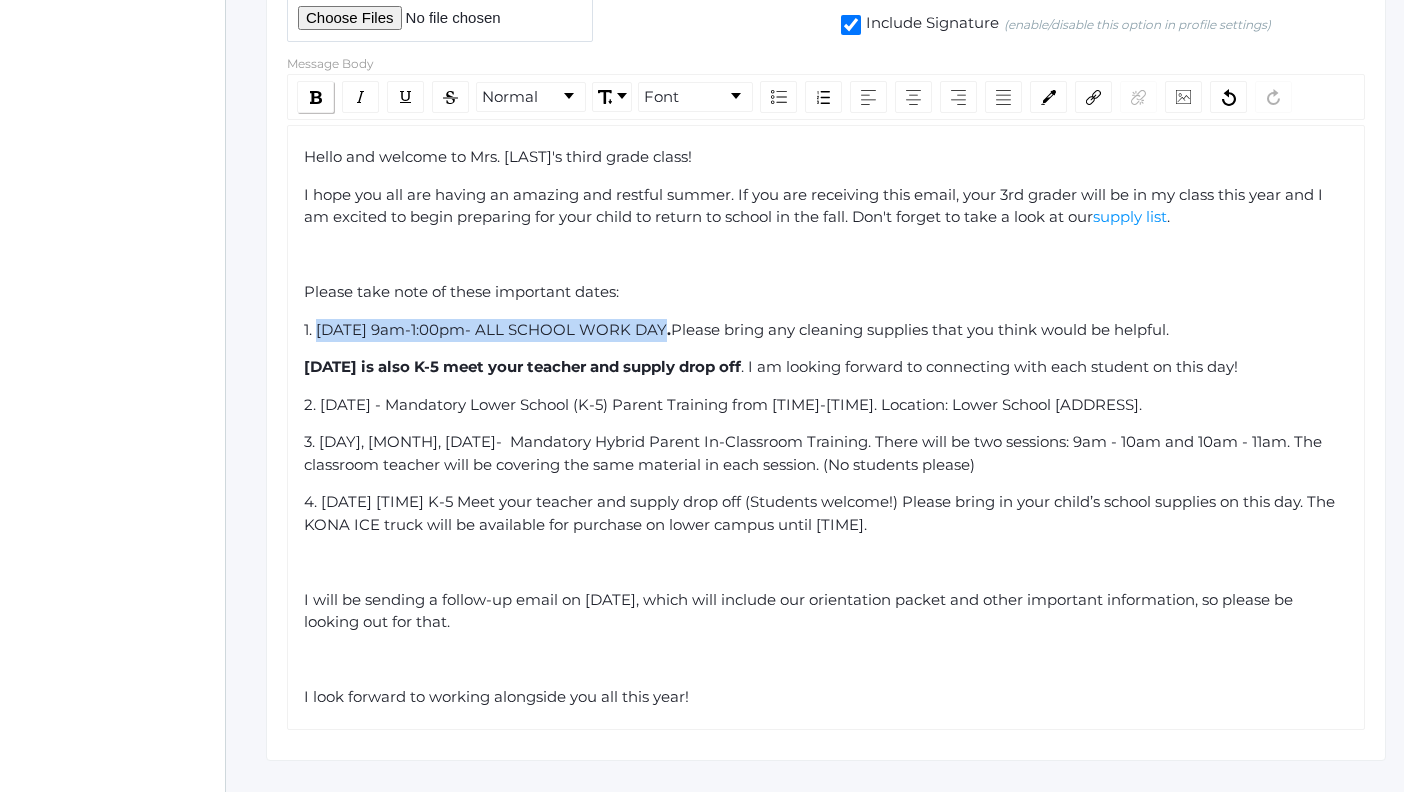 click 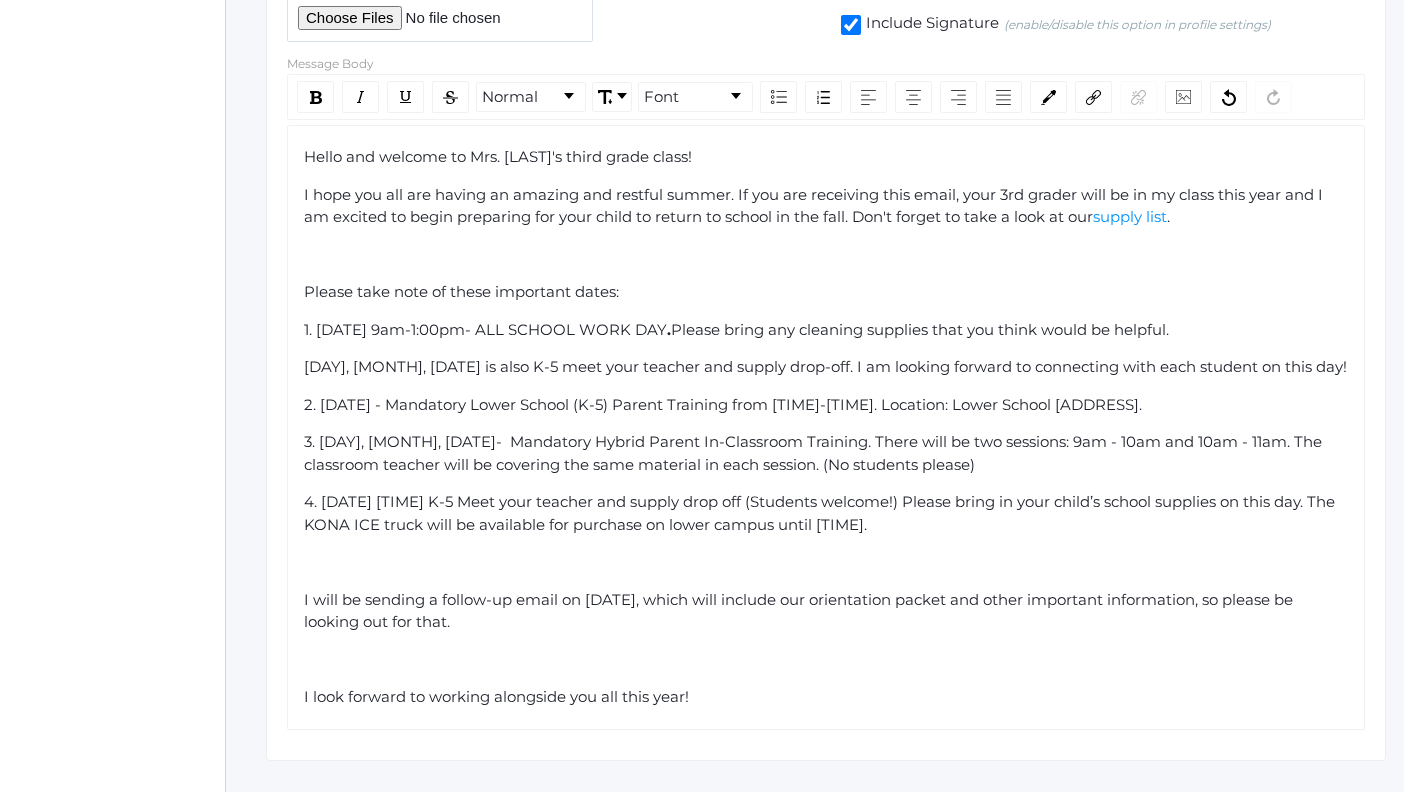 click 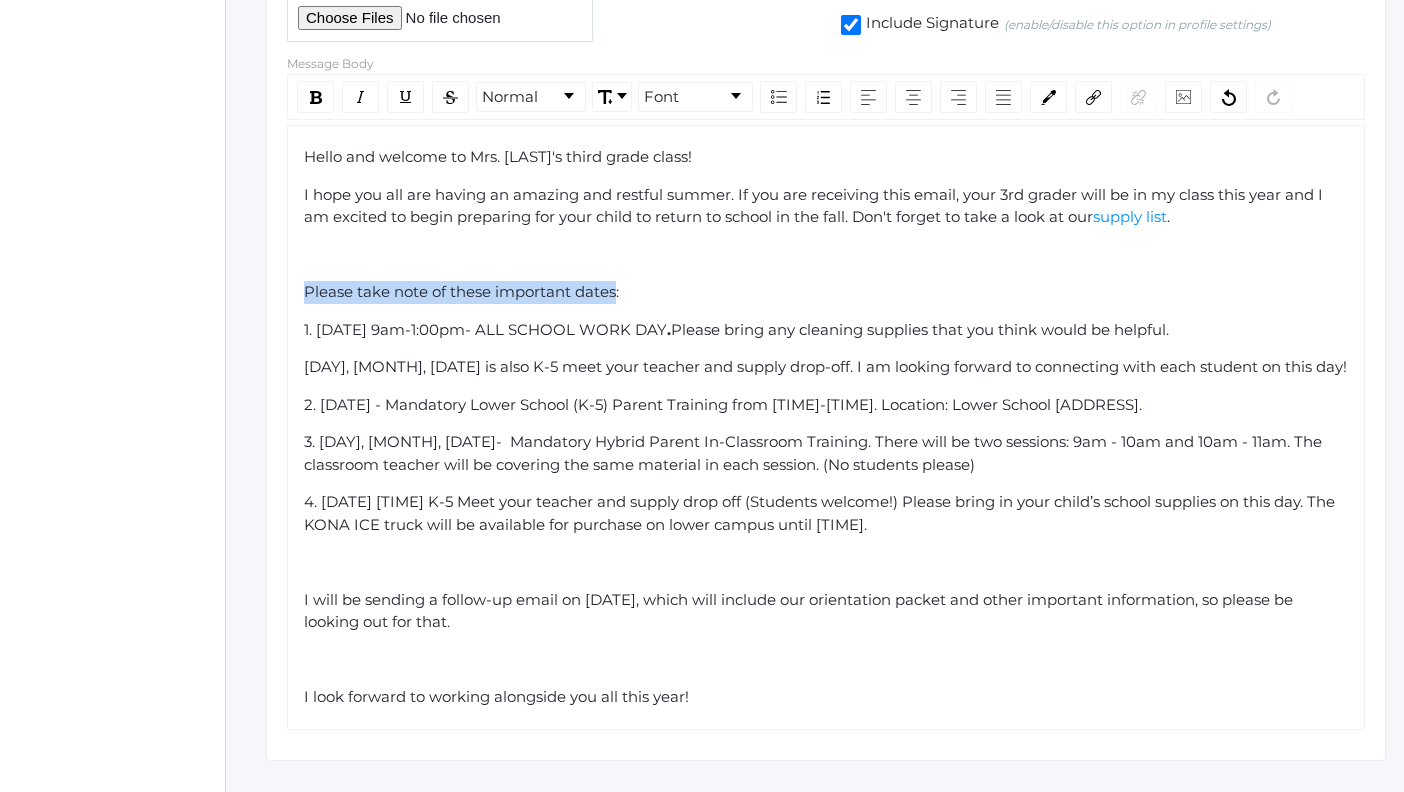 drag, startPoint x: 304, startPoint y: 288, endPoint x: 617, endPoint y: 287, distance: 313.0016 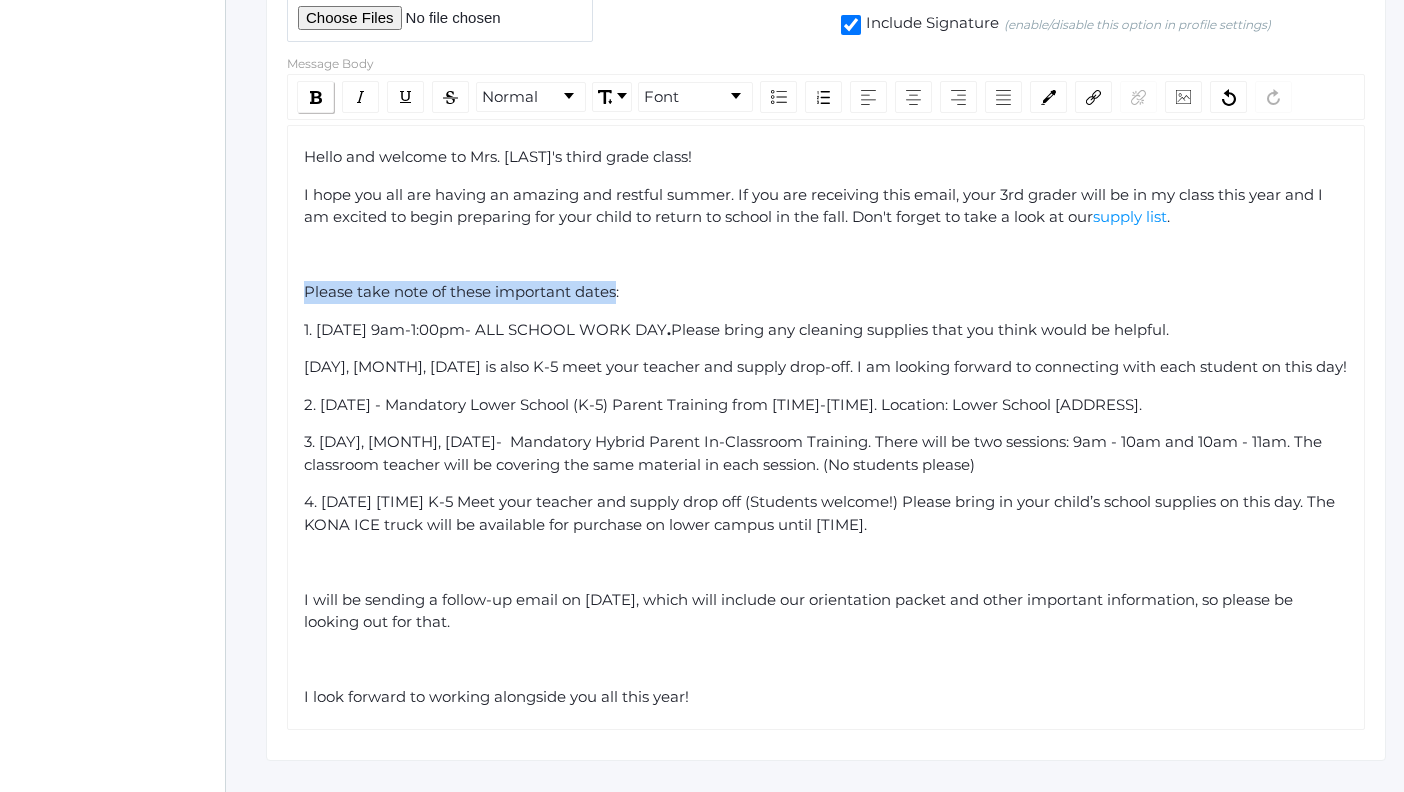 click 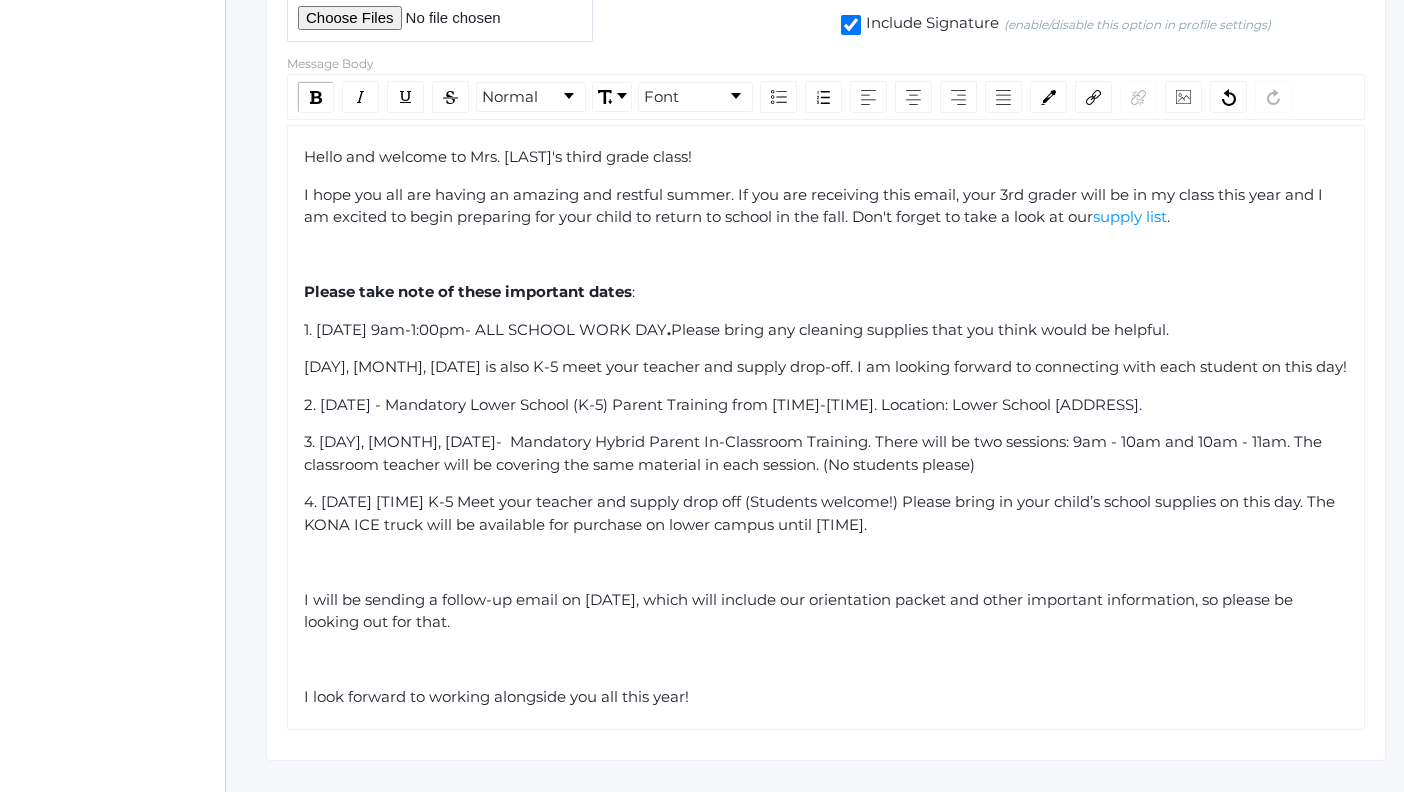 click on "Please take note of these important dates :" 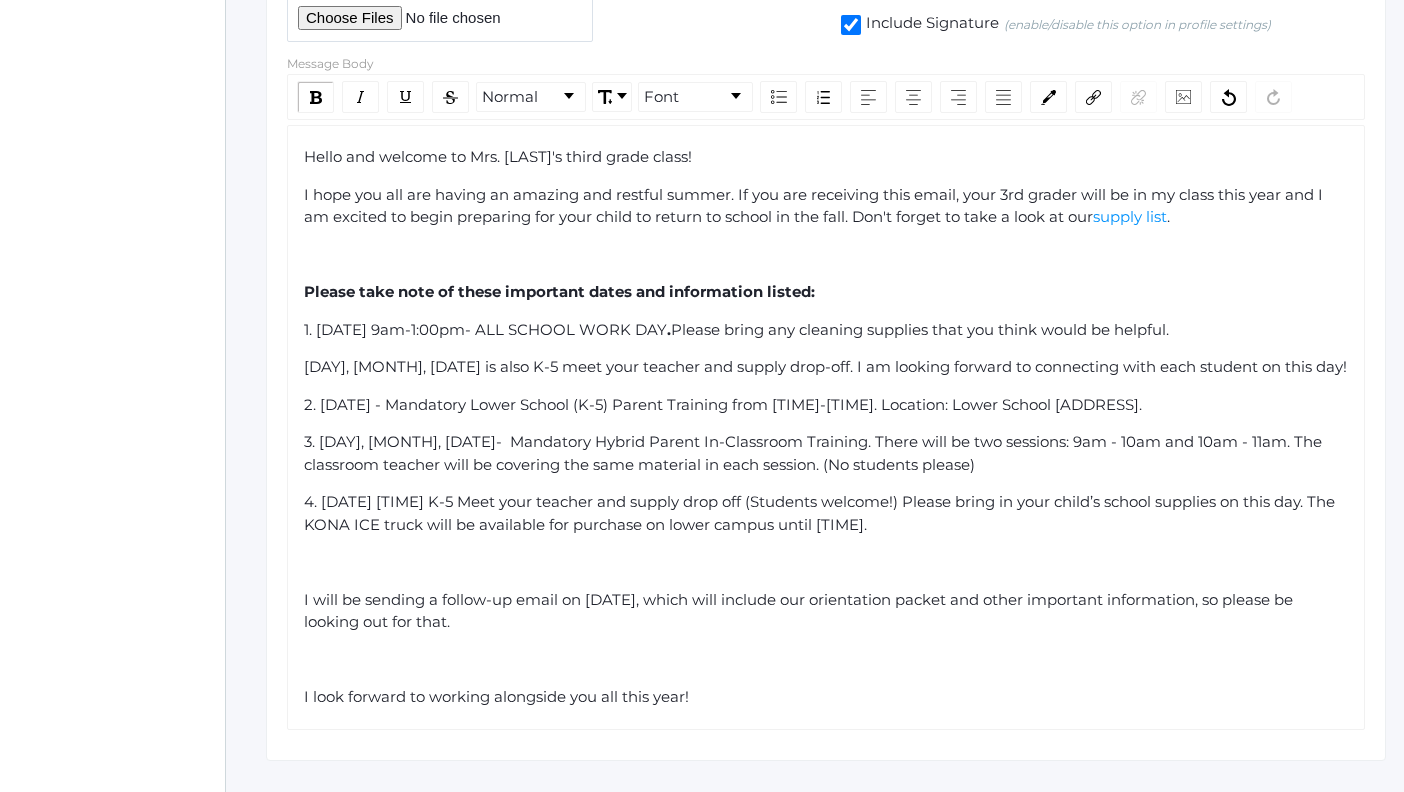 drag, startPoint x: 981, startPoint y: 550, endPoint x: 763, endPoint y: 525, distance: 219.4288 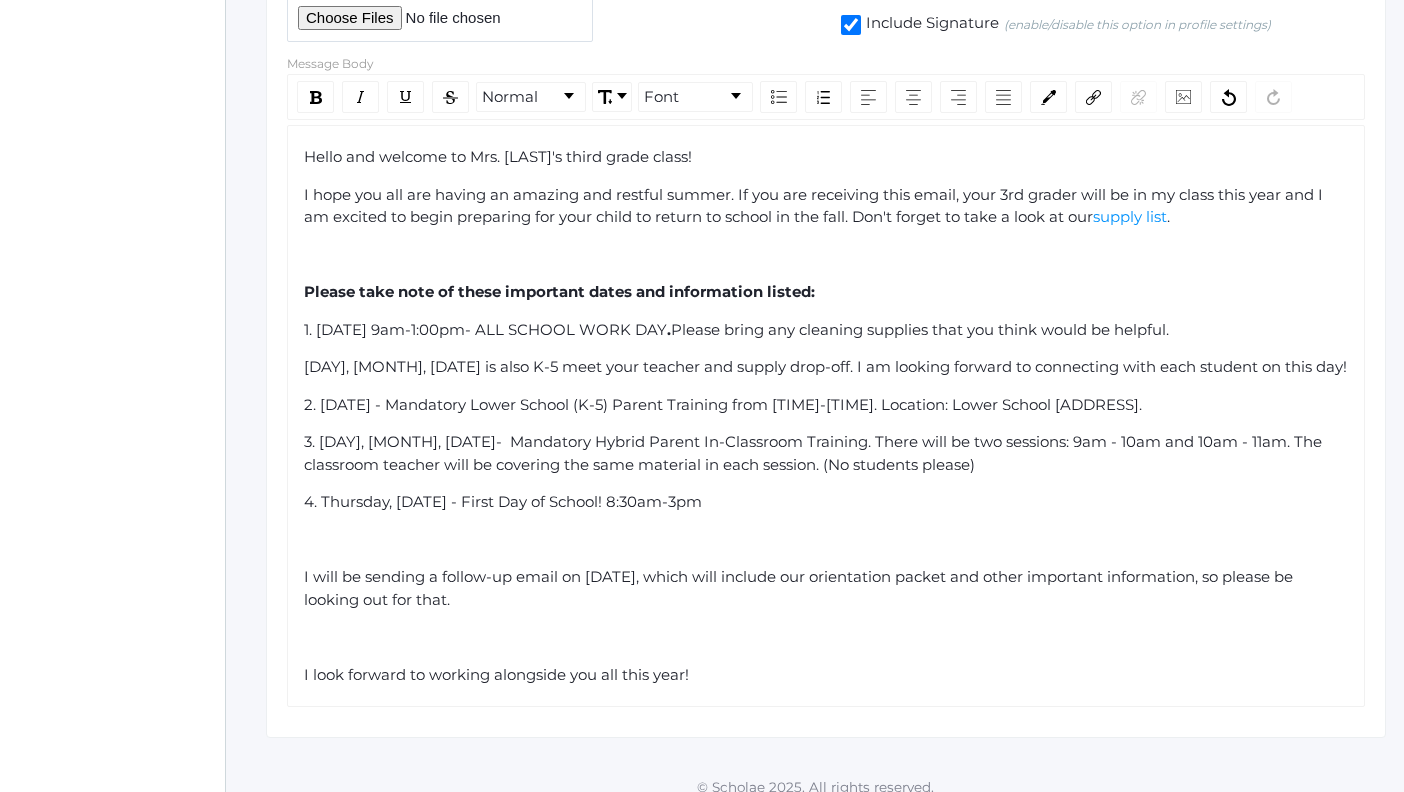 click on "4. Thursday, [DATE] - First Day of School! 8:30am-3pm" 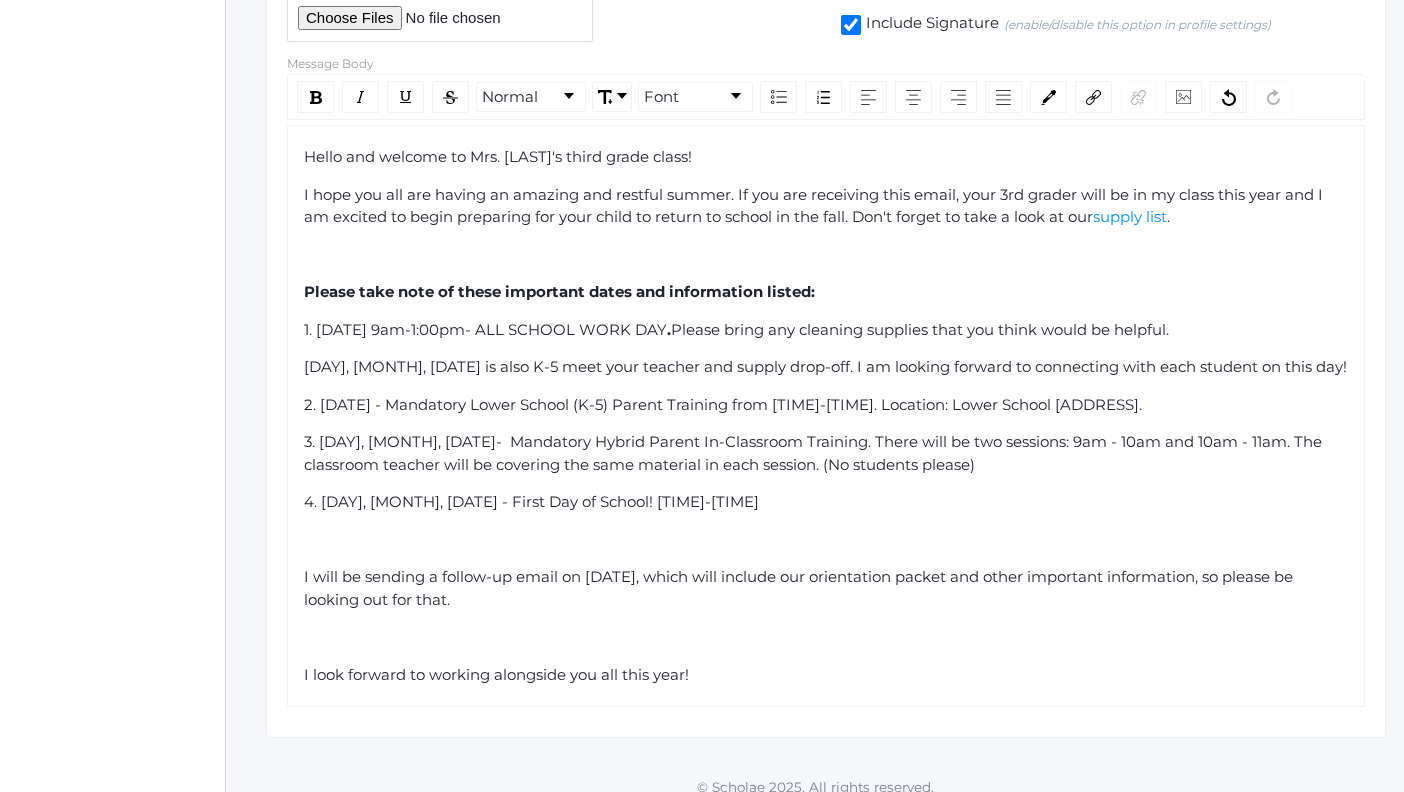 click on "I will be sending a follow-up email on [DATE], which will include our orientation packet and other important information, so please be looking out for that." 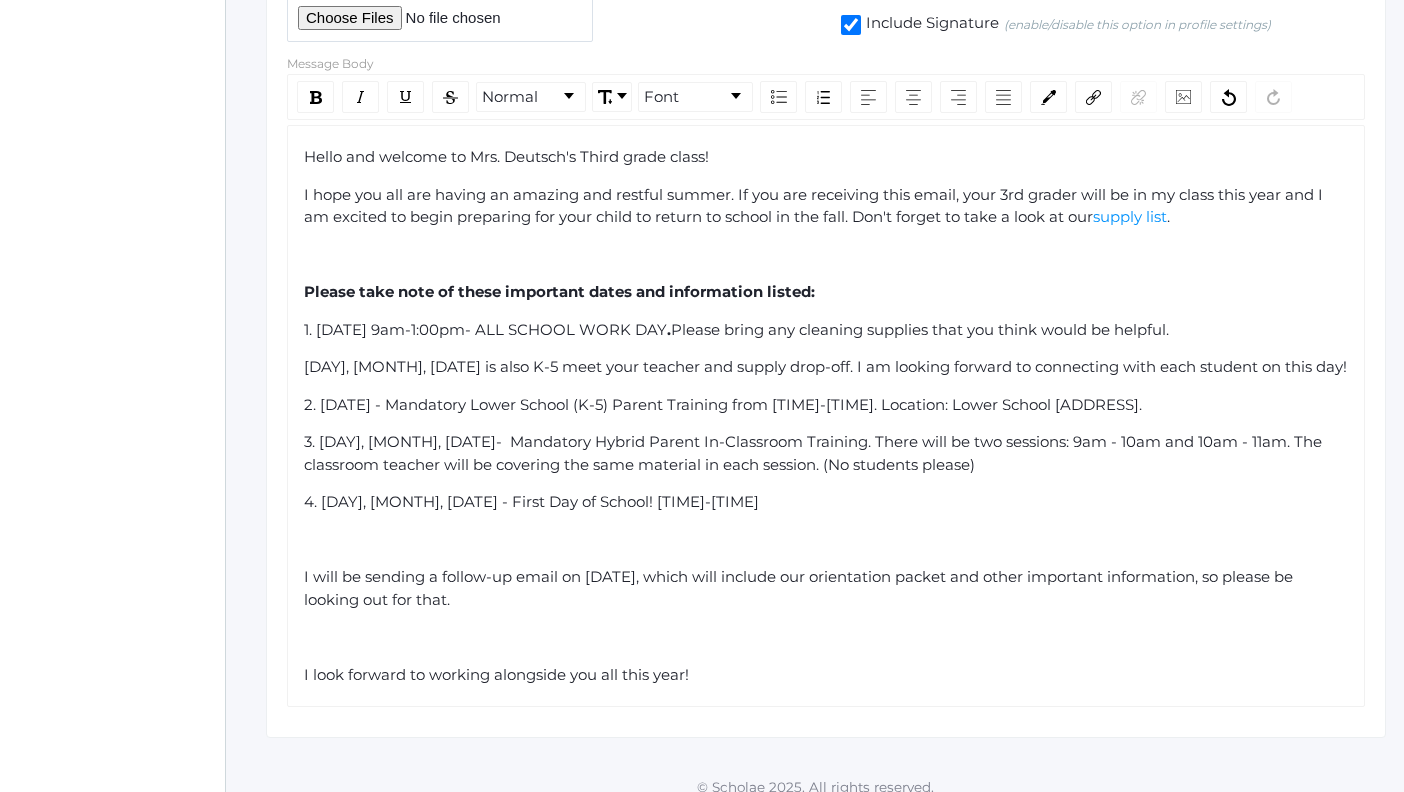 click on "Hello and welcome to Mrs. Deutsch's Third grade class!" 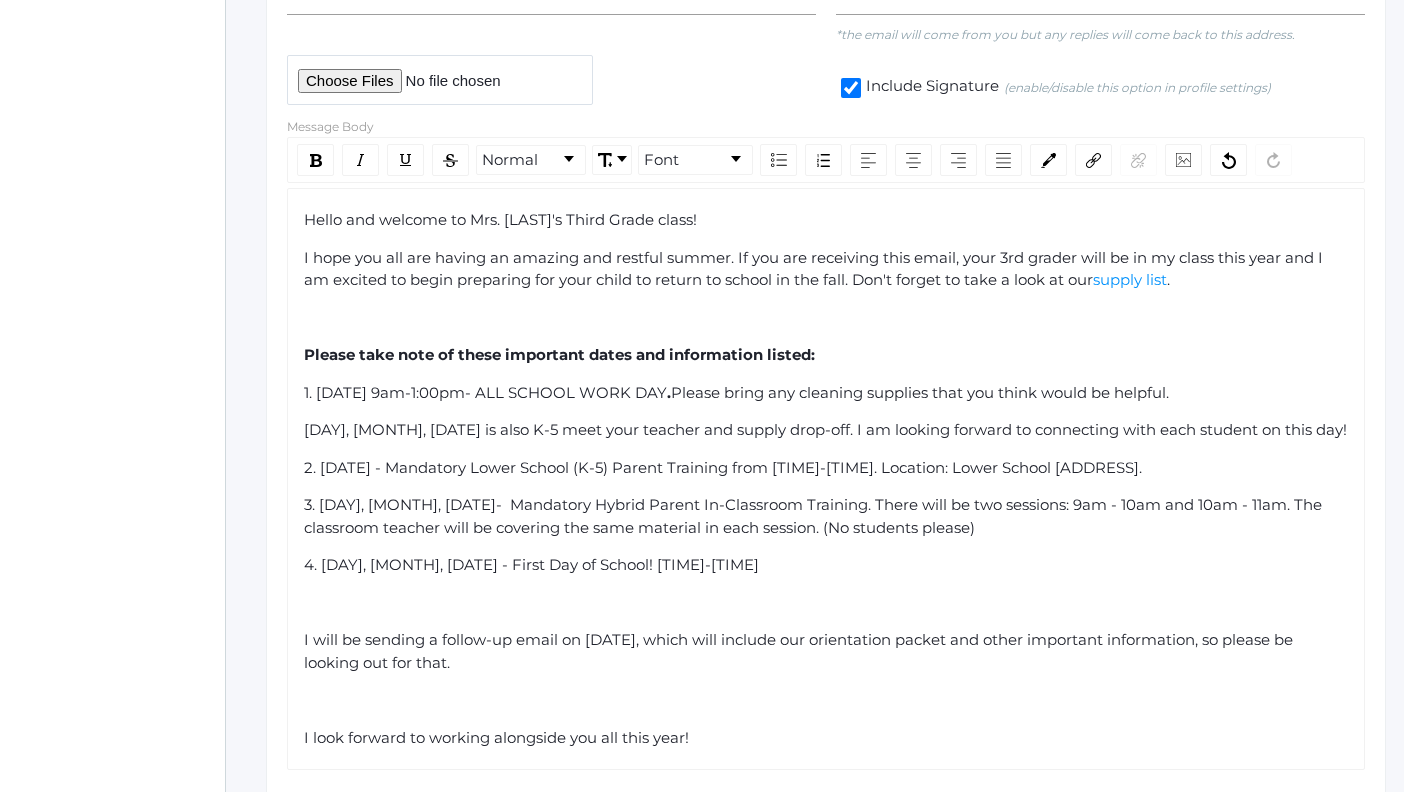 scroll, scrollTop: 480, scrollLeft: 0, axis: vertical 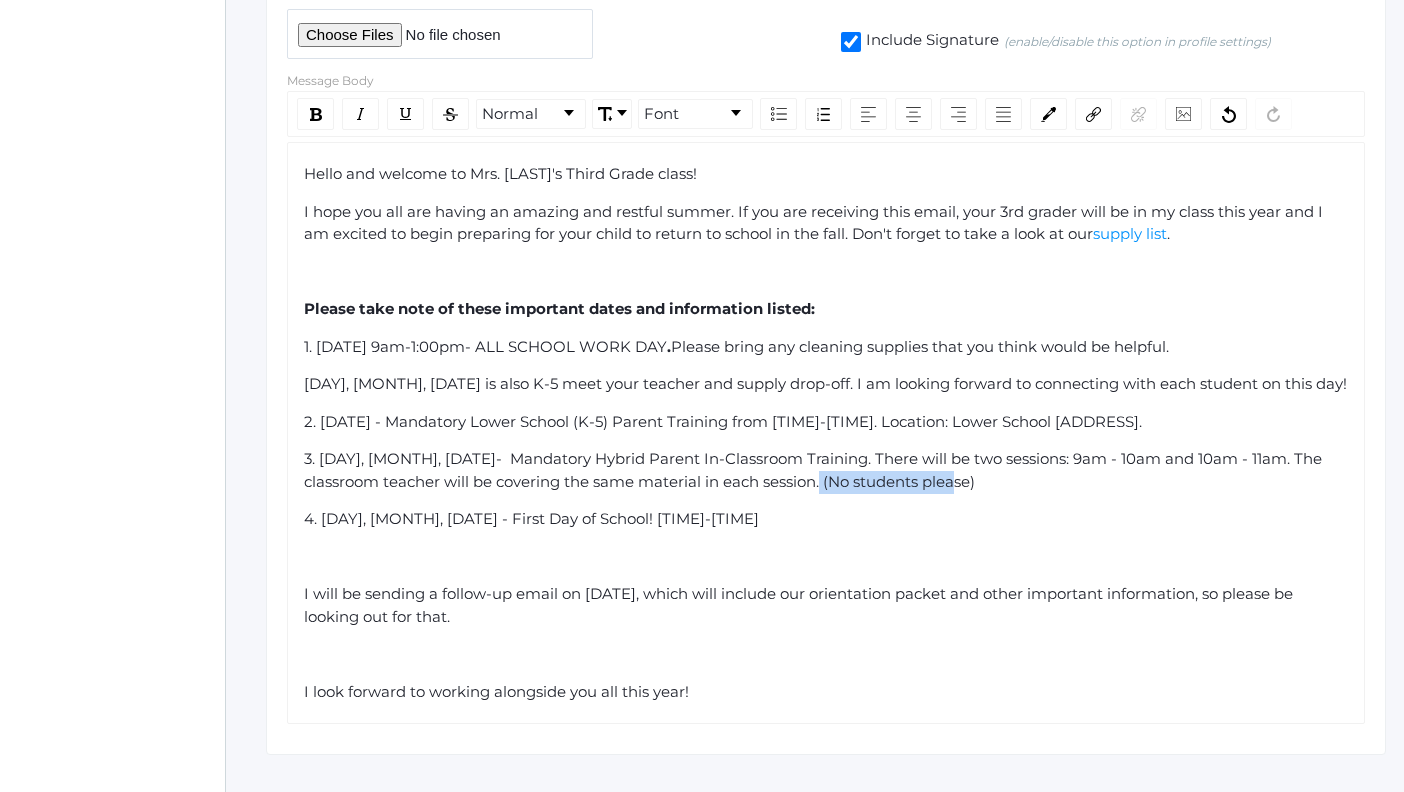 drag, startPoint x: 834, startPoint y: 502, endPoint x: 976, endPoint y: 513, distance: 142.42542 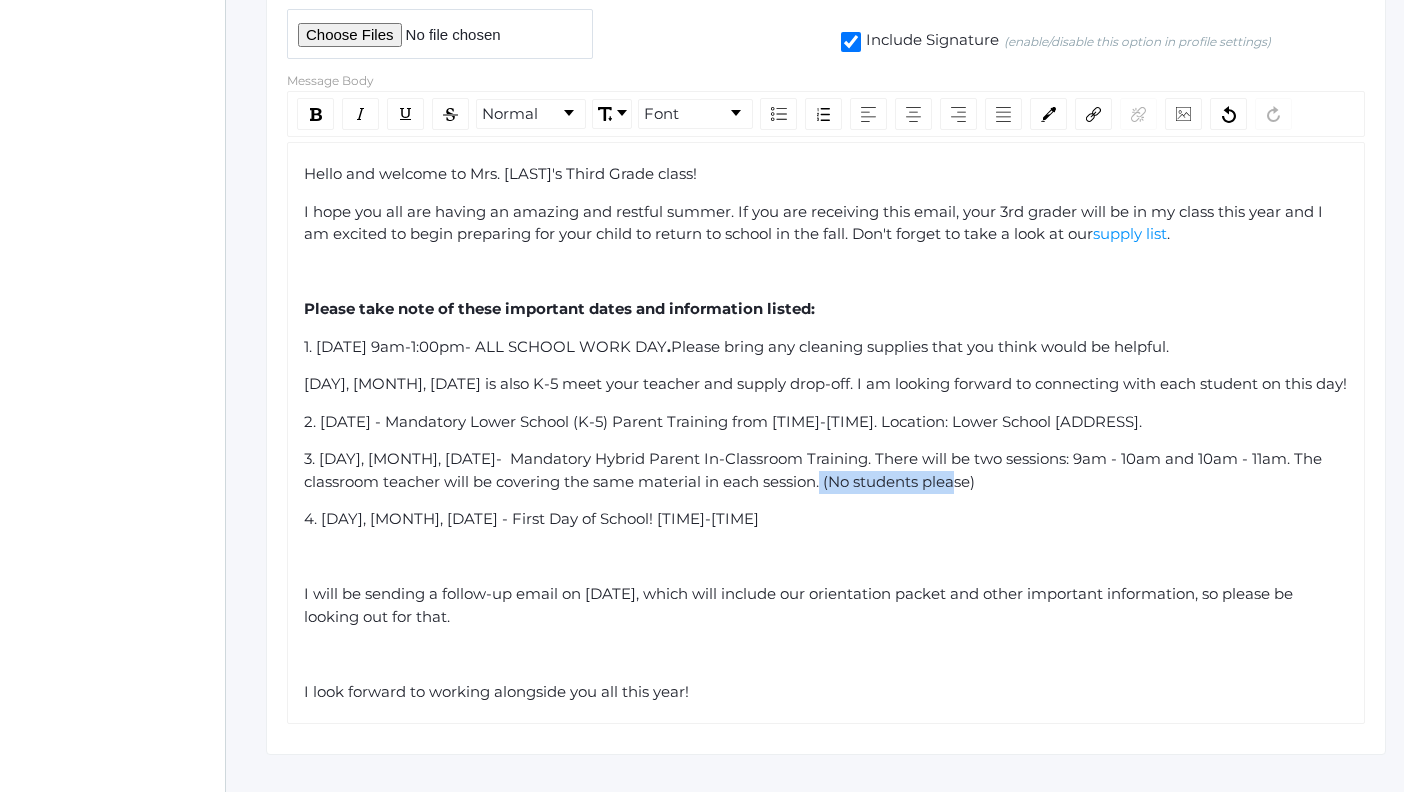 click on "3. [DAY], [MONTH], [DATE]-  Mandatory Hybrid Parent In-Classroom Training. There will be two sessions: 9am - 10am and 10am - 11am. The classroom teacher will be covering the same material in each session. (No students please)" 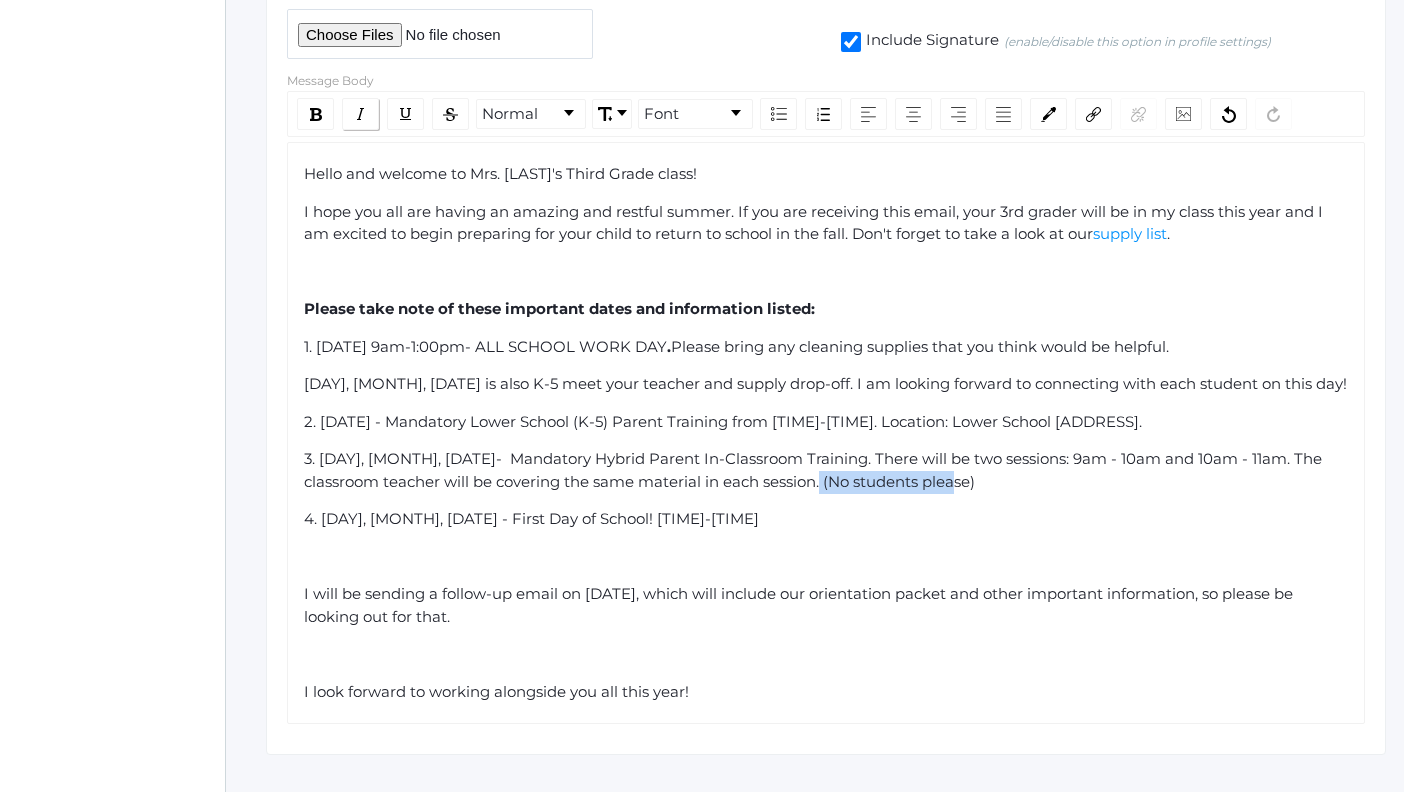click 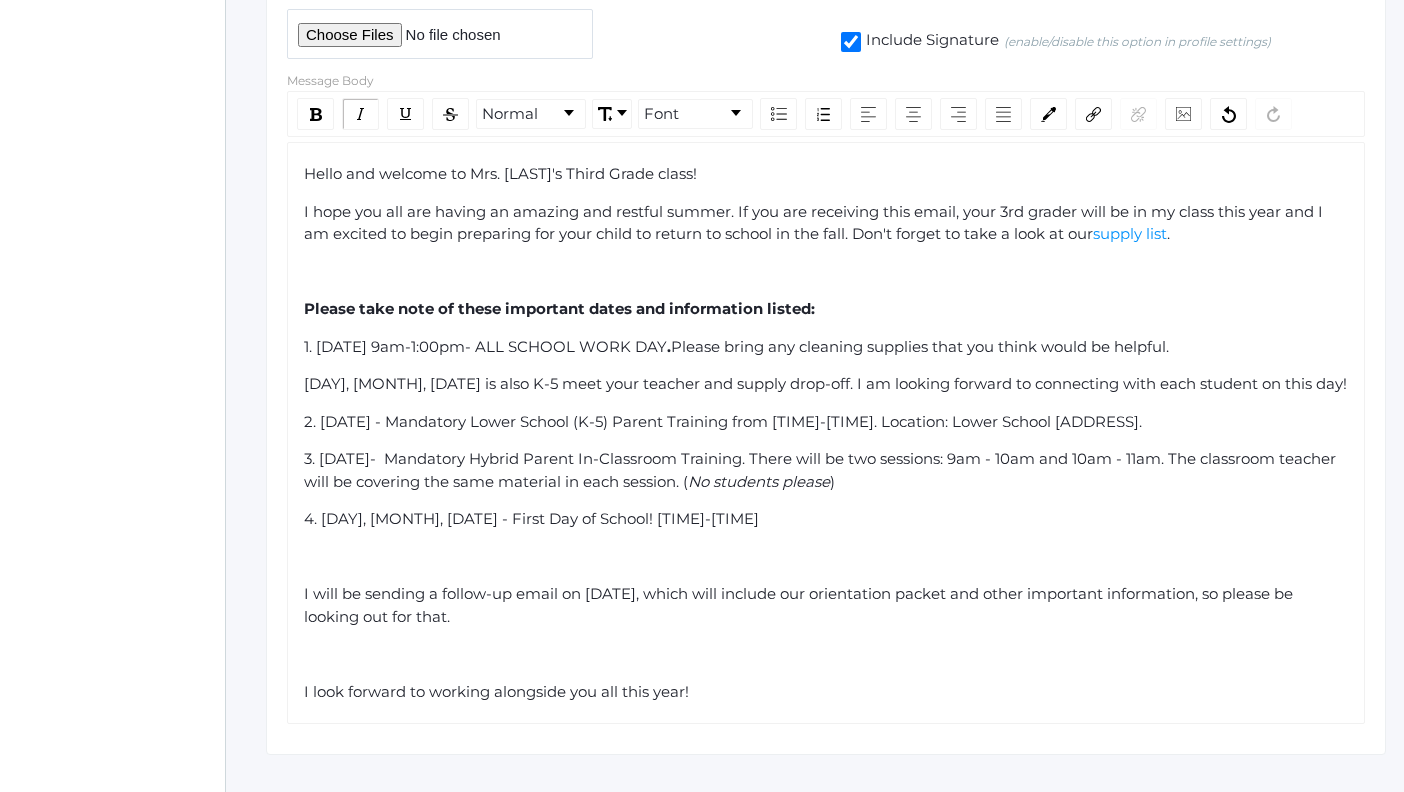 click on "Hello and welcome to Mrs. [LAST] 's Third Grade class! I hope you all are having an amazing and restful summer. If you are receiving this email, your 3rd grader will be in my class this year and I am excited to begin preparing for your child to return to school in the fall. Don't forget to take a look at our supply list . Please take note of these important dates and information listed: 1. Saturday, [DATE] 9am-1:00pm- ALL SCHOOL WORK DAY . Please bring any cleaning supplies that you think would be helpful. Saturday, [DATE] is also K-5 meet your teacher and supply drop-off. I am looking forward to connecting with each student on this day! 2. Monday, [DATE]- Mandatory Lower School (K-5) Parent Training from 6pm-7:30pm. Location: Lower School 2304 Antonio Ave., Camarillo. 3. Tuesday, [DATE]- Mandatory Hybrid Parent In-Classroom Training. There will be two sessions: 9am - 10am and 10am - 11am. The classroom teacher will be covering the same material in each session. ( No students please)" 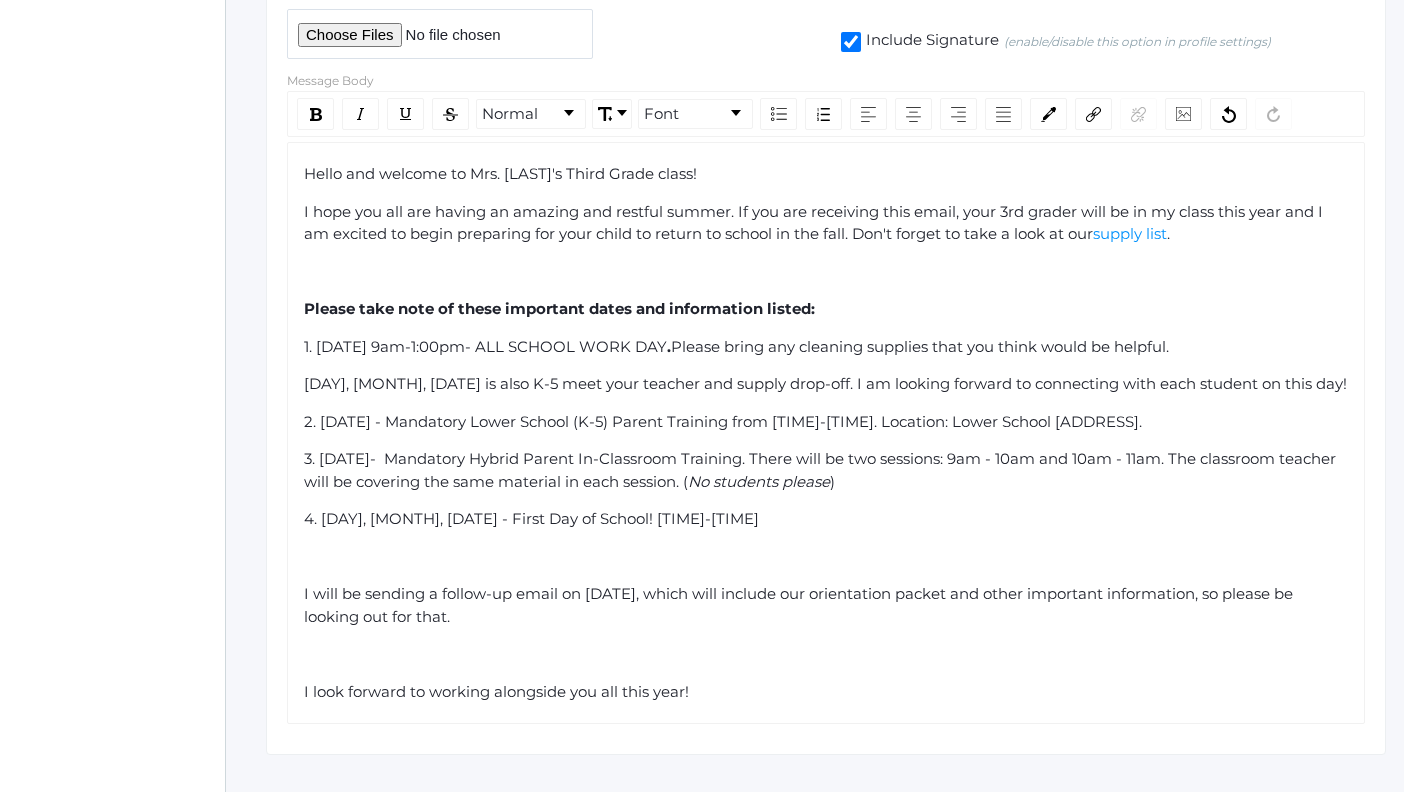 click on "2. [DATE] - Mandatory Lower School (K-5) Parent Training from [TIME]-[TIME]. Location: Lower School [ADDRESS]." 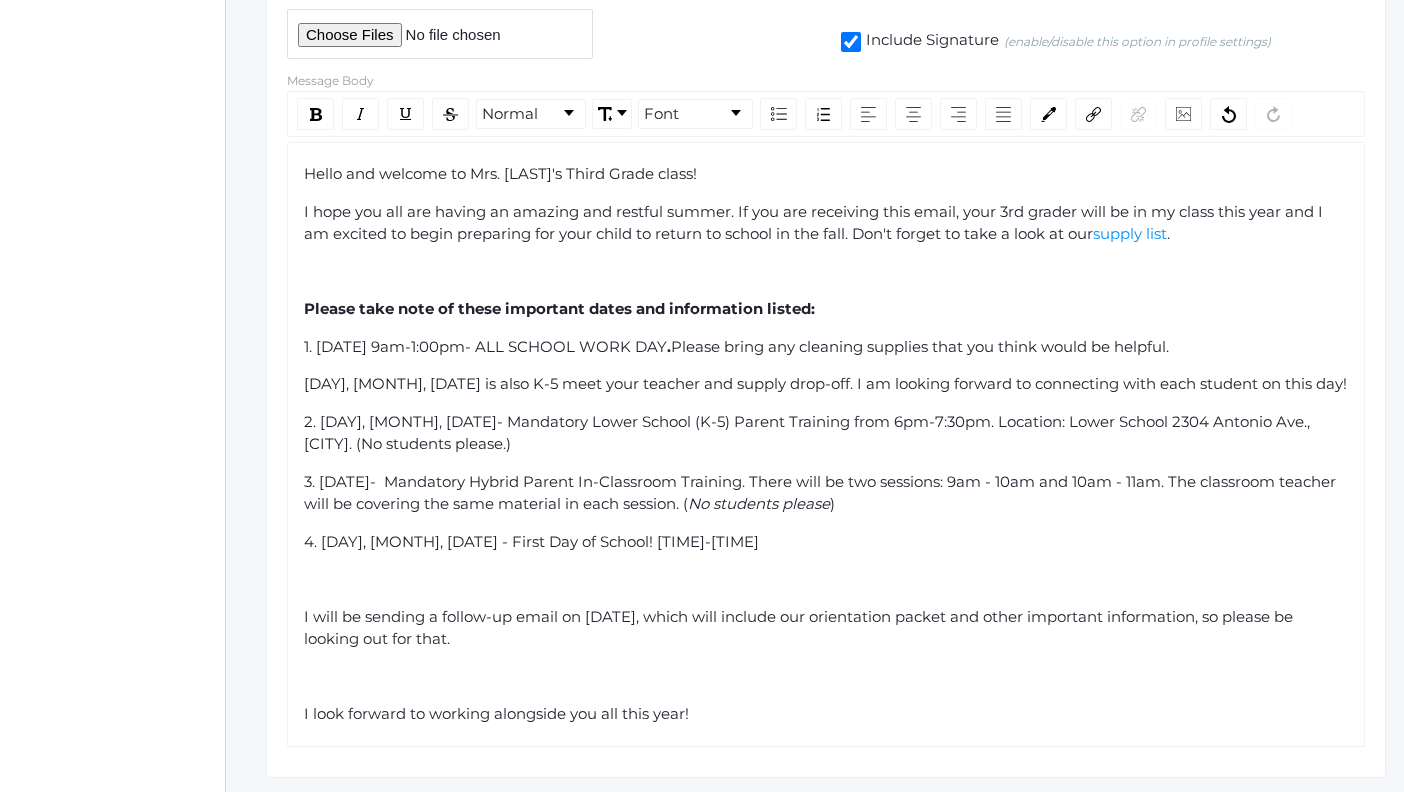click on "2. [DAY], [MONTH], [DATE]- Mandatory Lower School (K-5) Parent Training from 6pm-7:30pm. Location: Lower School 2304 Antonio Ave., [CITY]. (No students please.)" 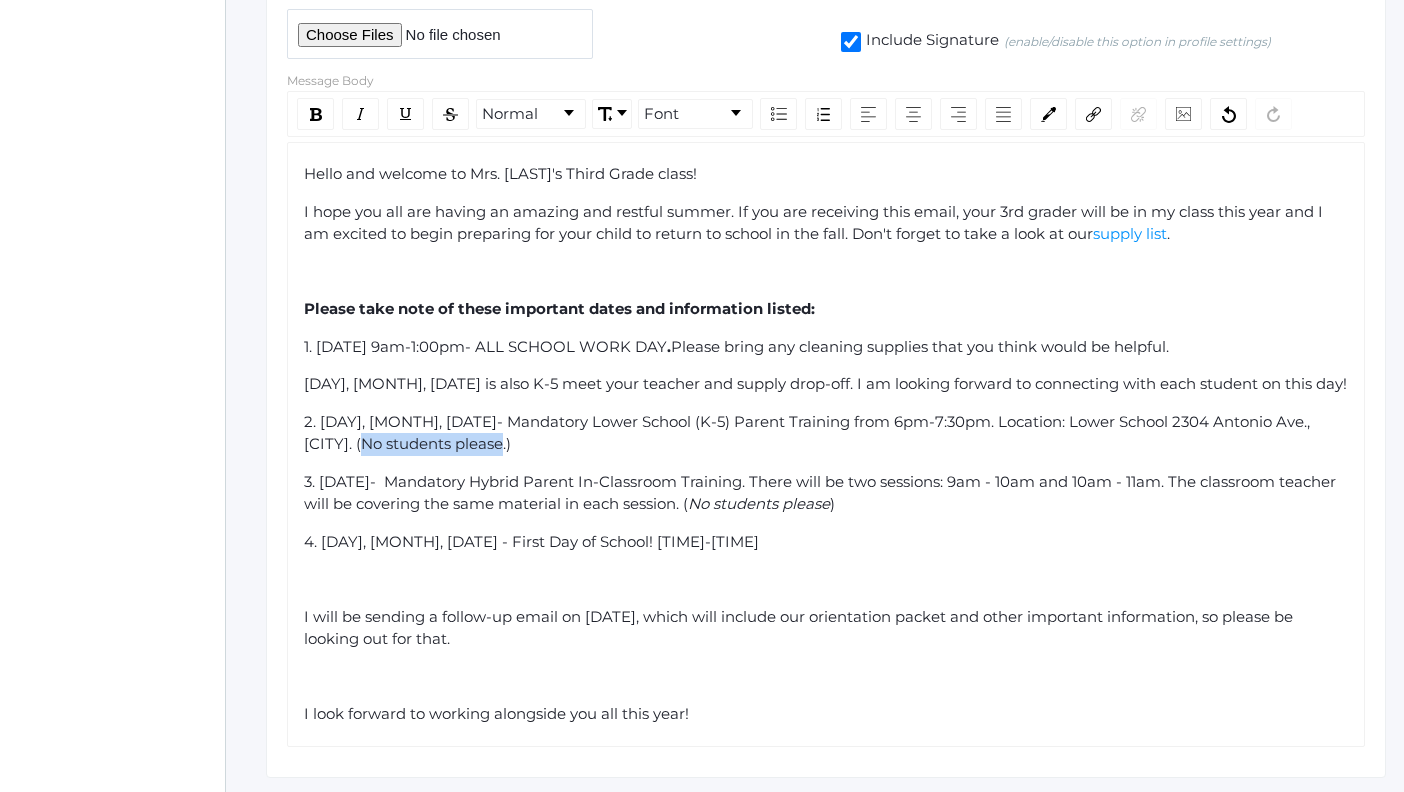 drag, startPoint x: 387, startPoint y: 445, endPoint x: 518, endPoint y: 452, distance: 131.18689 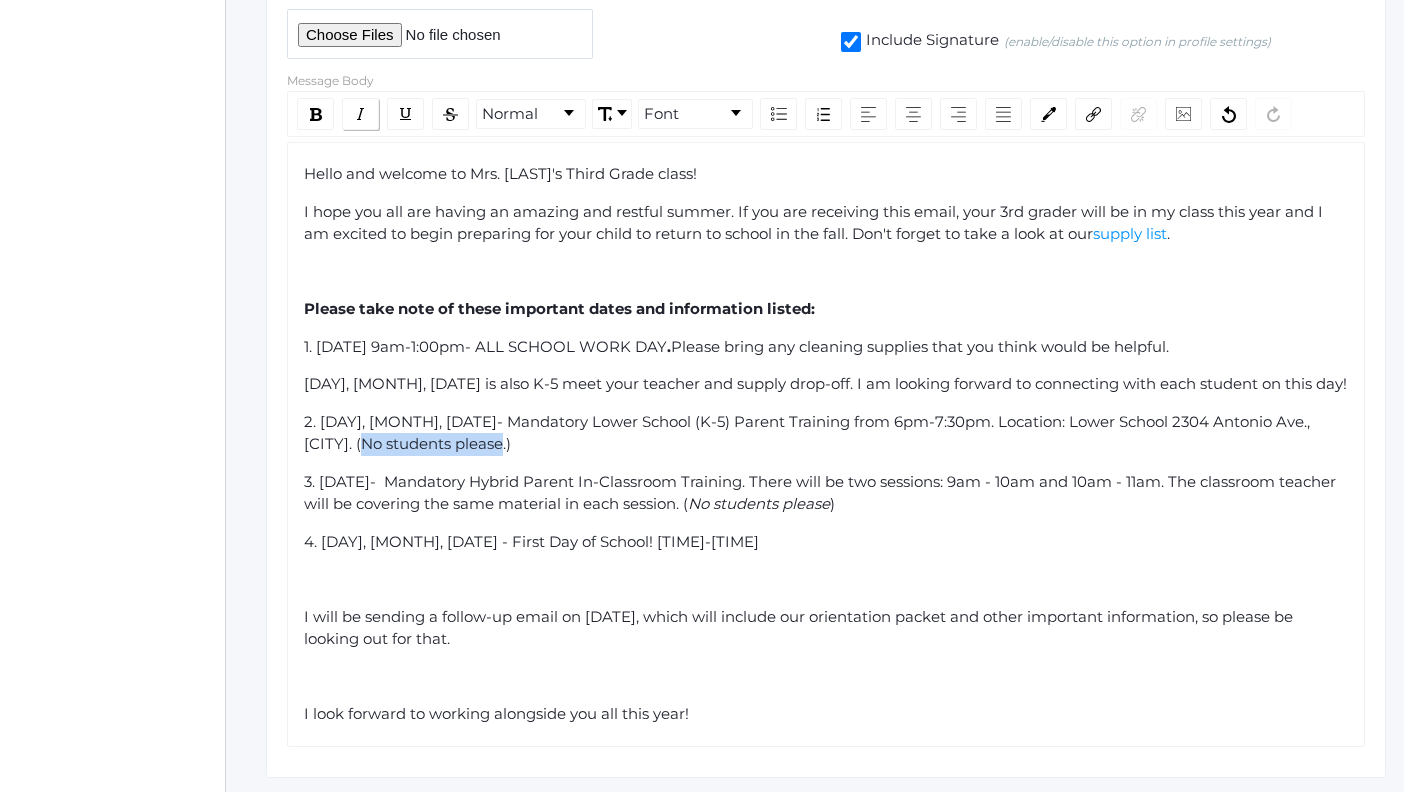 click 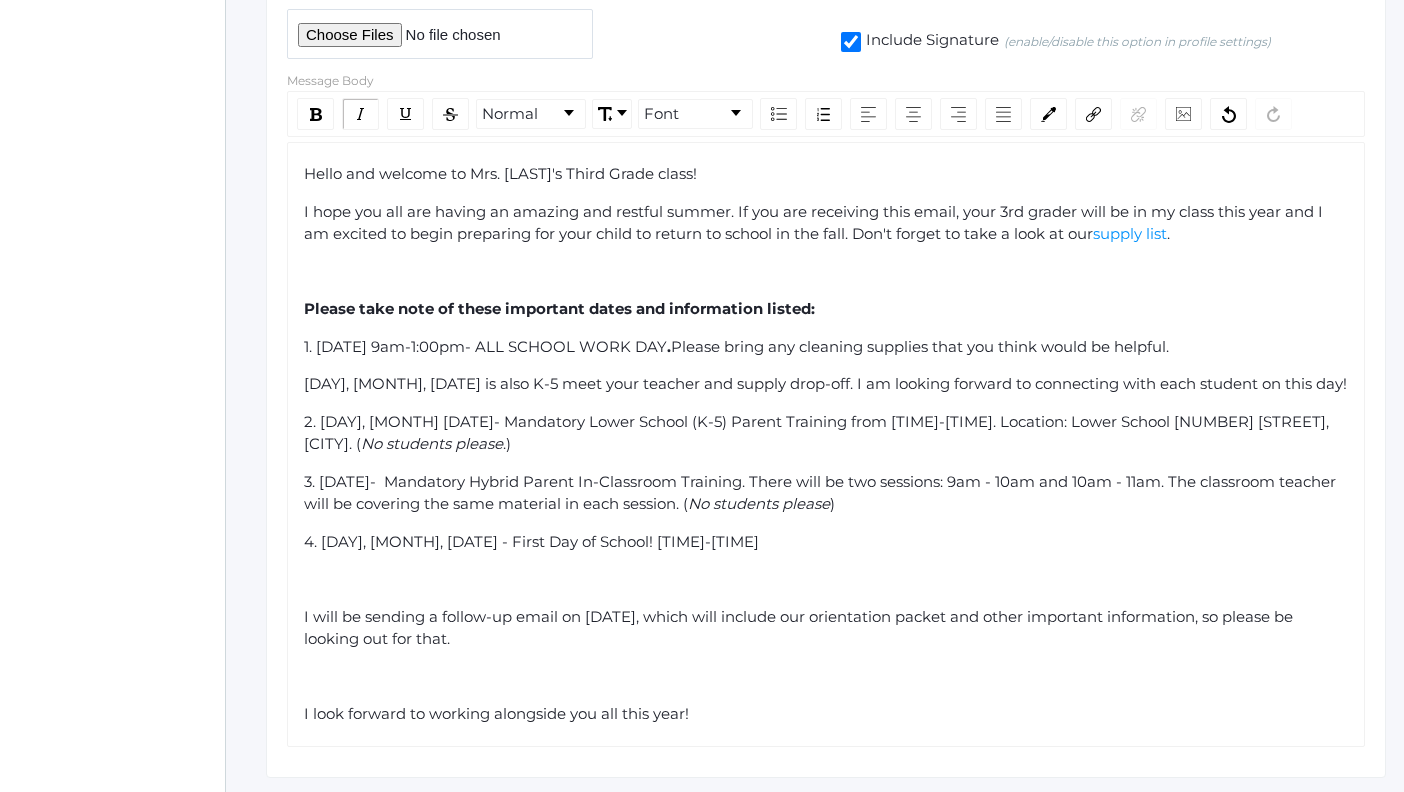 click on "2. [DAY], [MONTH], [DATE]- Mandatory Lower School (K-5) Parent Training from [TIME]-[TIME]. Location: Lower School [NUMBER] [STREET], [CITY]. ( No students please .)" 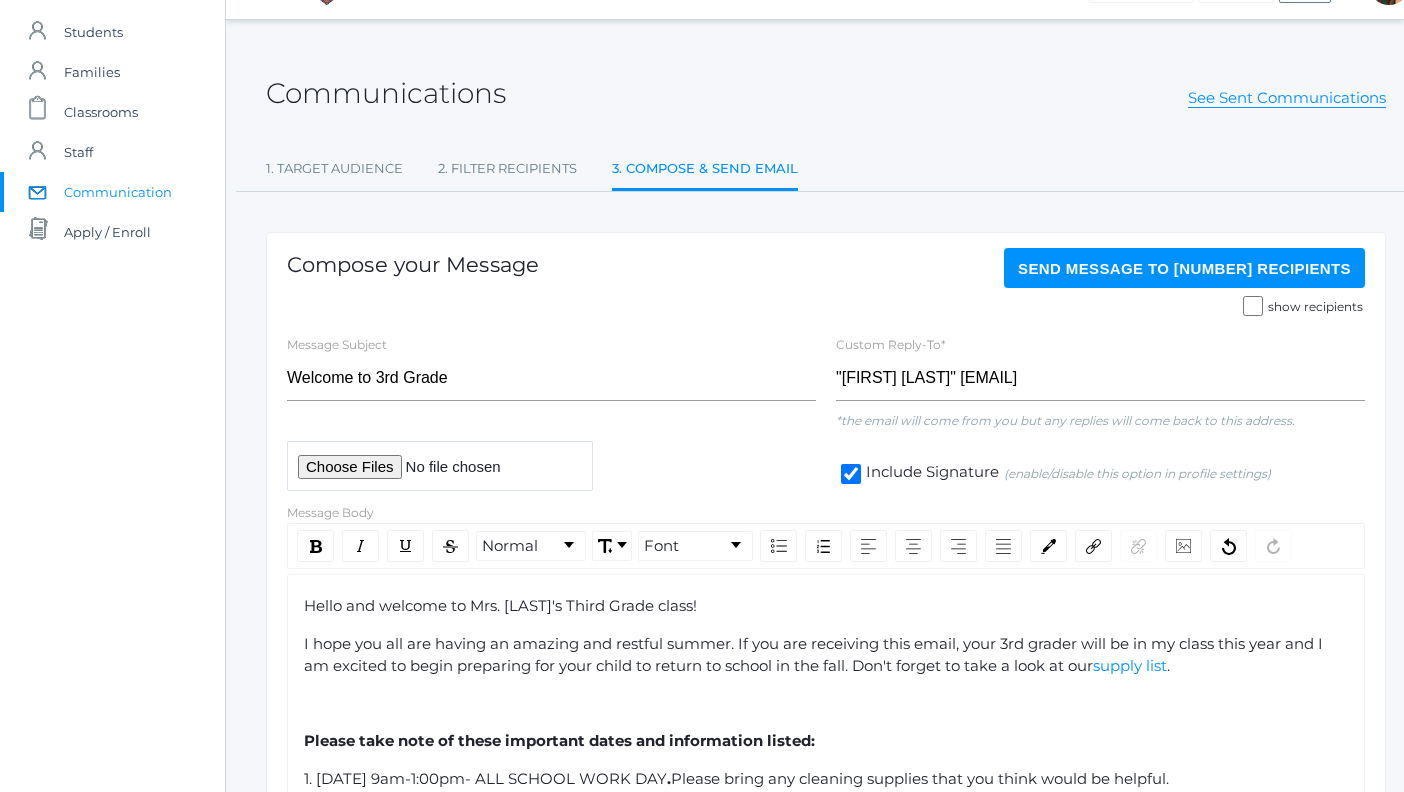 scroll, scrollTop: 26, scrollLeft: 0, axis: vertical 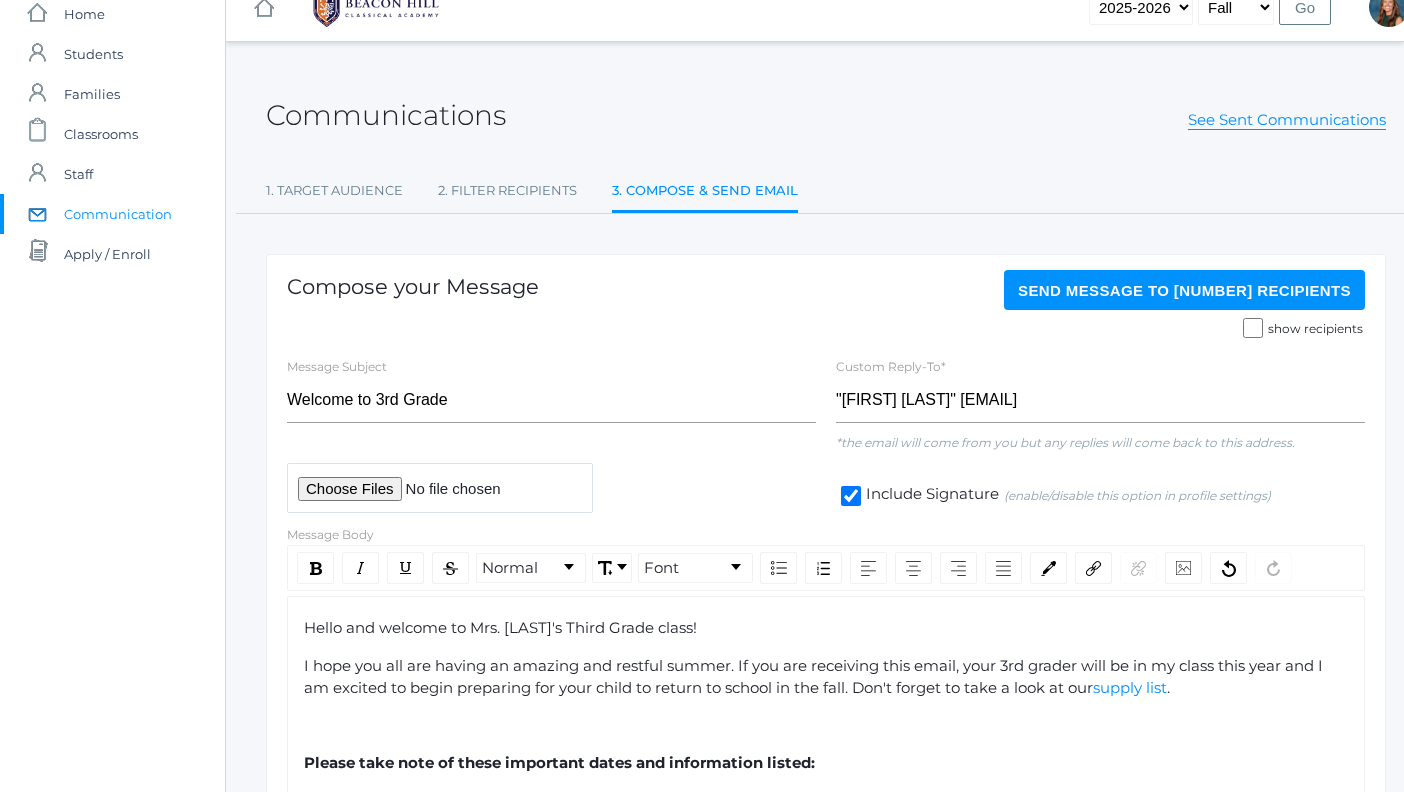 click on "Send Message   to [NUMBER] recipients" 